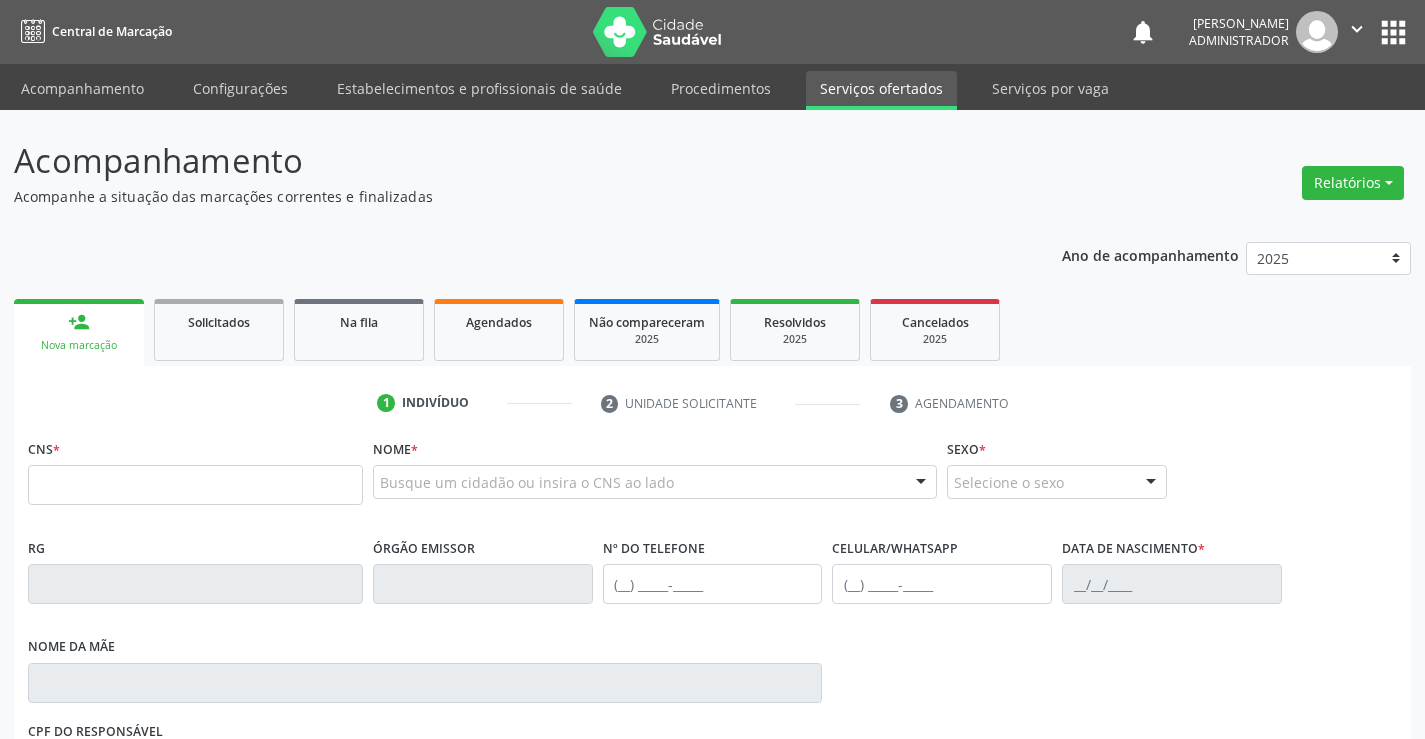 scroll, scrollTop: 0, scrollLeft: 0, axis: both 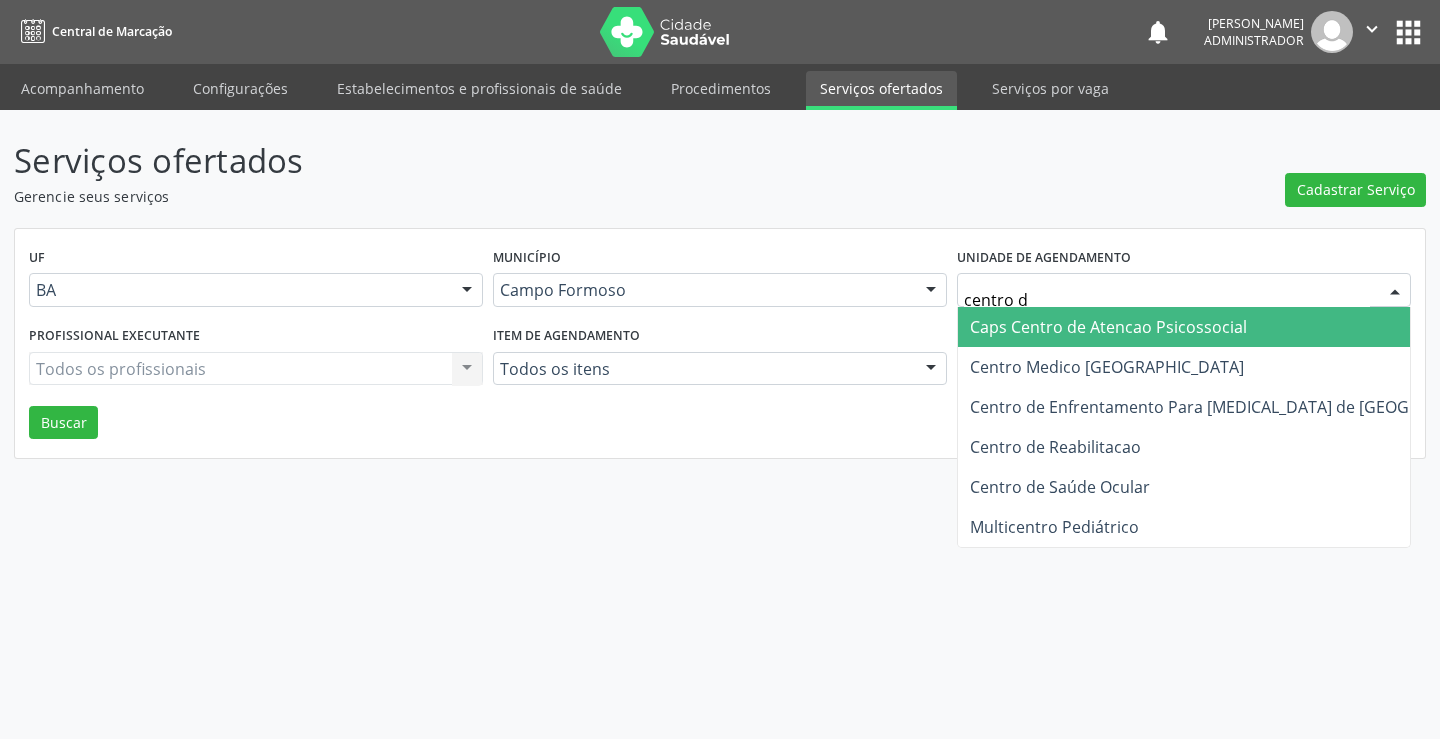 type on "centro de" 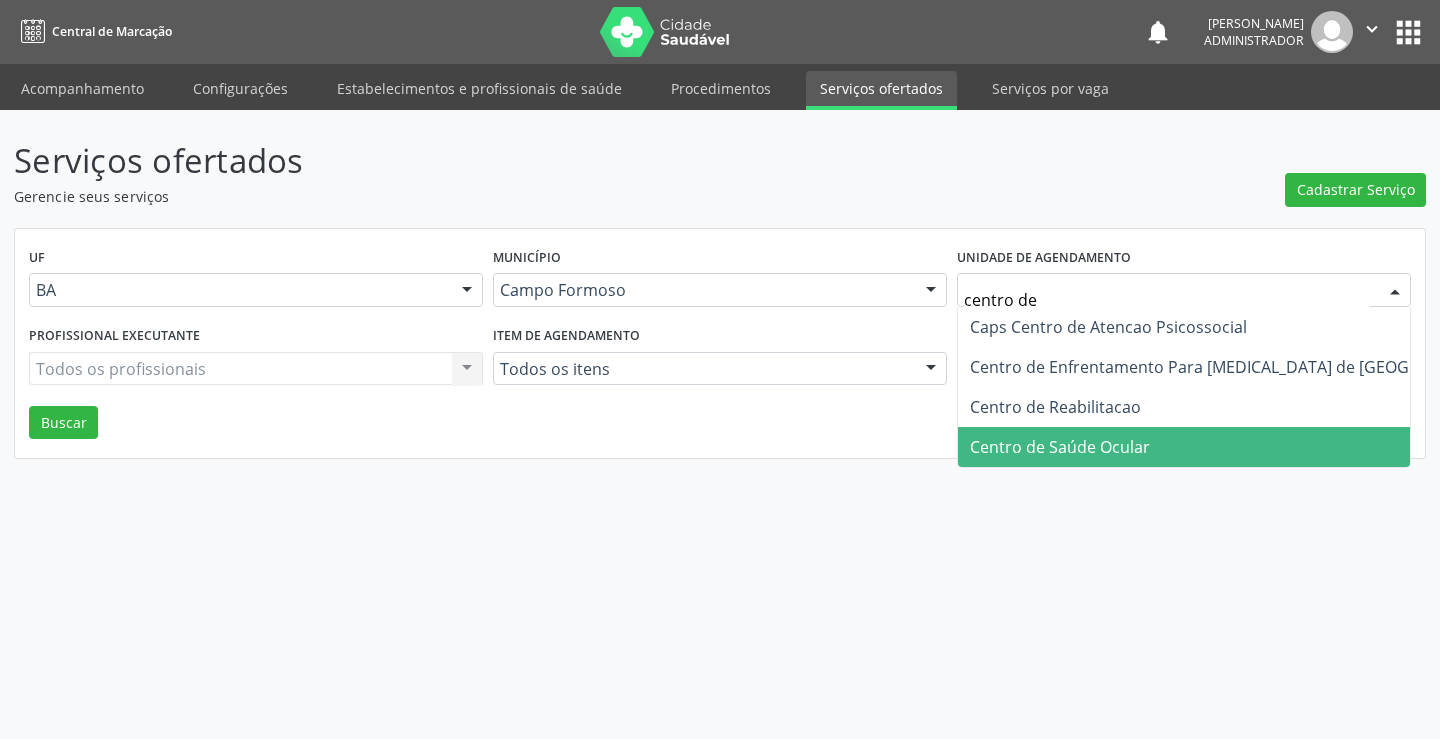 click on "Centro de Saúde Ocular" at bounding box center [1060, 447] 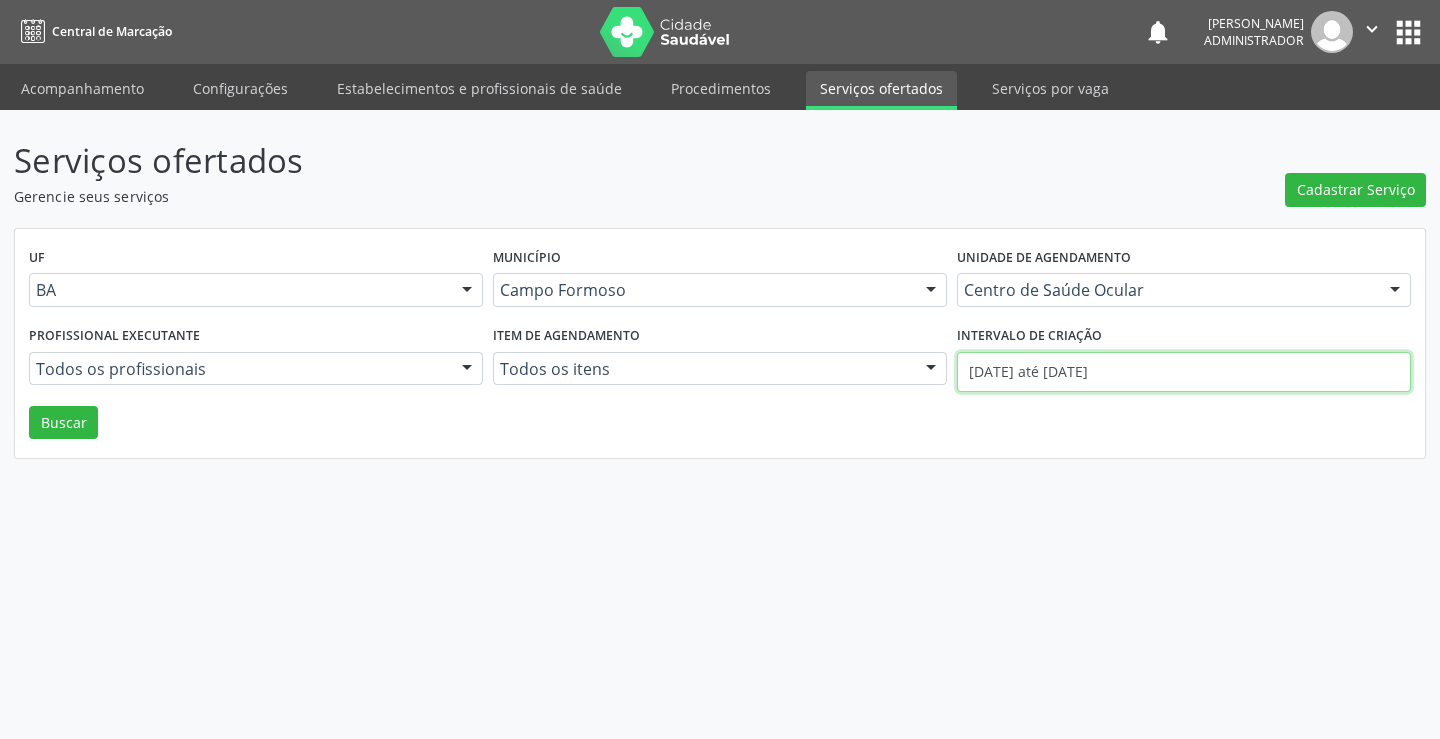 click on "01/07/2025 até 25/07/2025" at bounding box center [1184, 372] 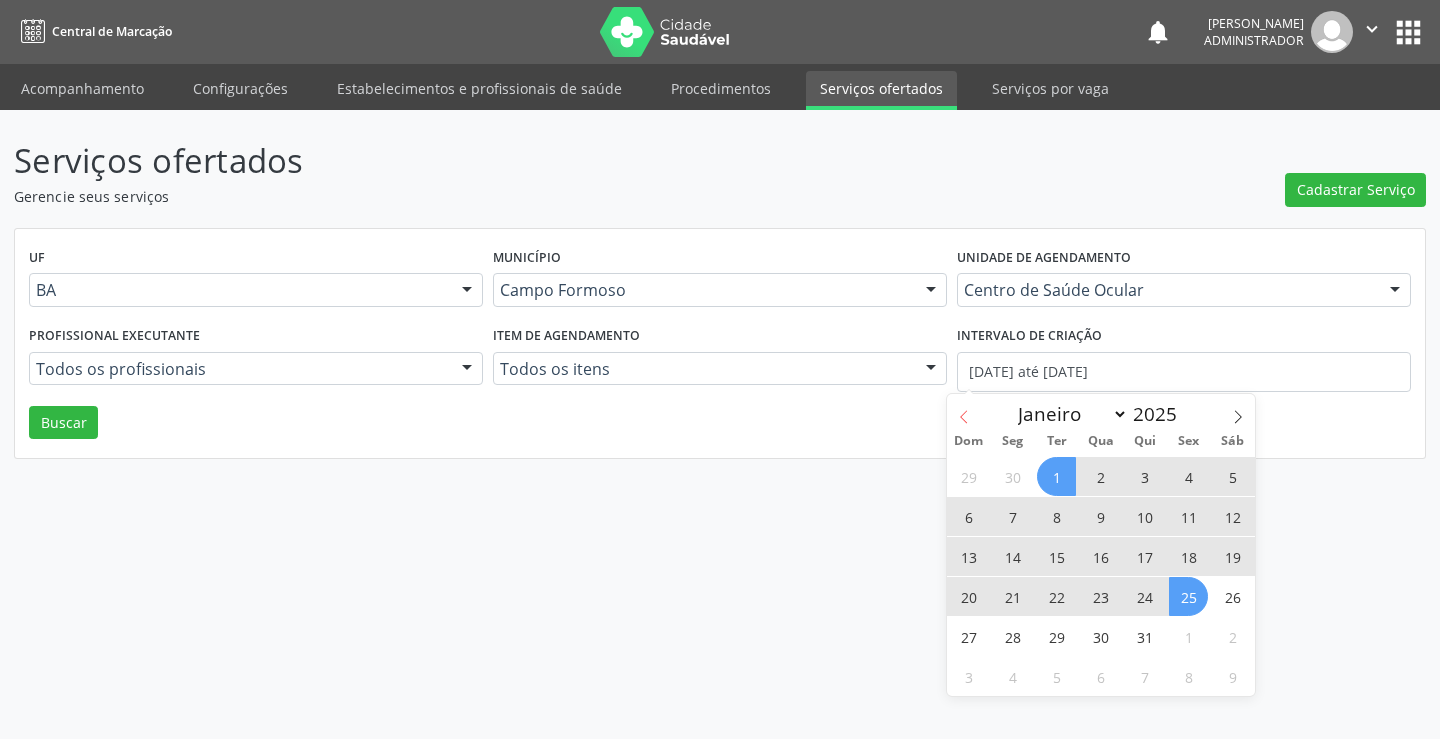 click 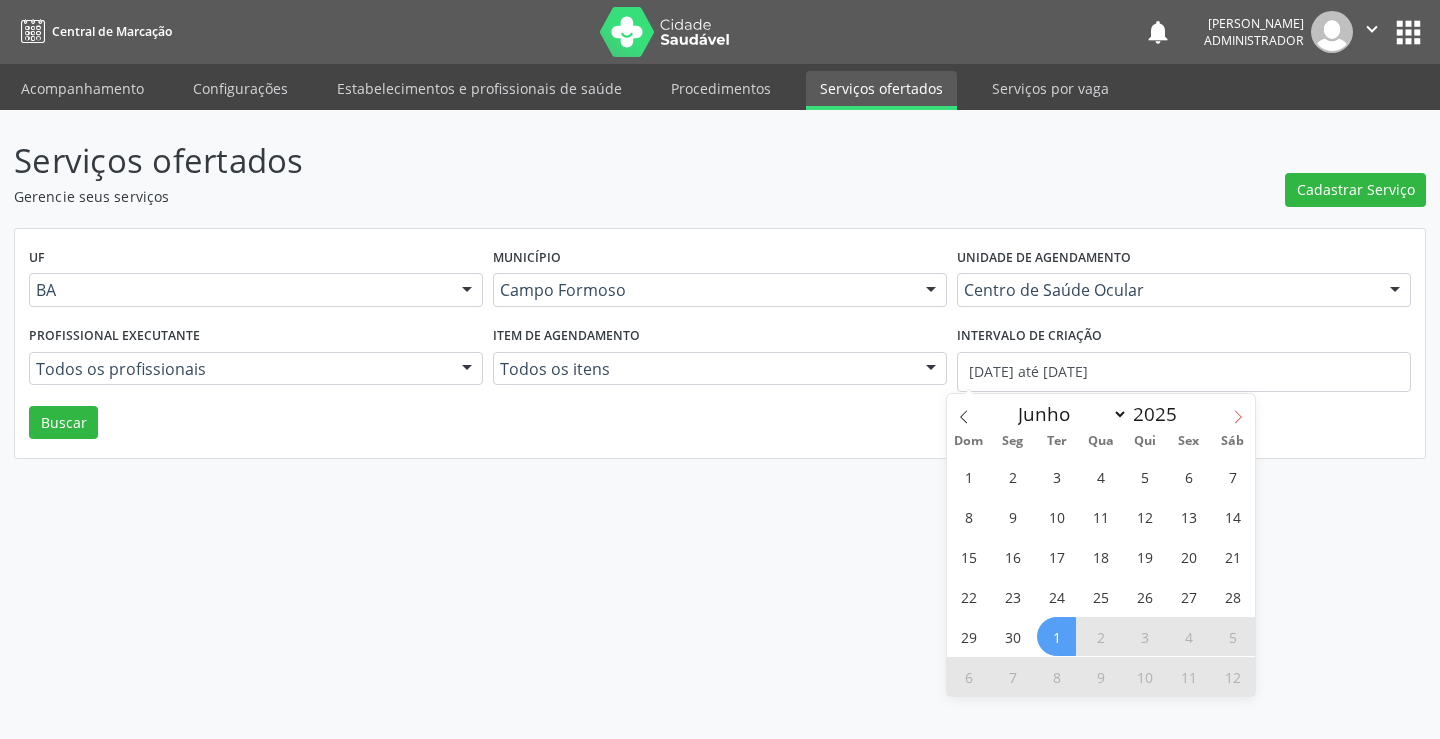 click 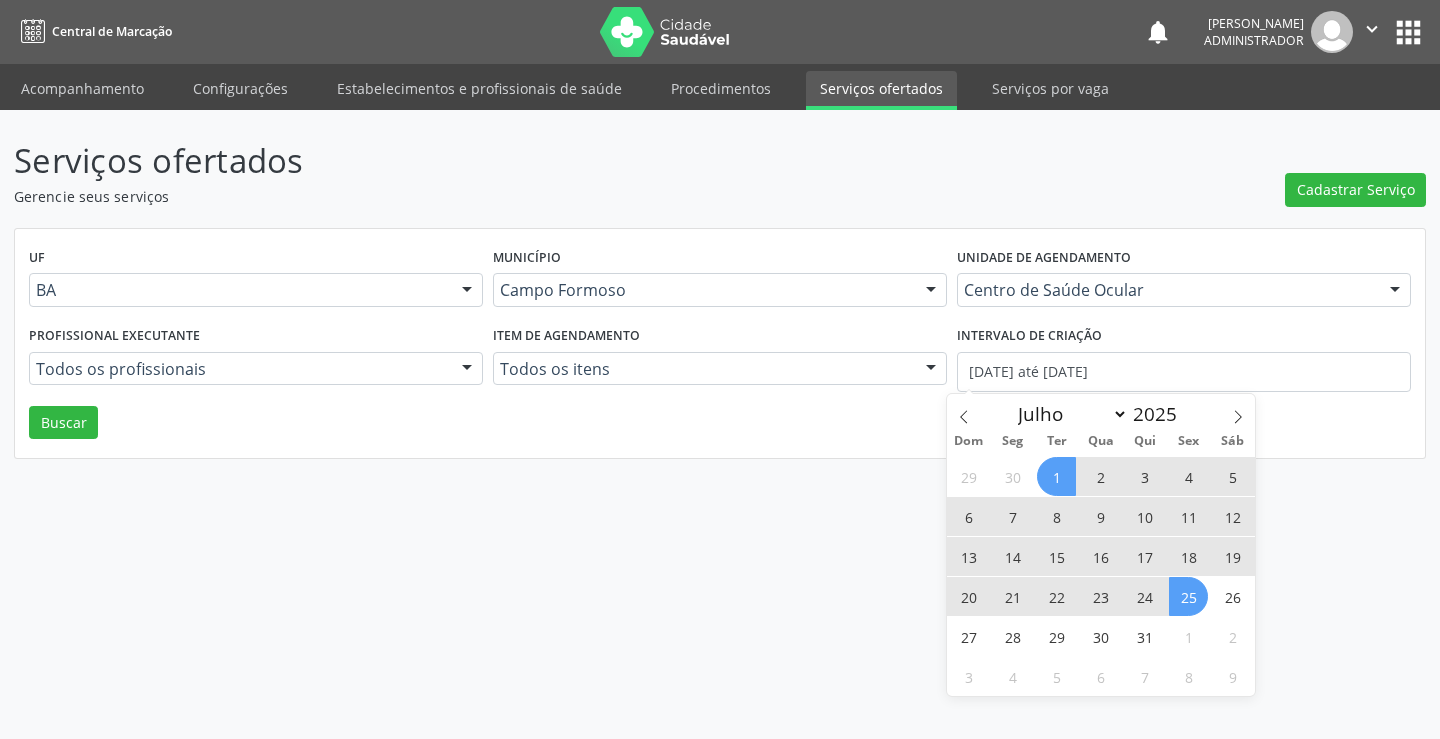 click on "1" at bounding box center [1056, 476] 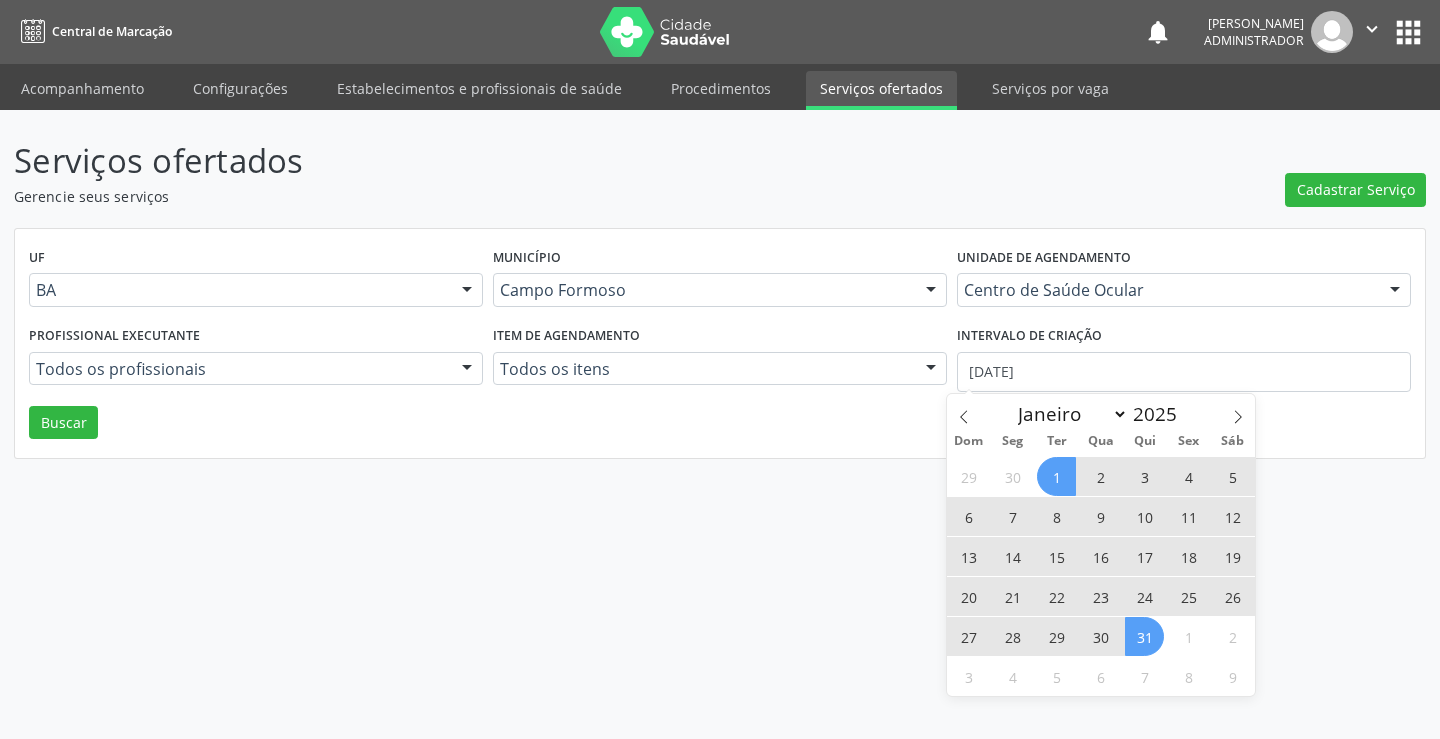drag, startPoint x: 1139, startPoint y: 643, endPoint x: 192, endPoint y: 509, distance: 956.4335 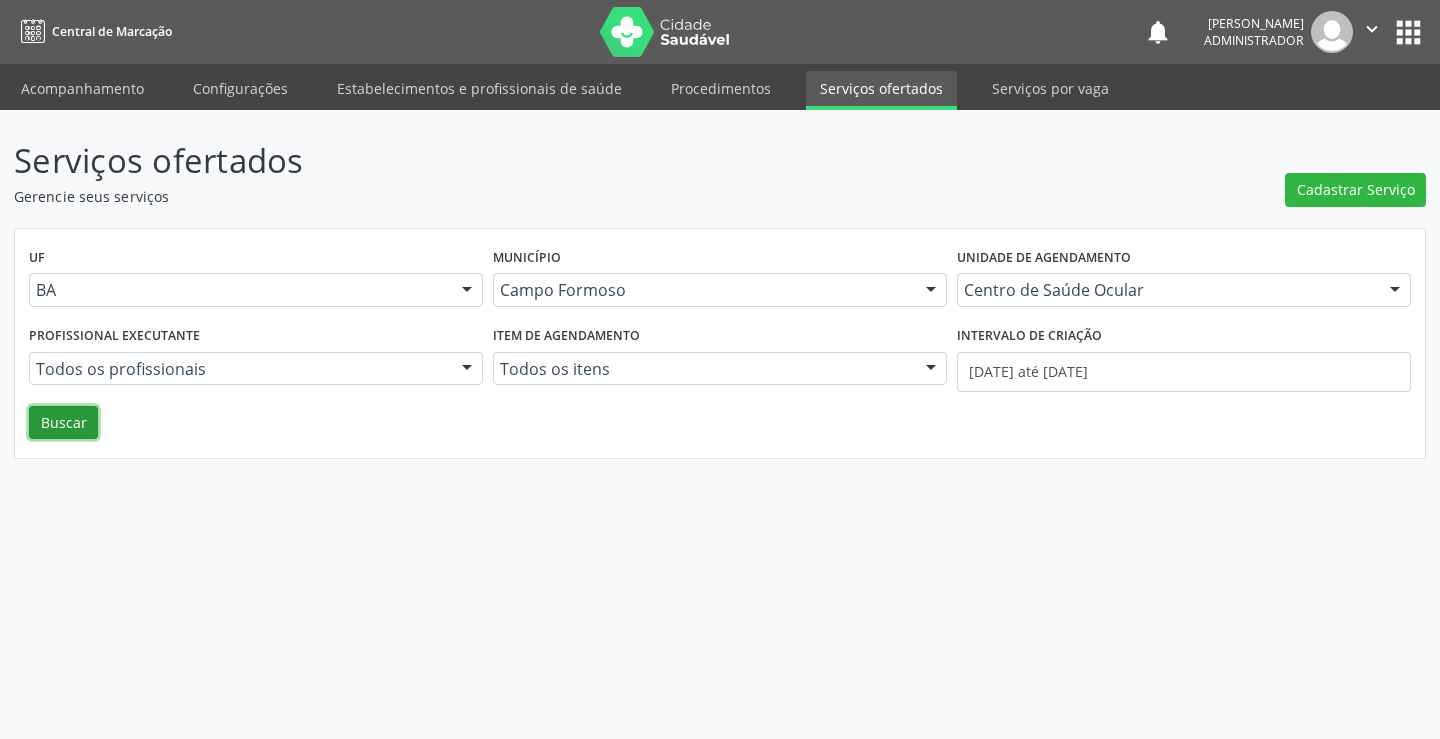 click on "Buscar" at bounding box center [63, 423] 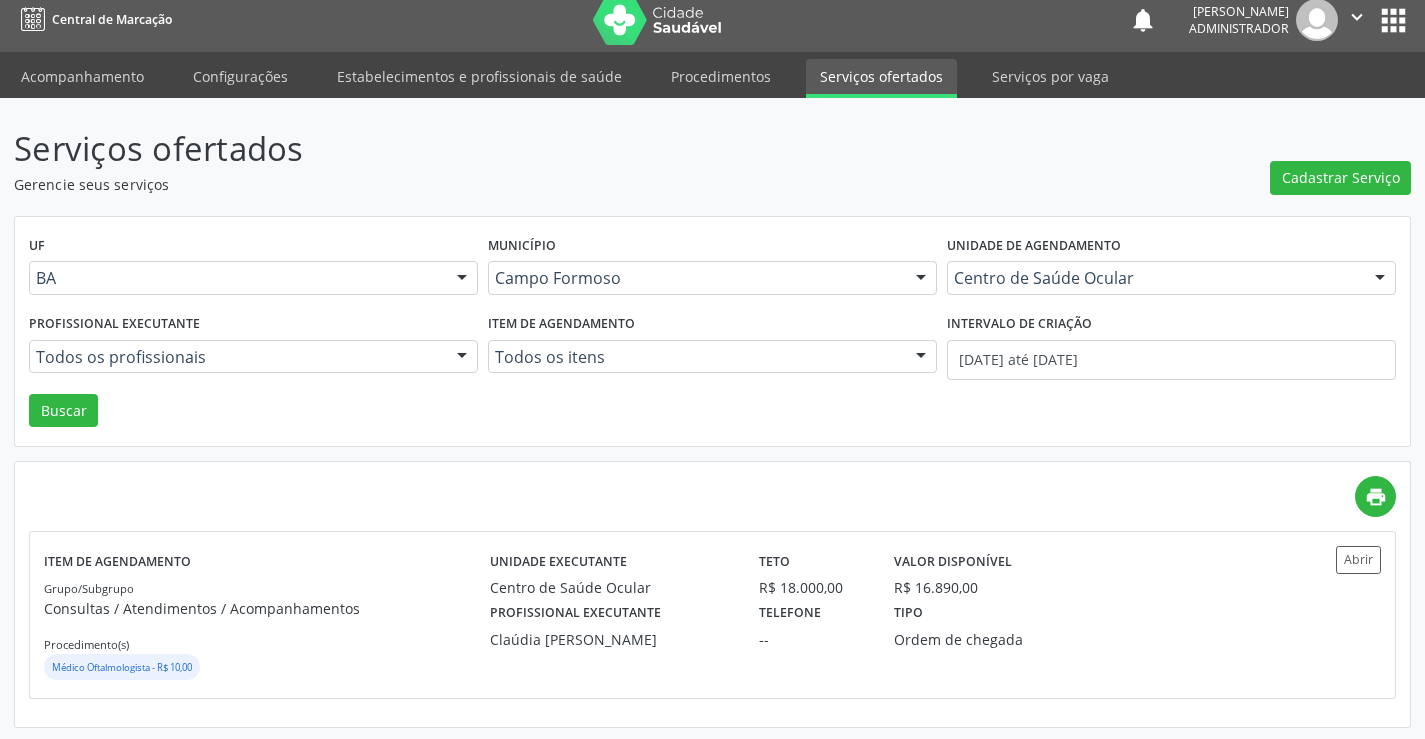 scroll, scrollTop: 15, scrollLeft: 0, axis: vertical 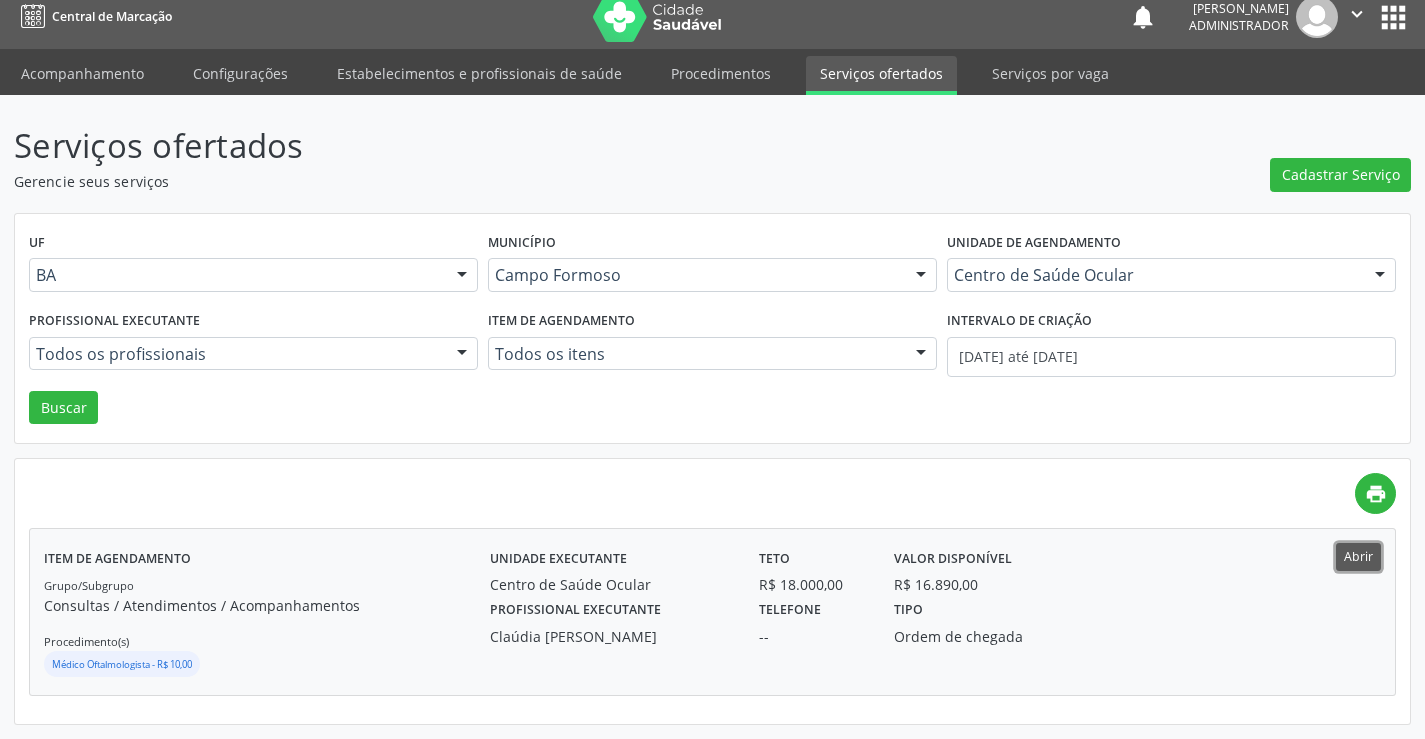 click on "Abrir" at bounding box center (1358, 556) 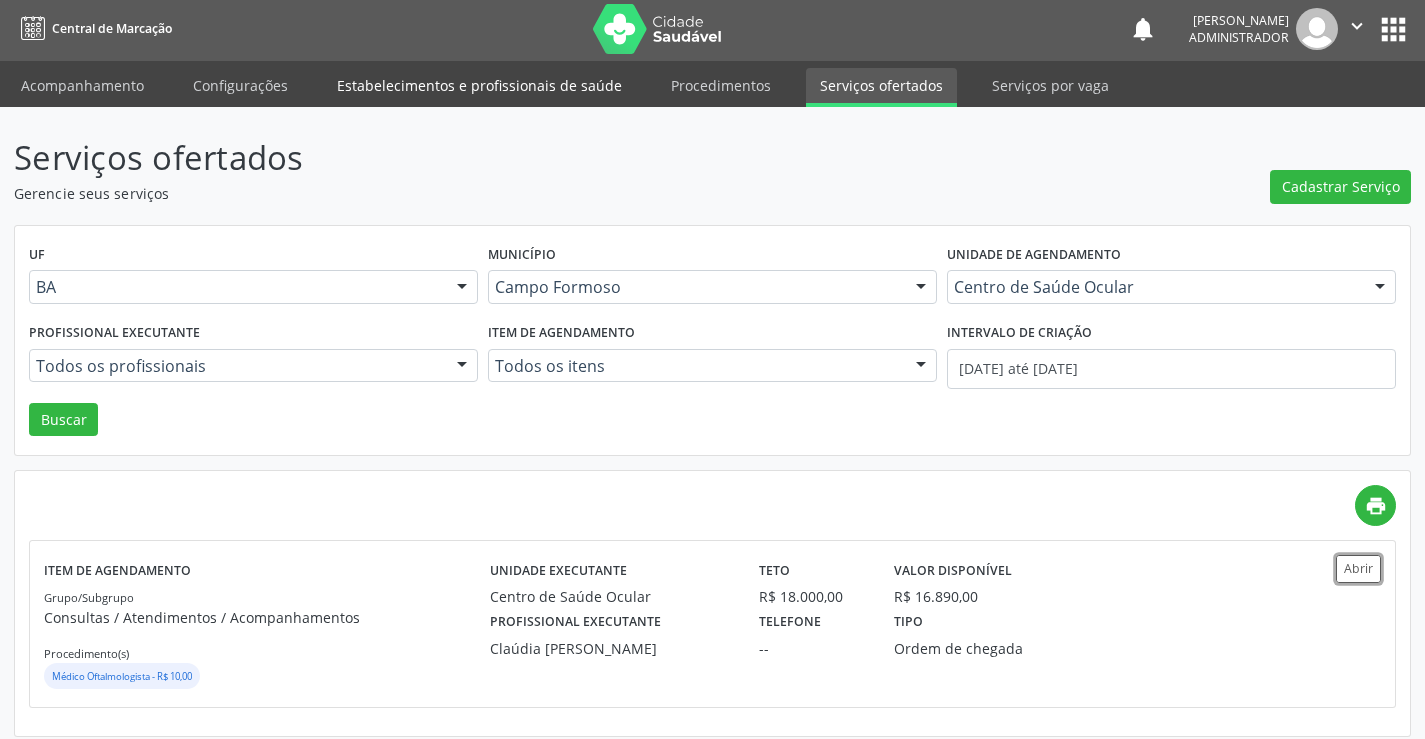 scroll, scrollTop: 0, scrollLeft: 0, axis: both 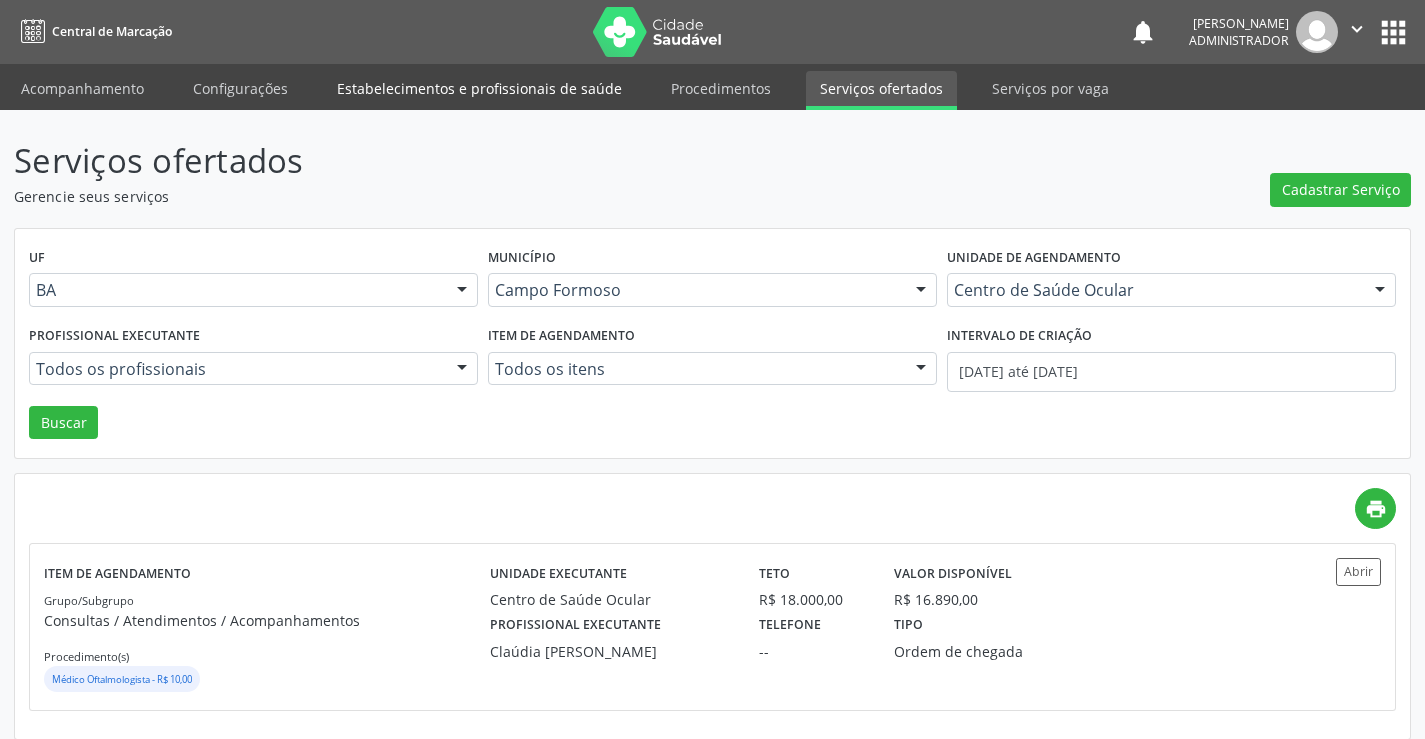 click on "Estabelecimentos e profissionais de saúde" at bounding box center (479, 88) 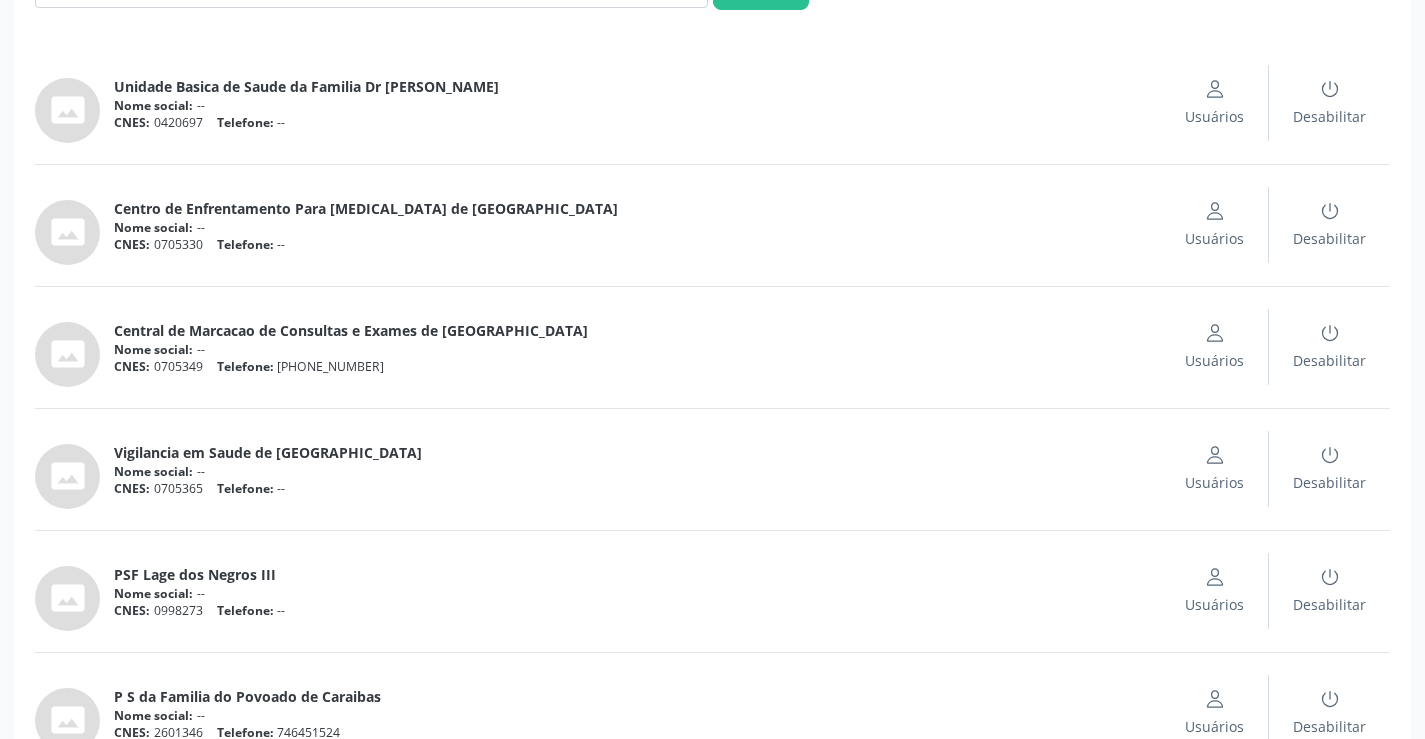 scroll, scrollTop: 0, scrollLeft: 0, axis: both 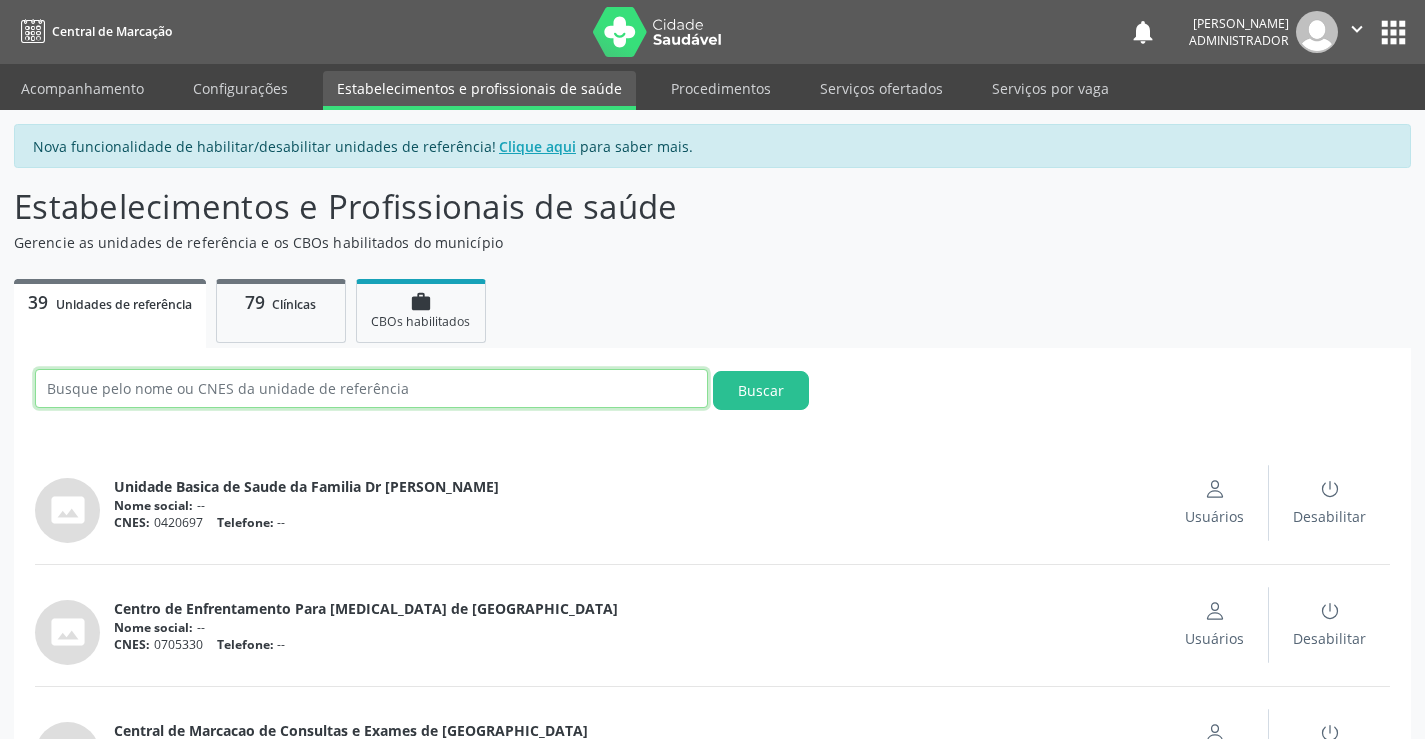 click at bounding box center [371, 388] 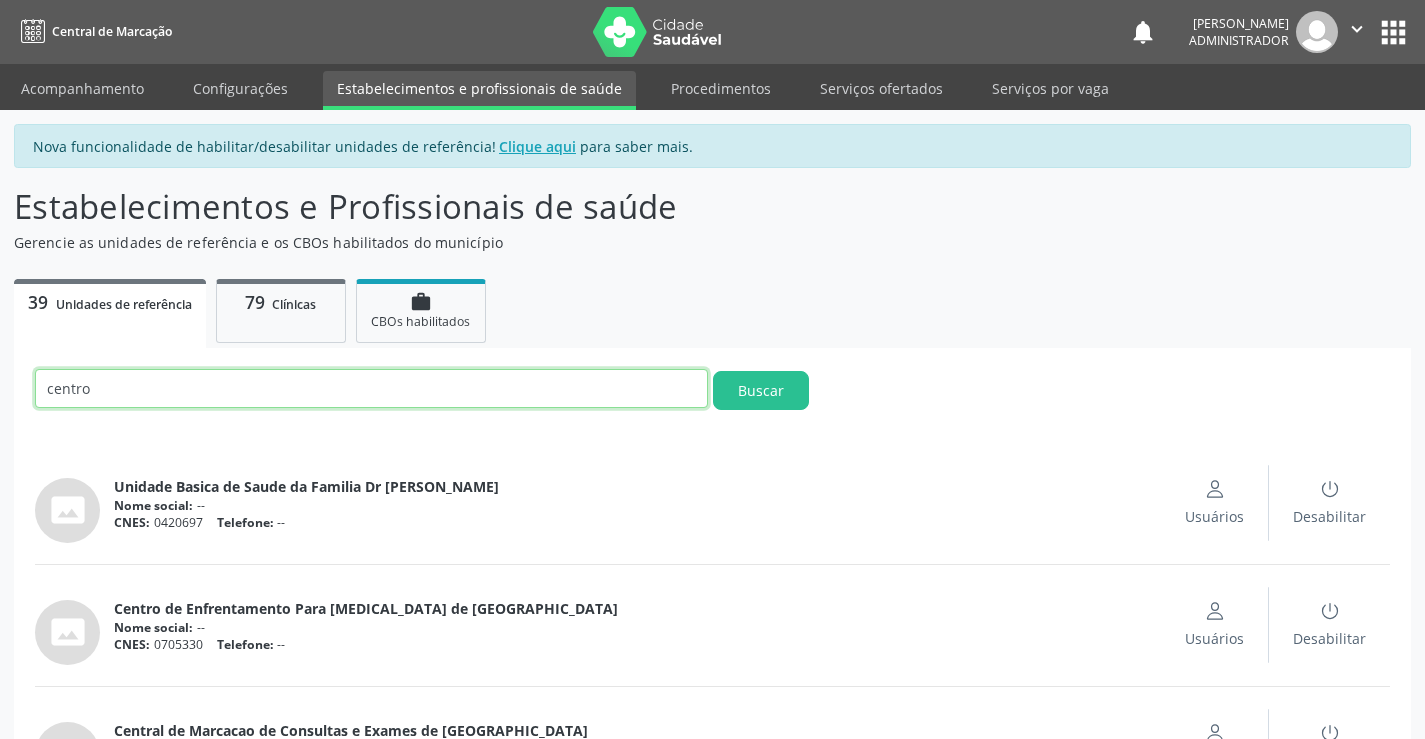 type on "centro" 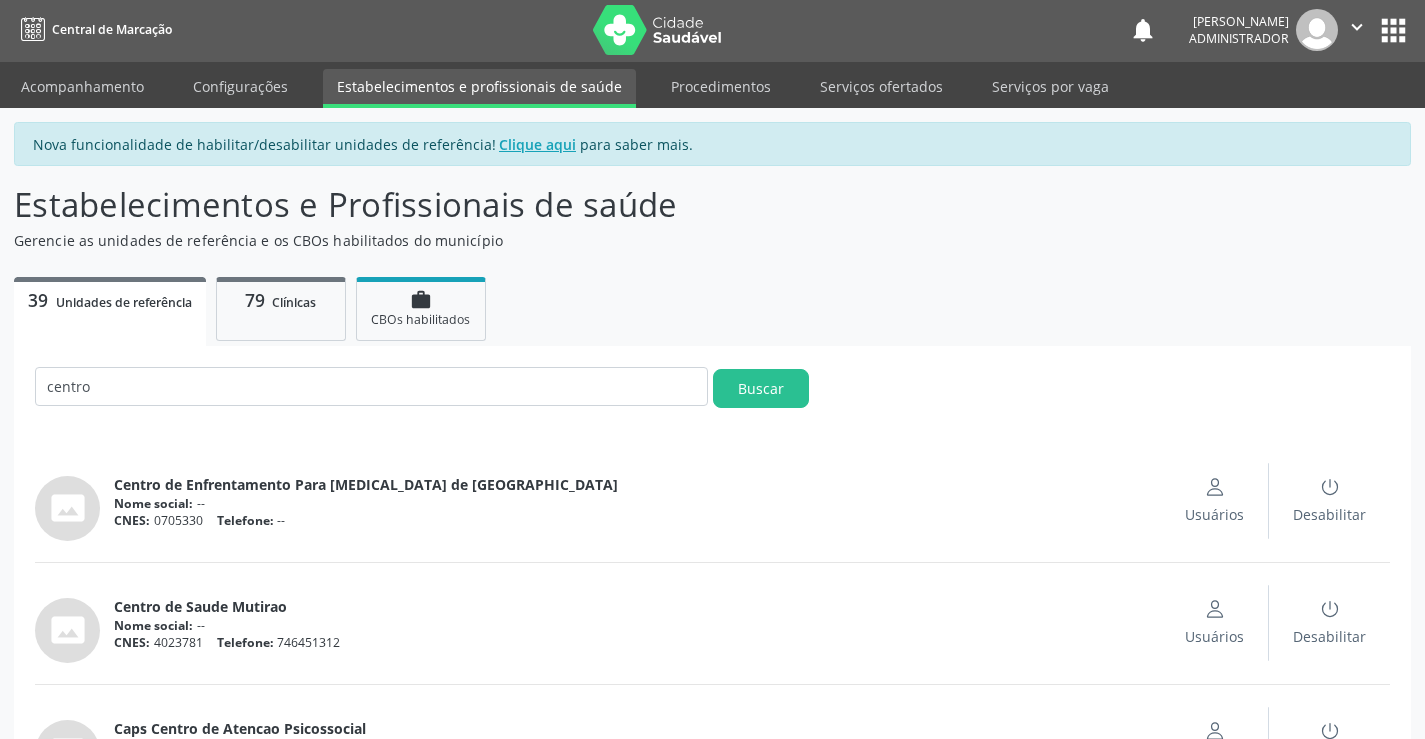 scroll, scrollTop: 0, scrollLeft: 0, axis: both 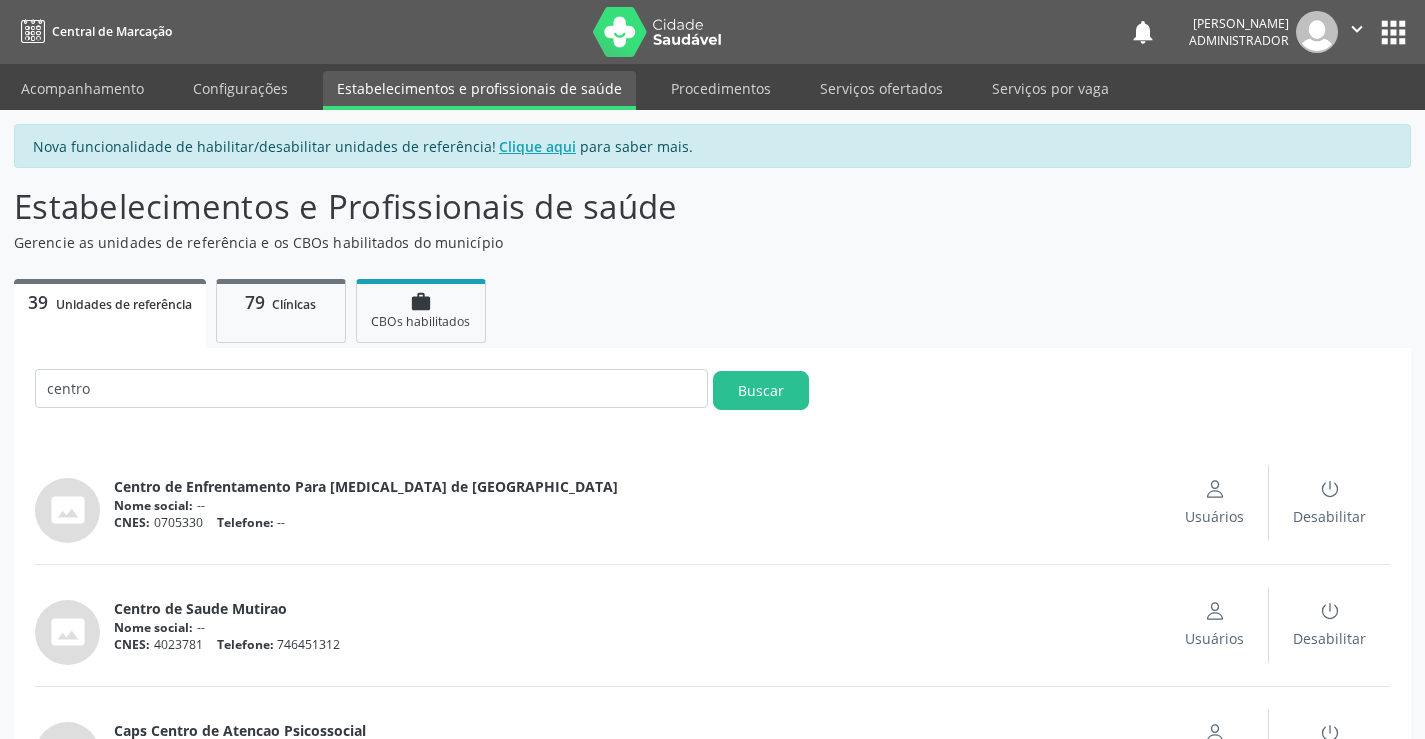 click on "Unidades de referência" at bounding box center [124, 304] 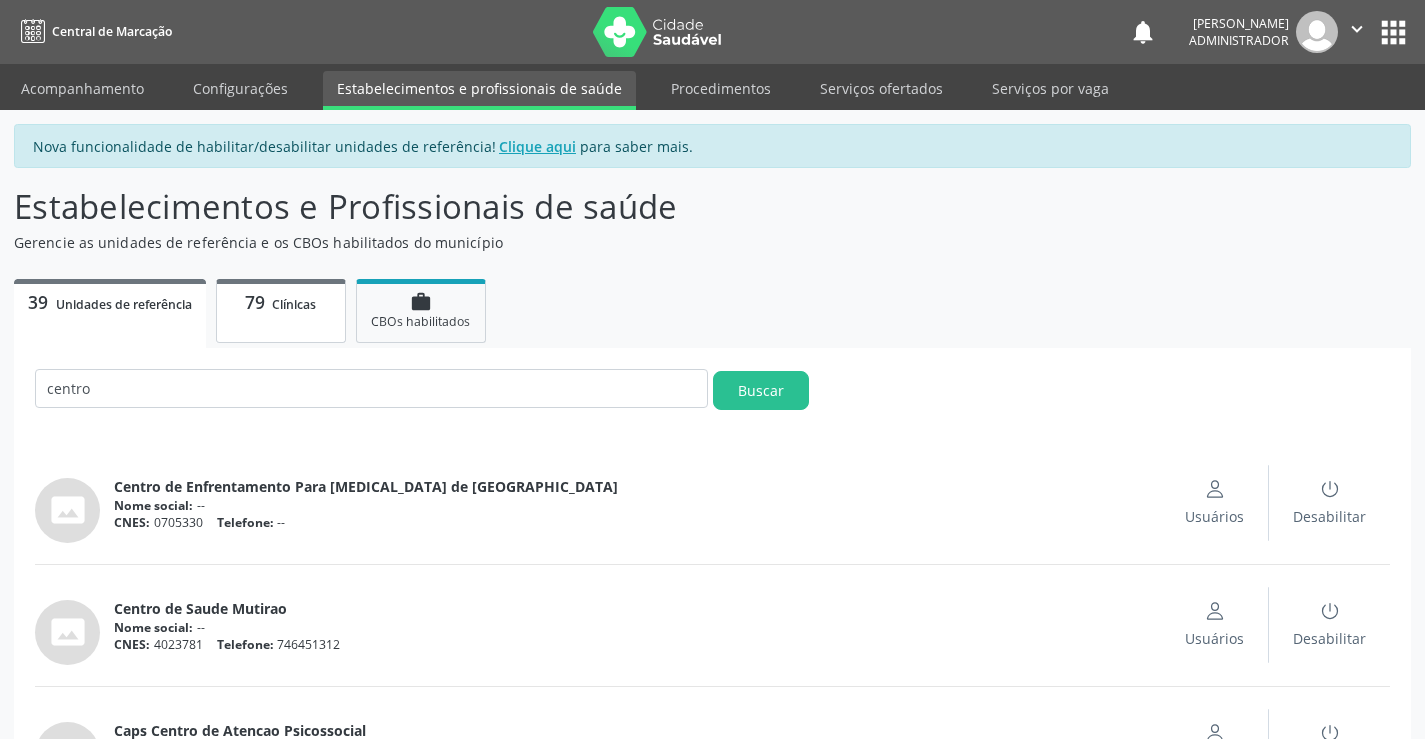 click on "Clínicas" at bounding box center (294, 304) 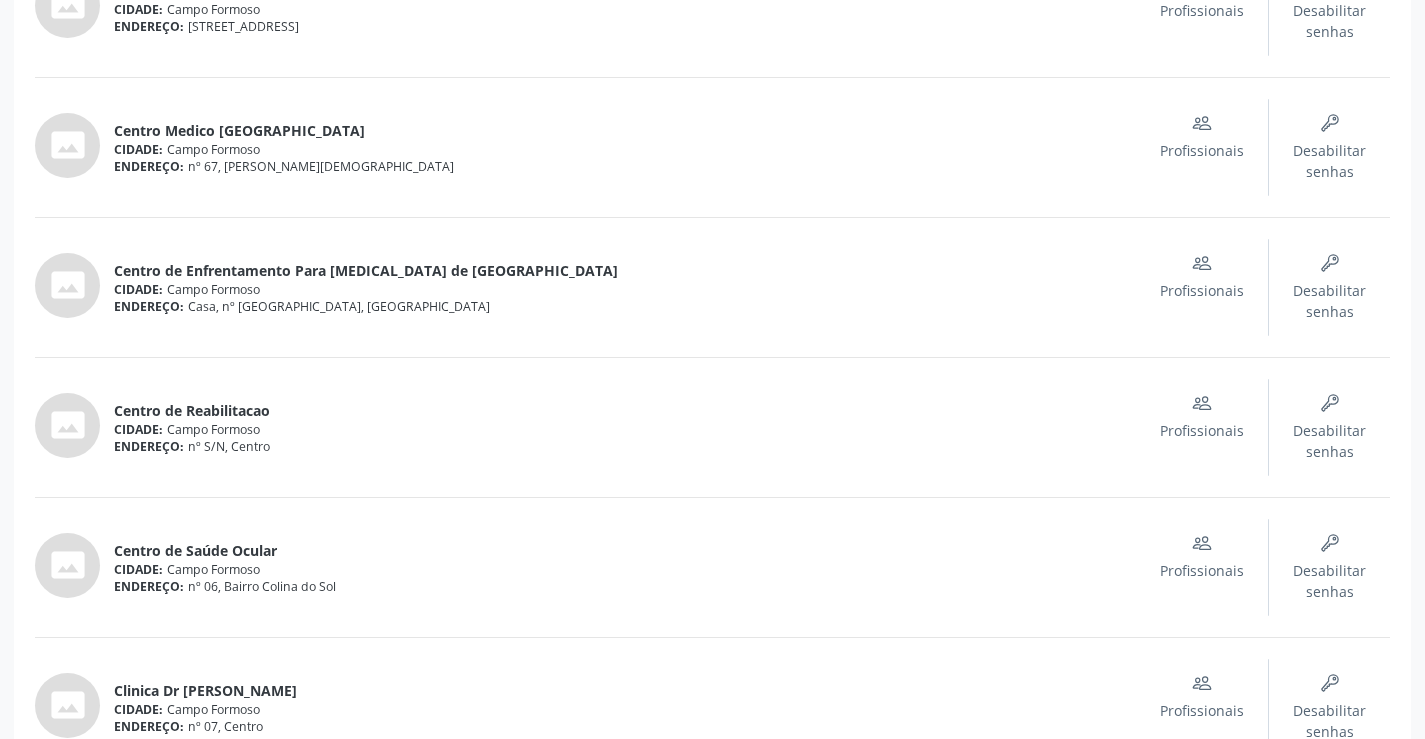 scroll, scrollTop: 1300, scrollLeft: 0, axis: vertical 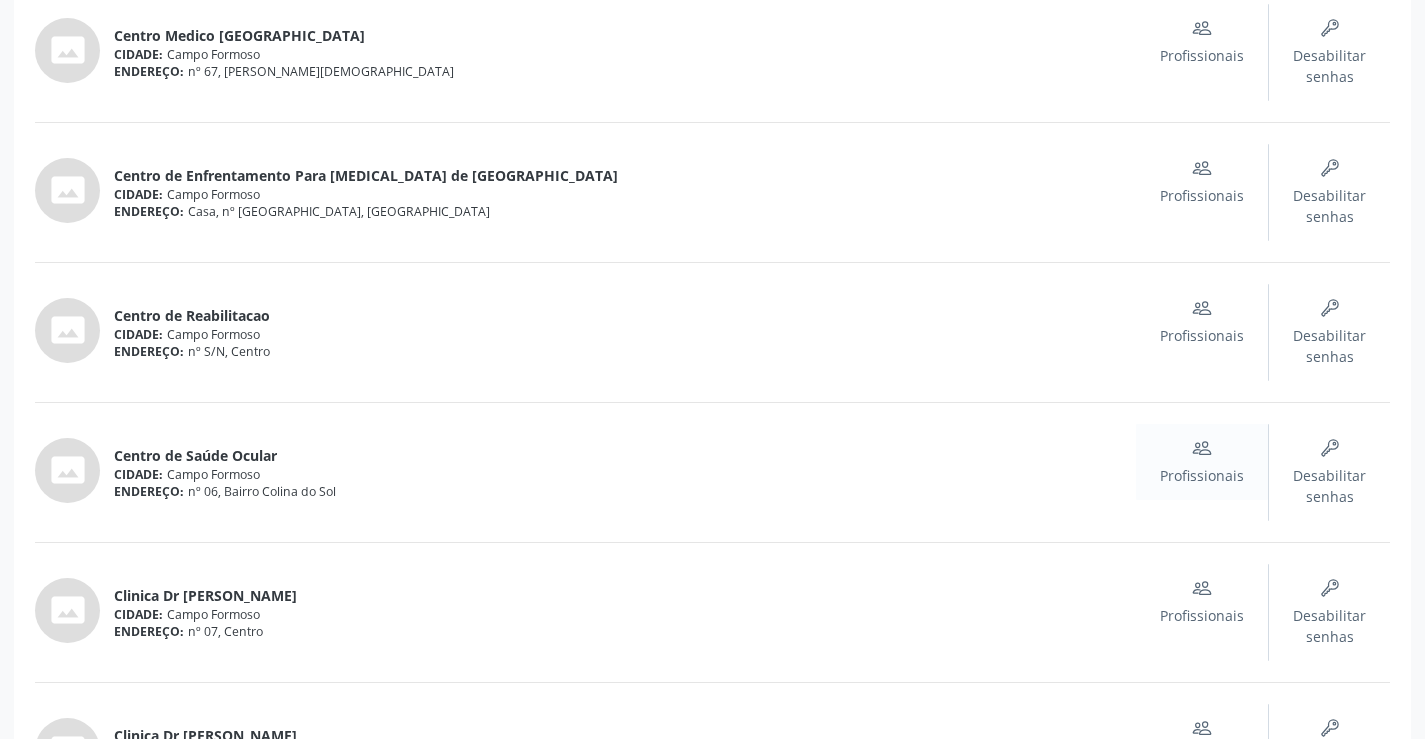 click 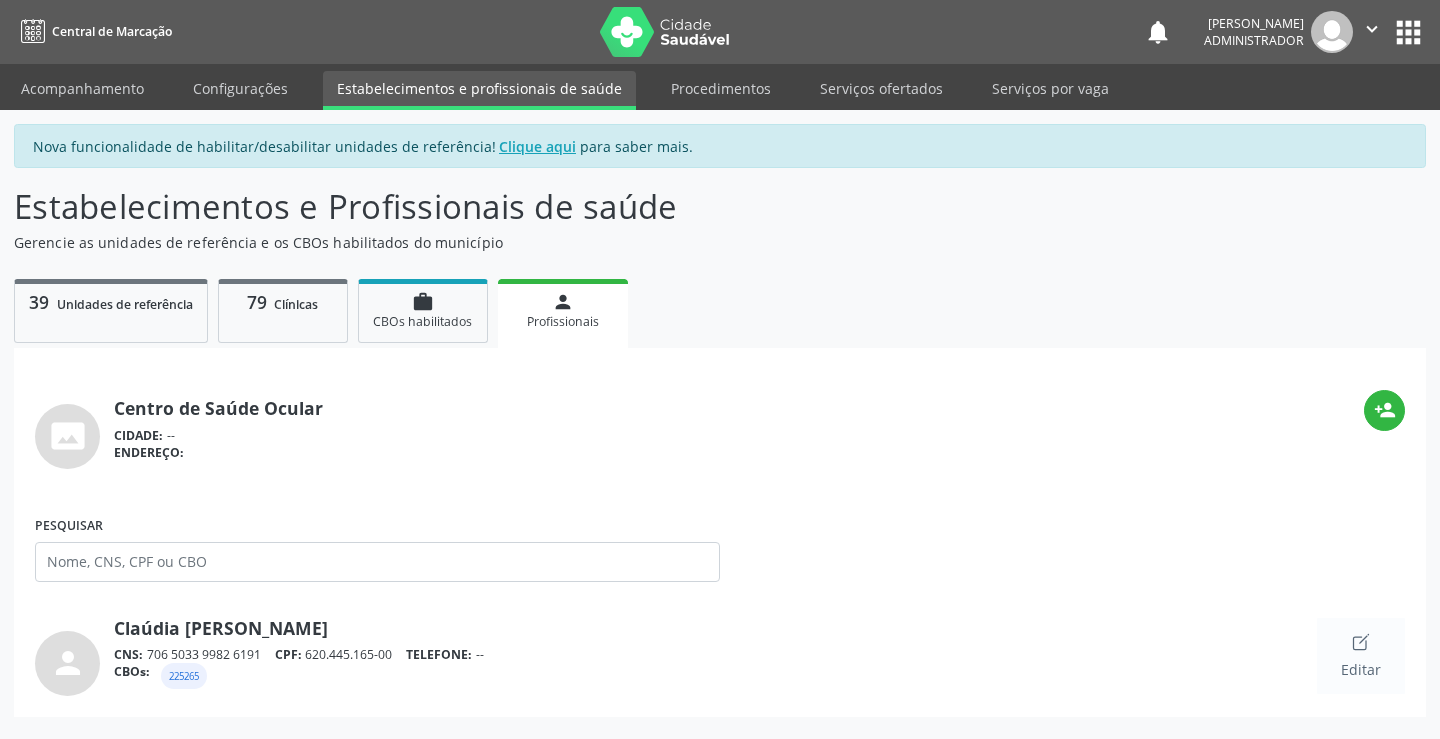 click 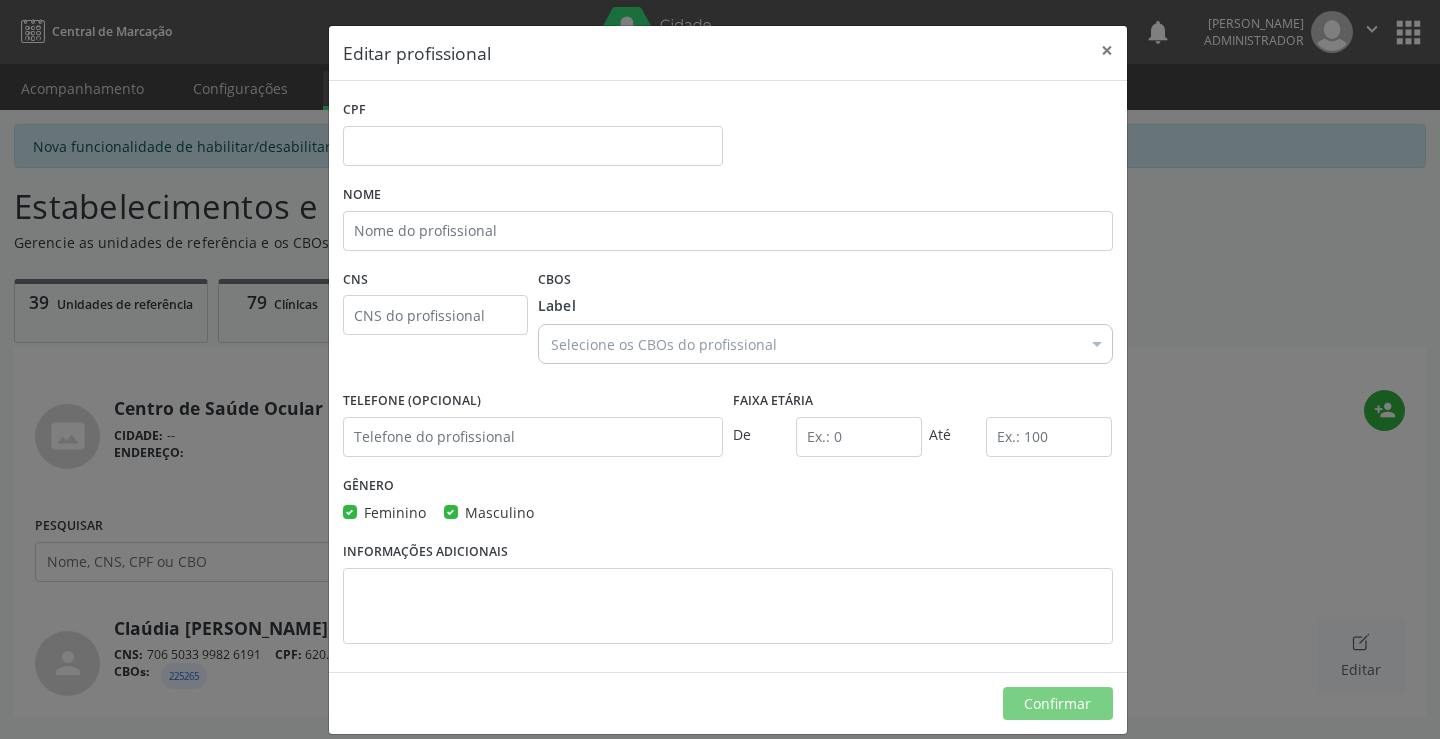 type on "620.445.165-00" 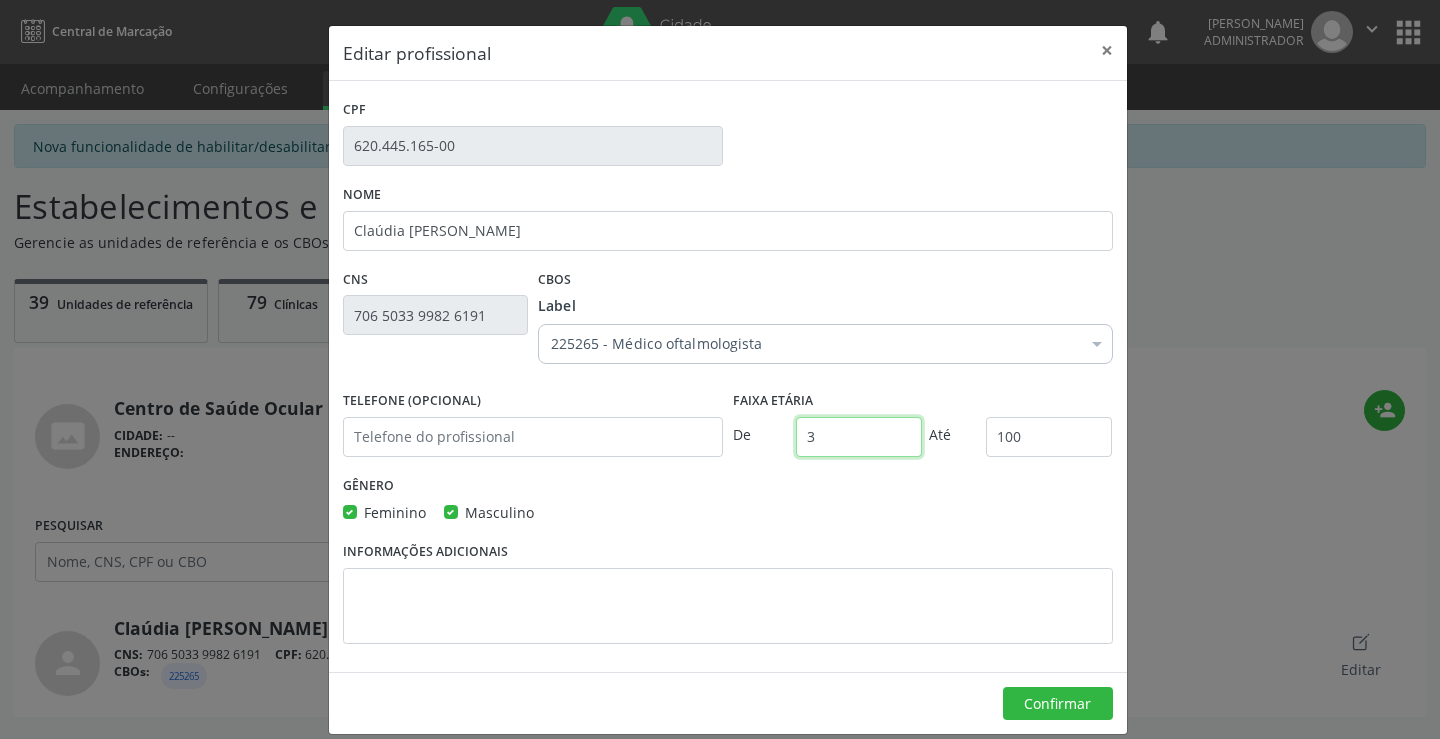 click on "3" at bounding box center (859, 437) 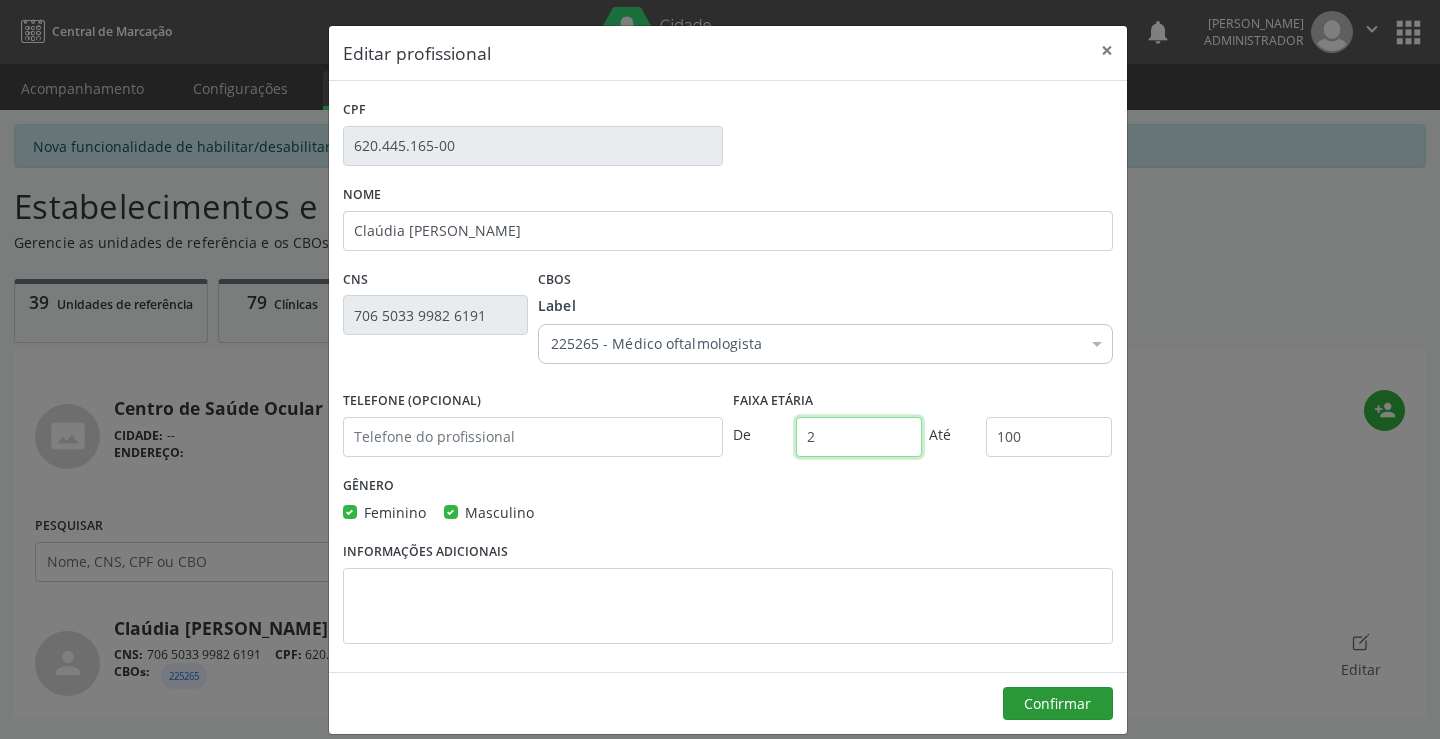 type on "2" 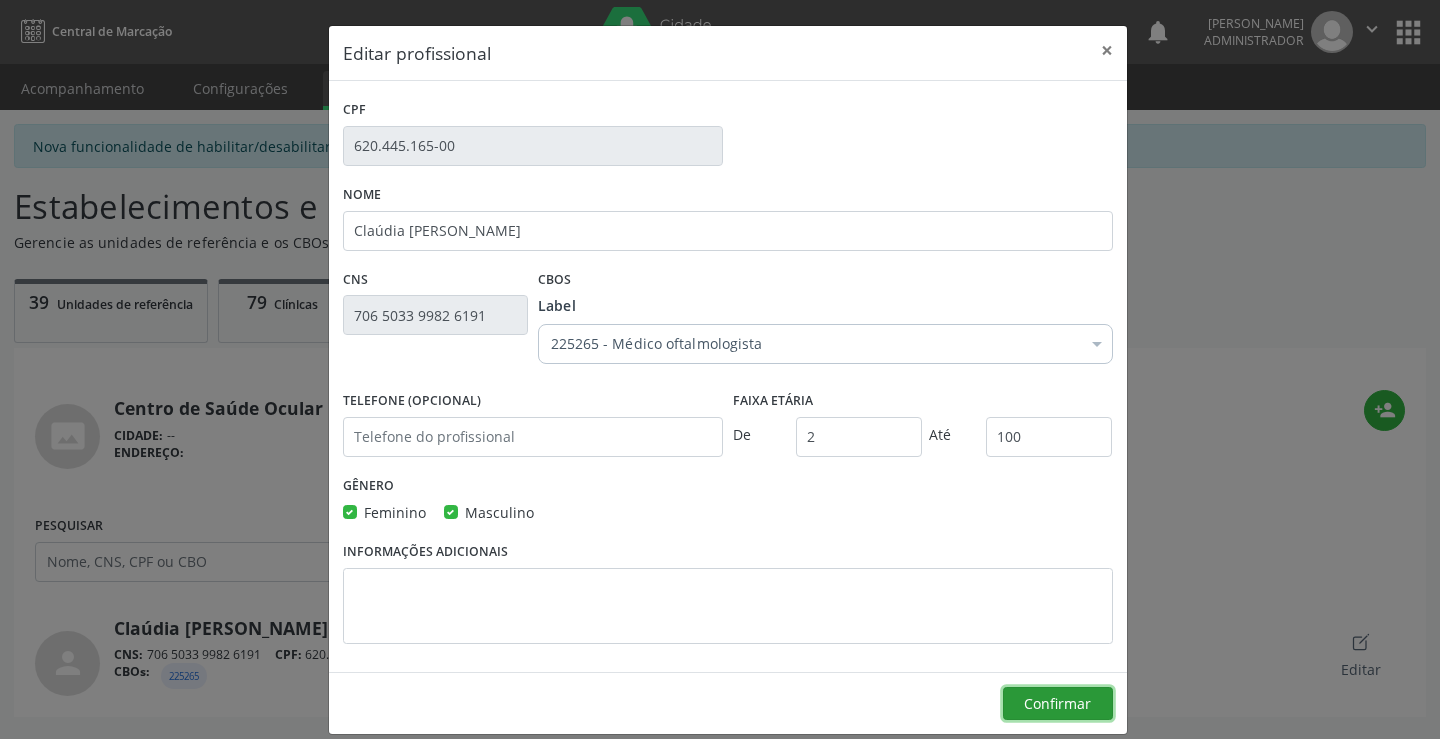 click on "Confirmar" at bounding box center (1058, 704) 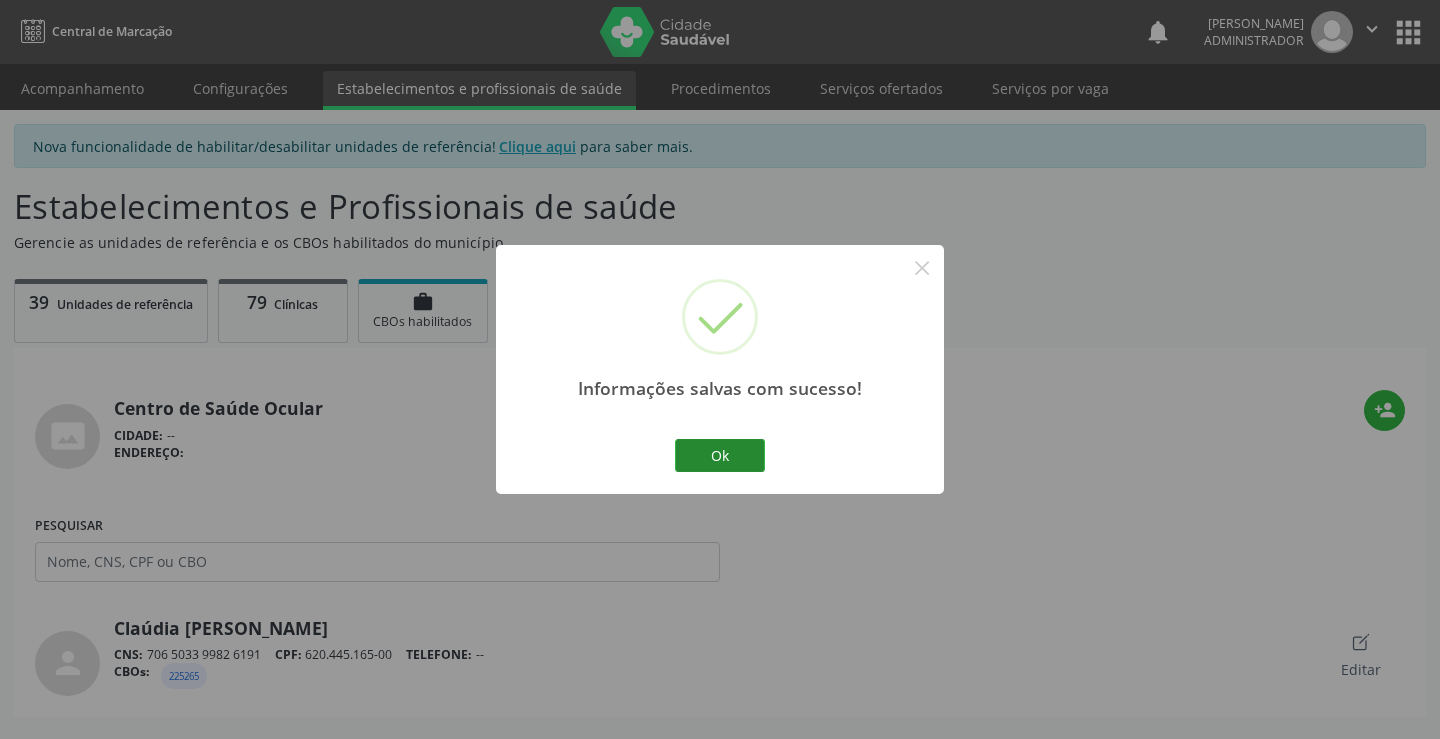 click on "Ok" at bounding box center (720, 456) 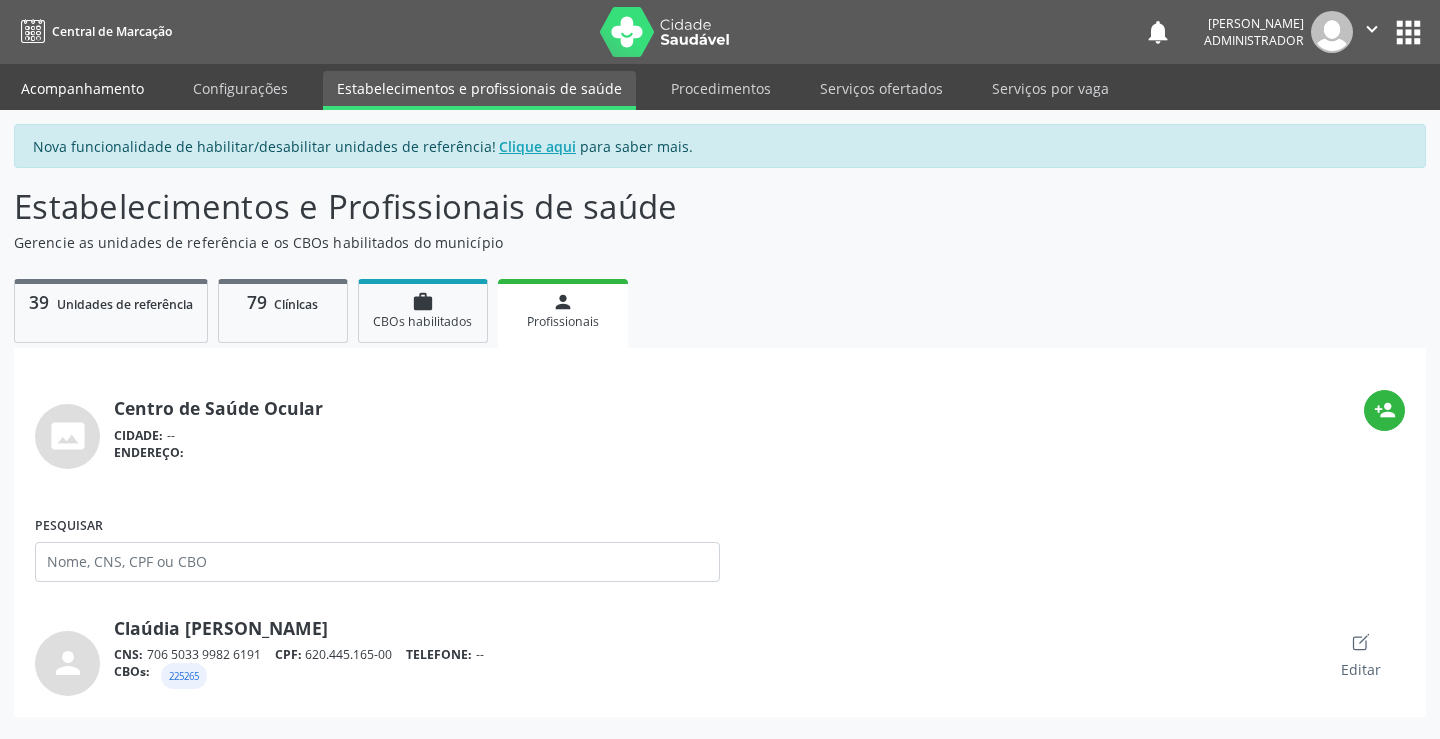 click on "Acompanhamento" at bounding box center (82, 88) 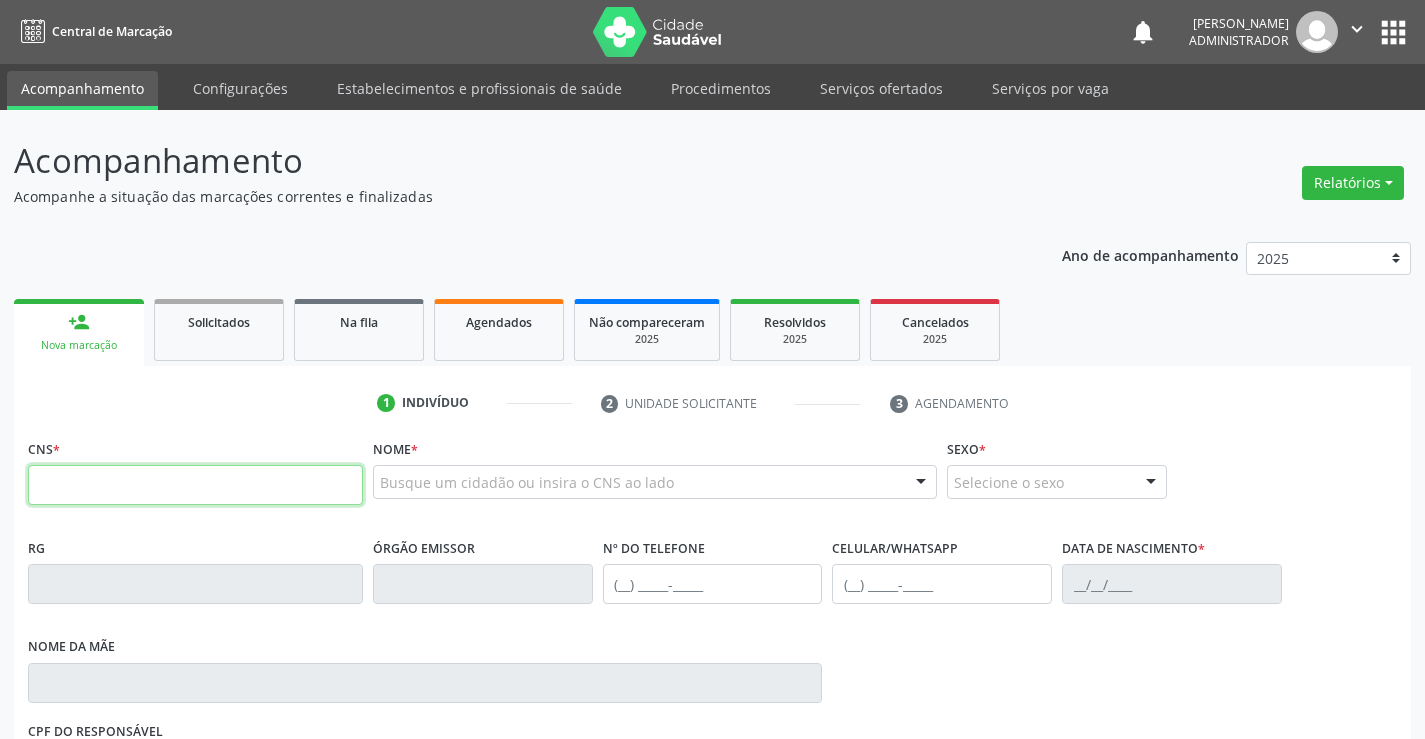 click at bounding box center (195, 485) 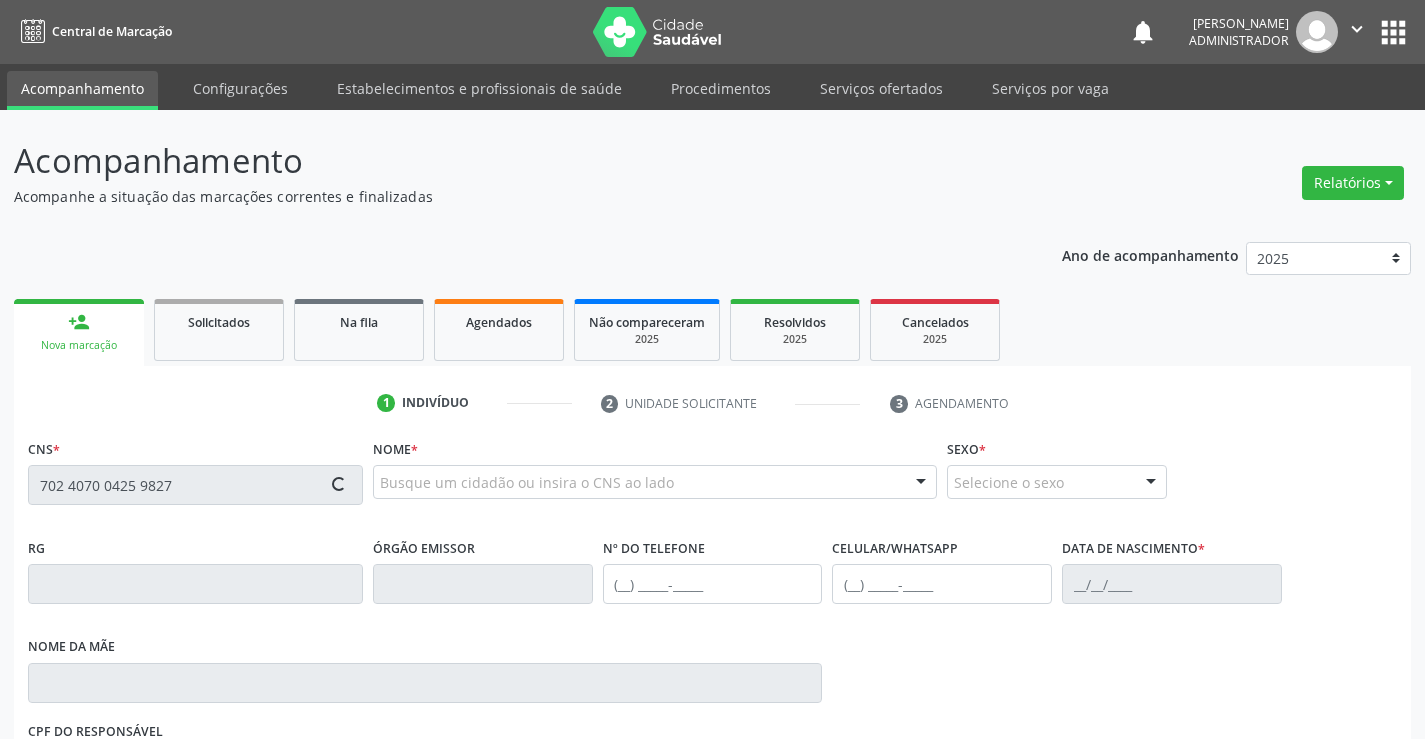 type on "702 4070 0425 9827" 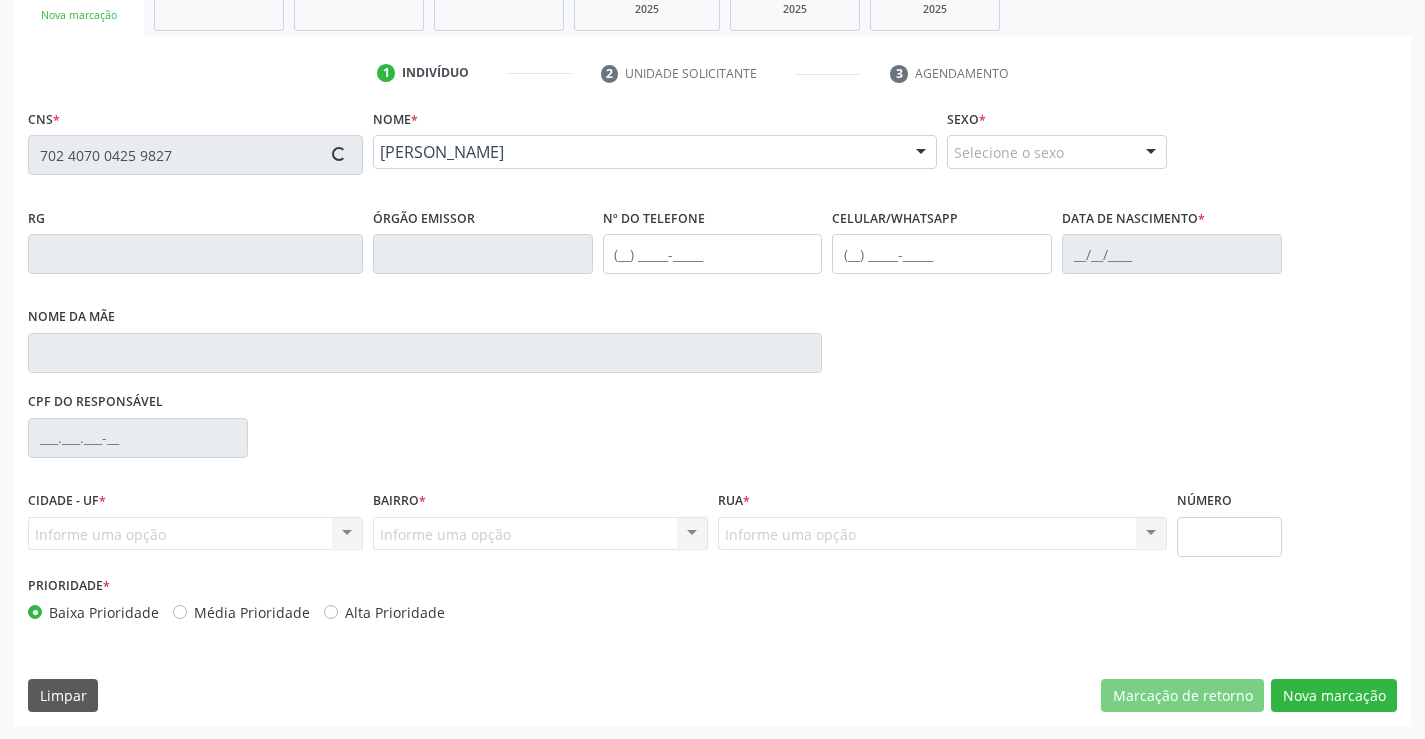 scroll, scrollTop: 331, scrollLeft: 0, axis: vertical 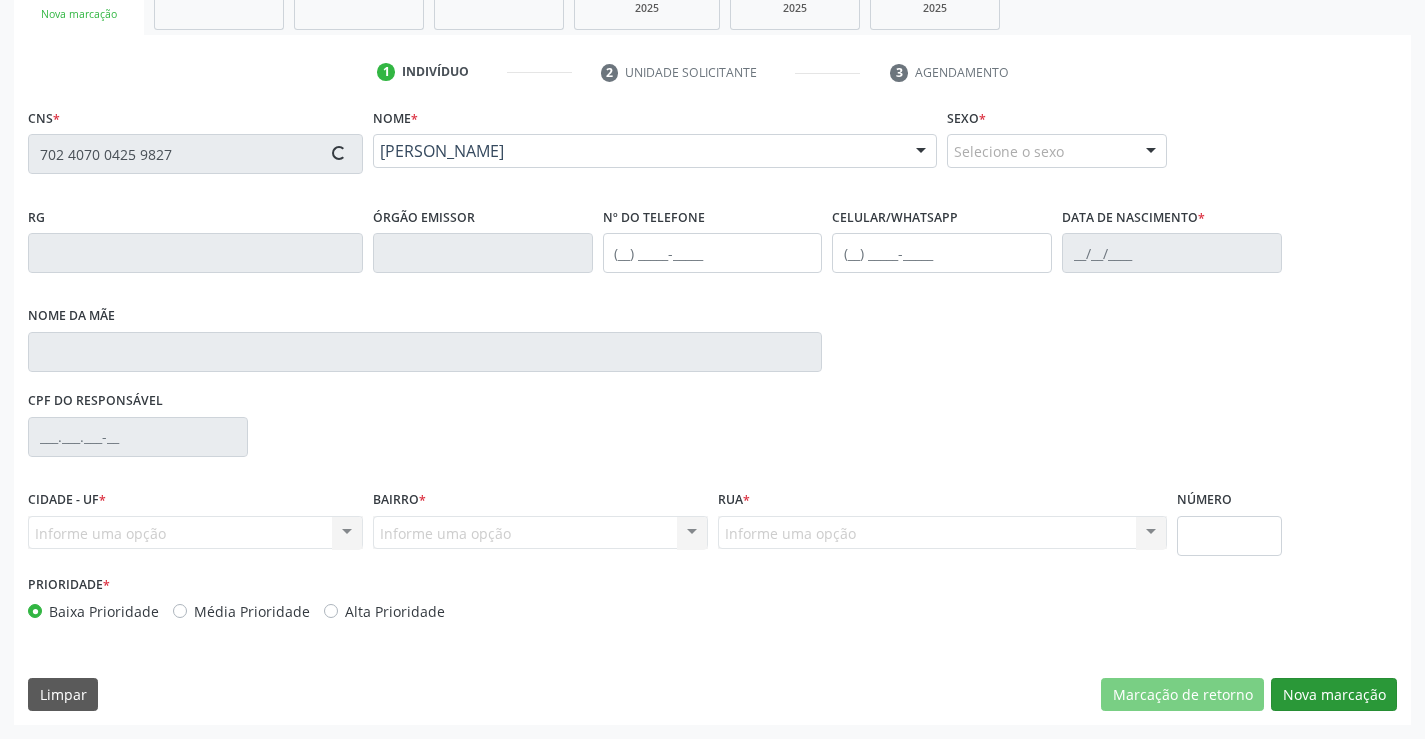 type on "(74) 98843-7680" 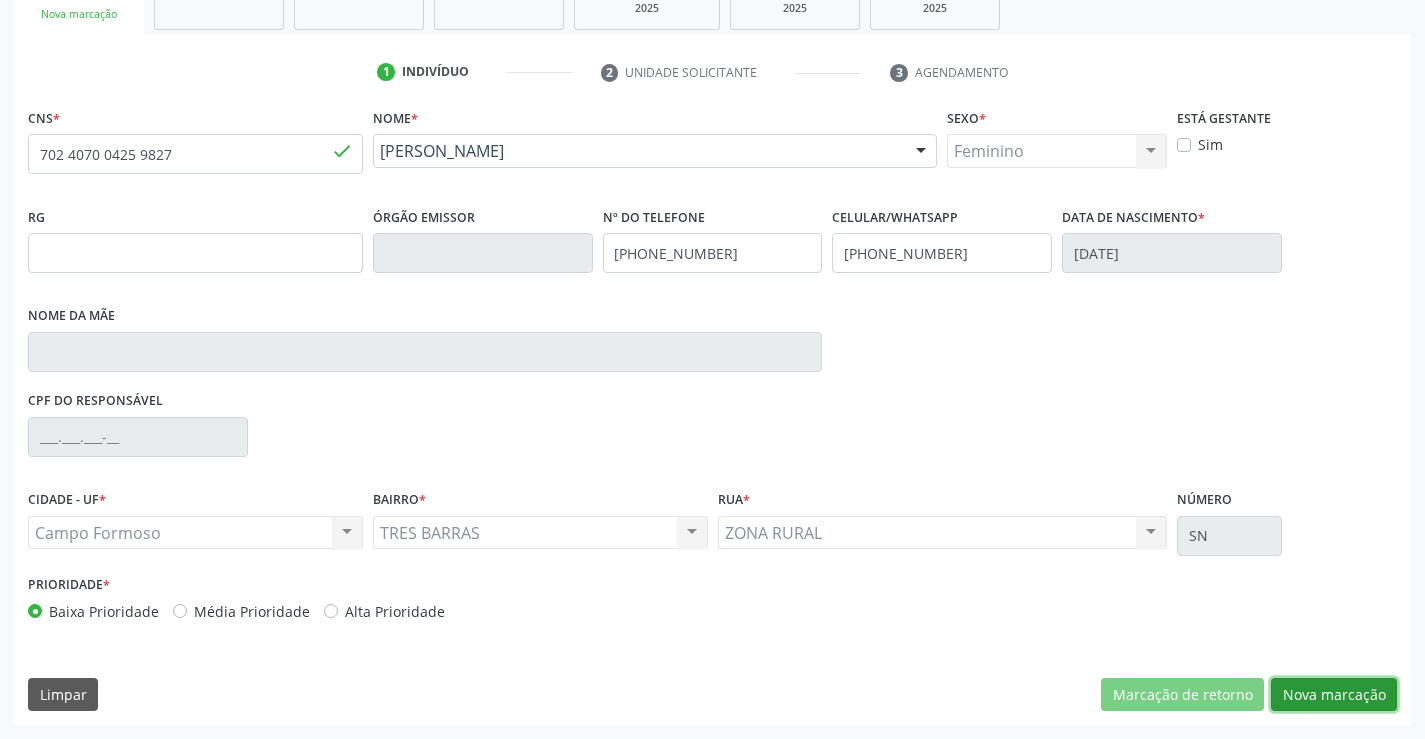 click on "Nova marcação" at bounding box center [1334, 695] 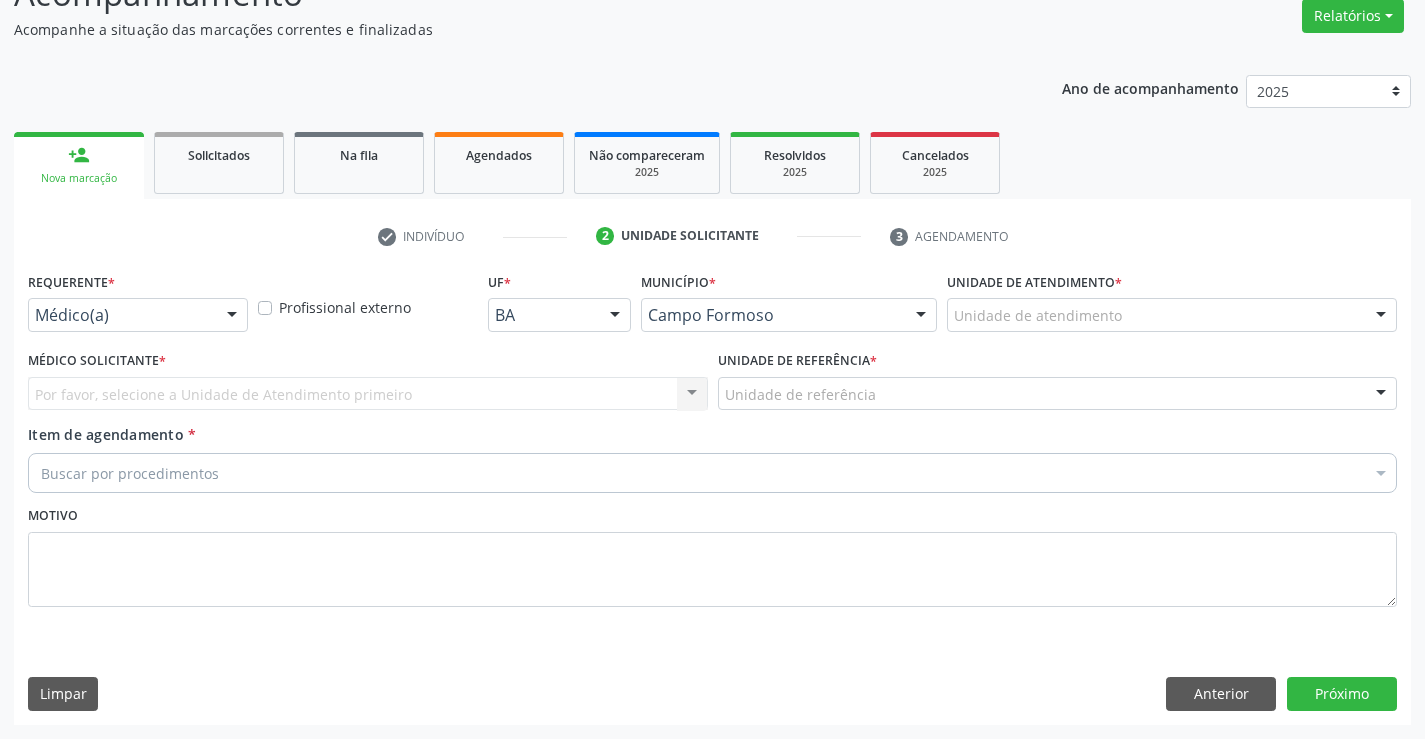 scroll, scrollTop: 167, scrollLeft: 0, axis: vertical 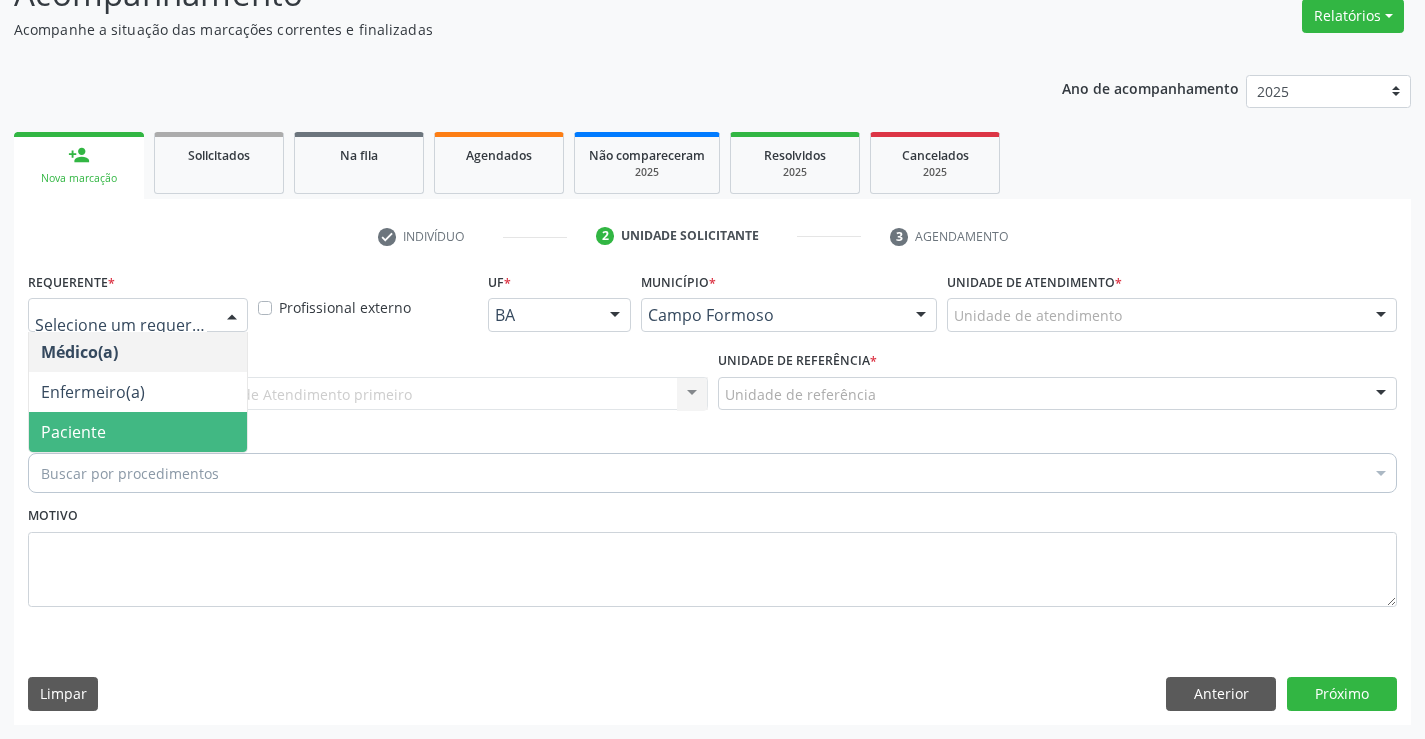 click on "Paciente" at bounding box center [138, 432] 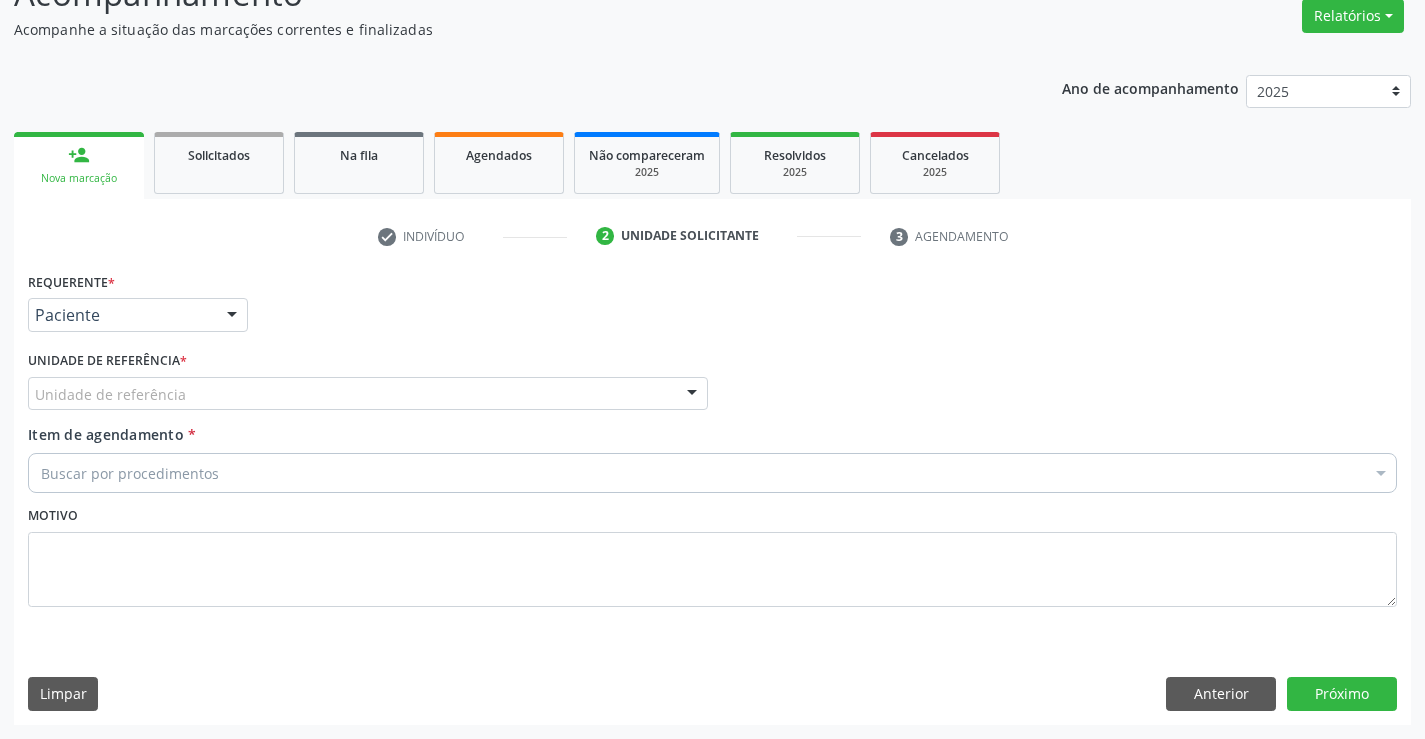 click at bounding box center (692, 395) 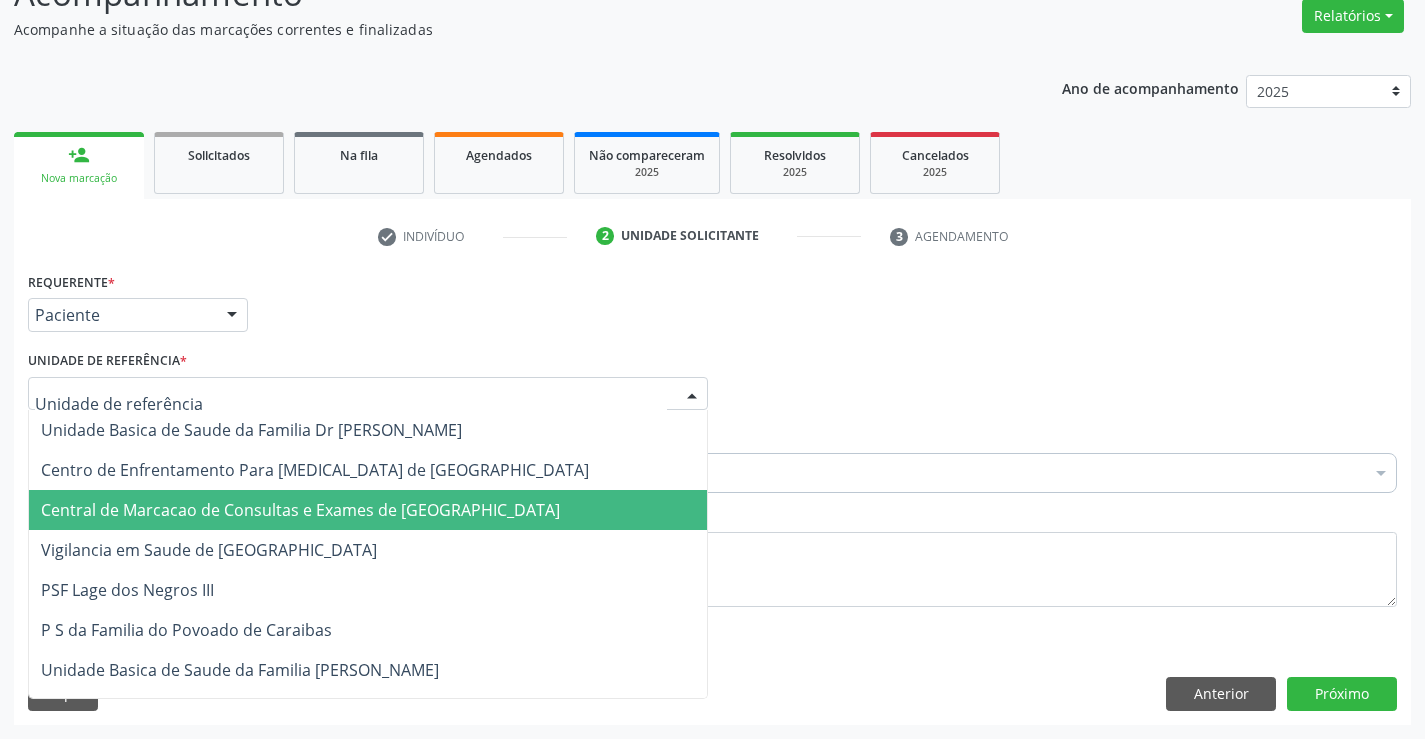 click on "Central de Marcacao de Consultas e Exames de [GEOGRAPHIC_DATA]" at bounding box center [368, 510] 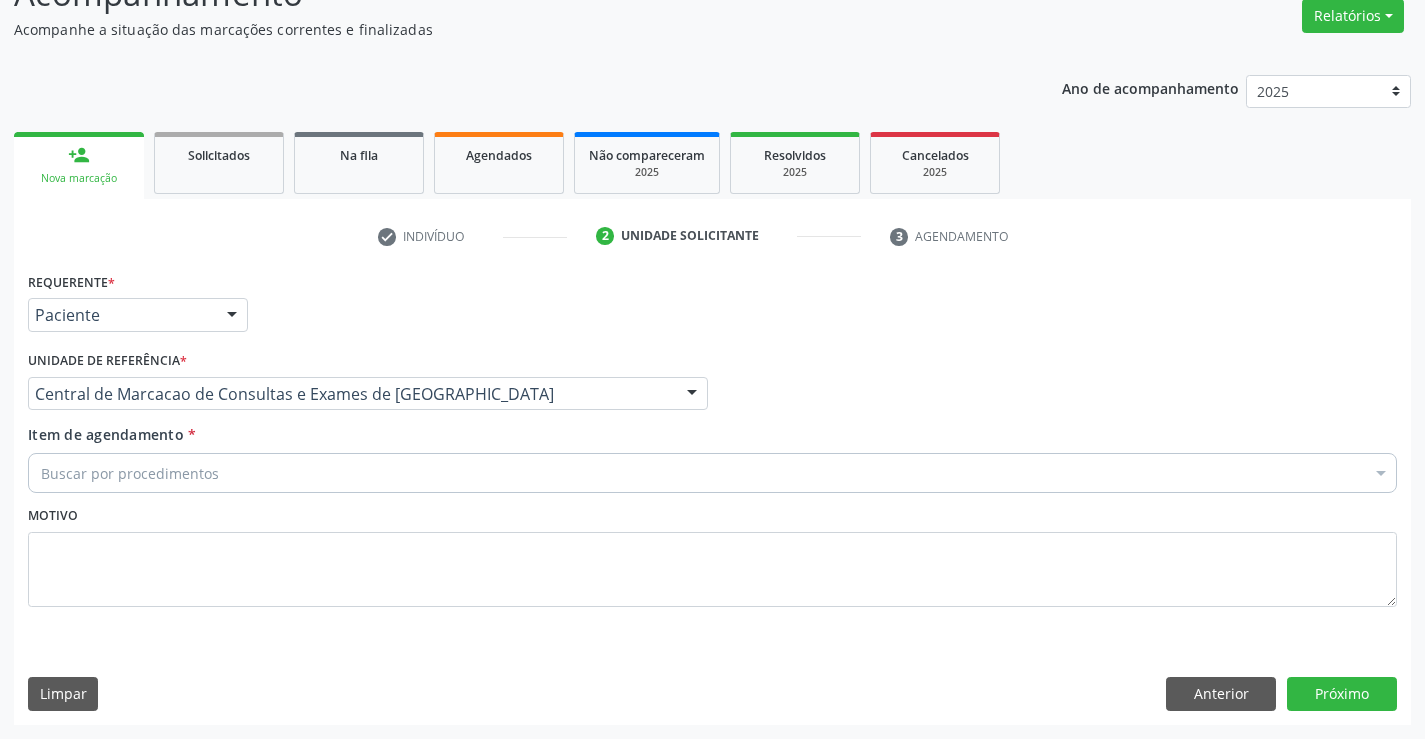 click on "Buscar por procedimentos" at bounding box center (712, 473) 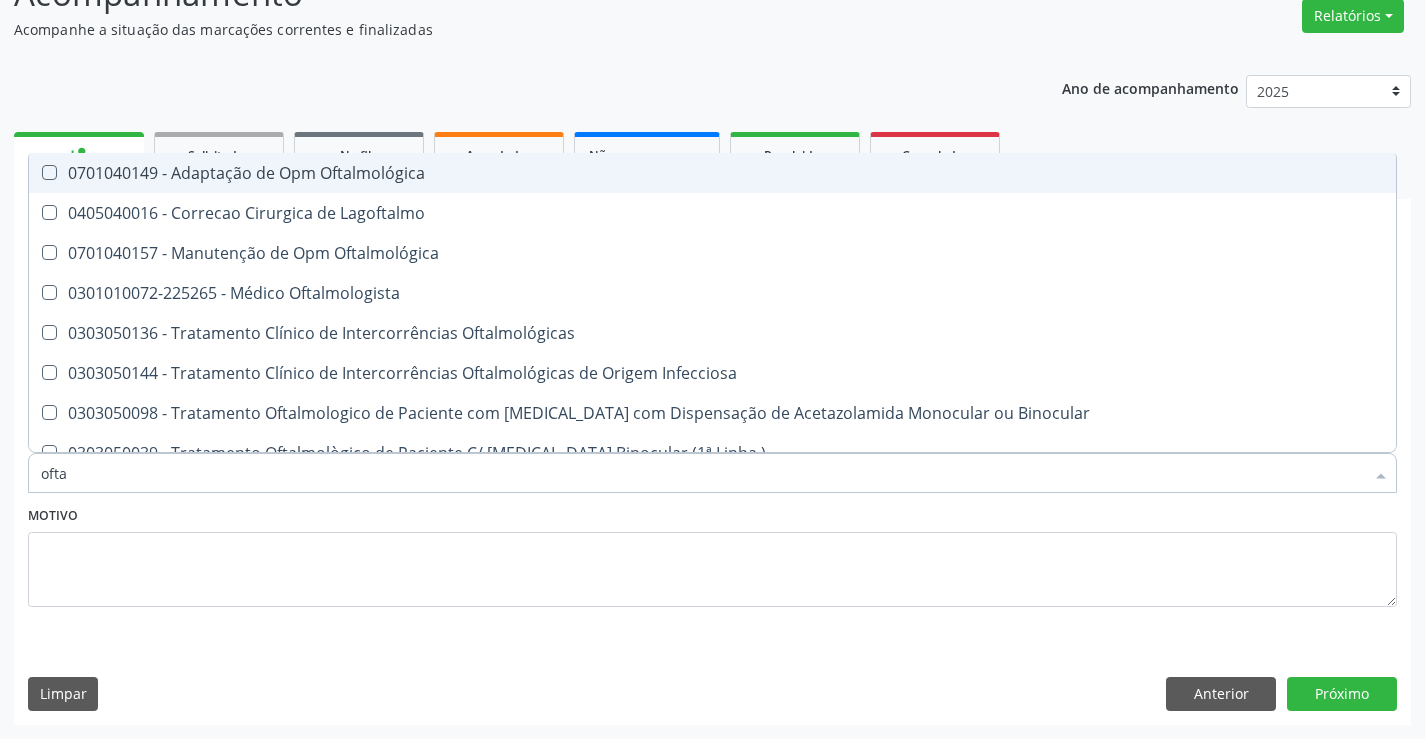 type on "oftal" 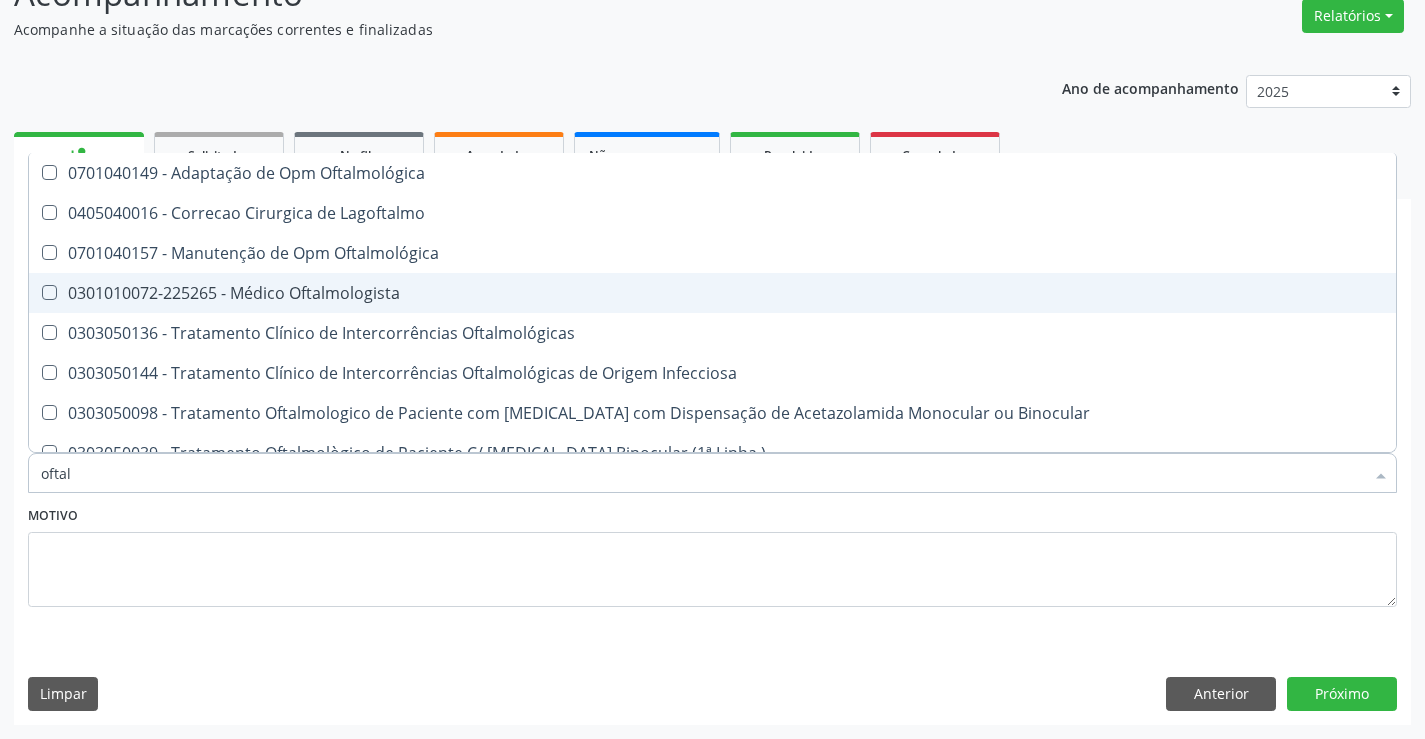 click on "0301010072-225265 - Médico Oftalmologista" at bounding box center (712, 293) 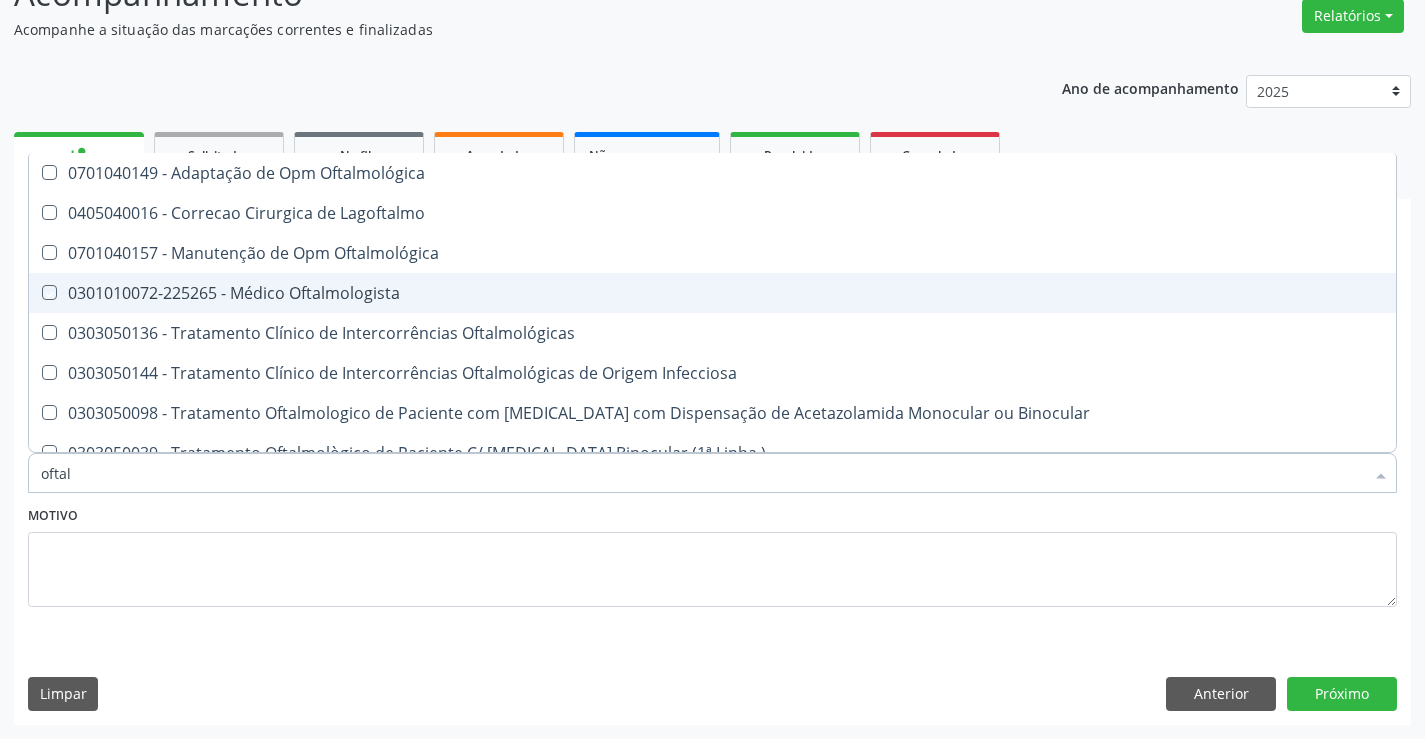 checkbox on "true" 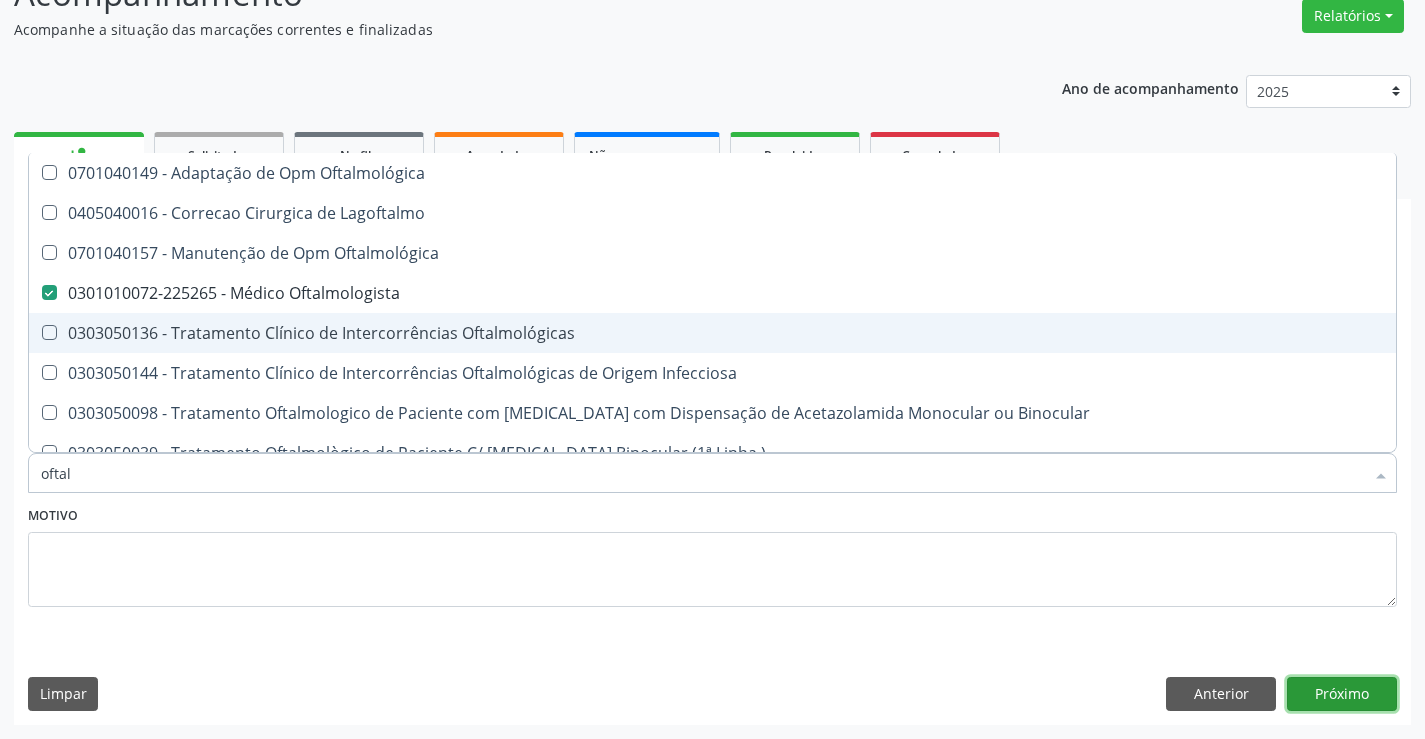 click on "Próximo" at bounding box center (1342, 694) 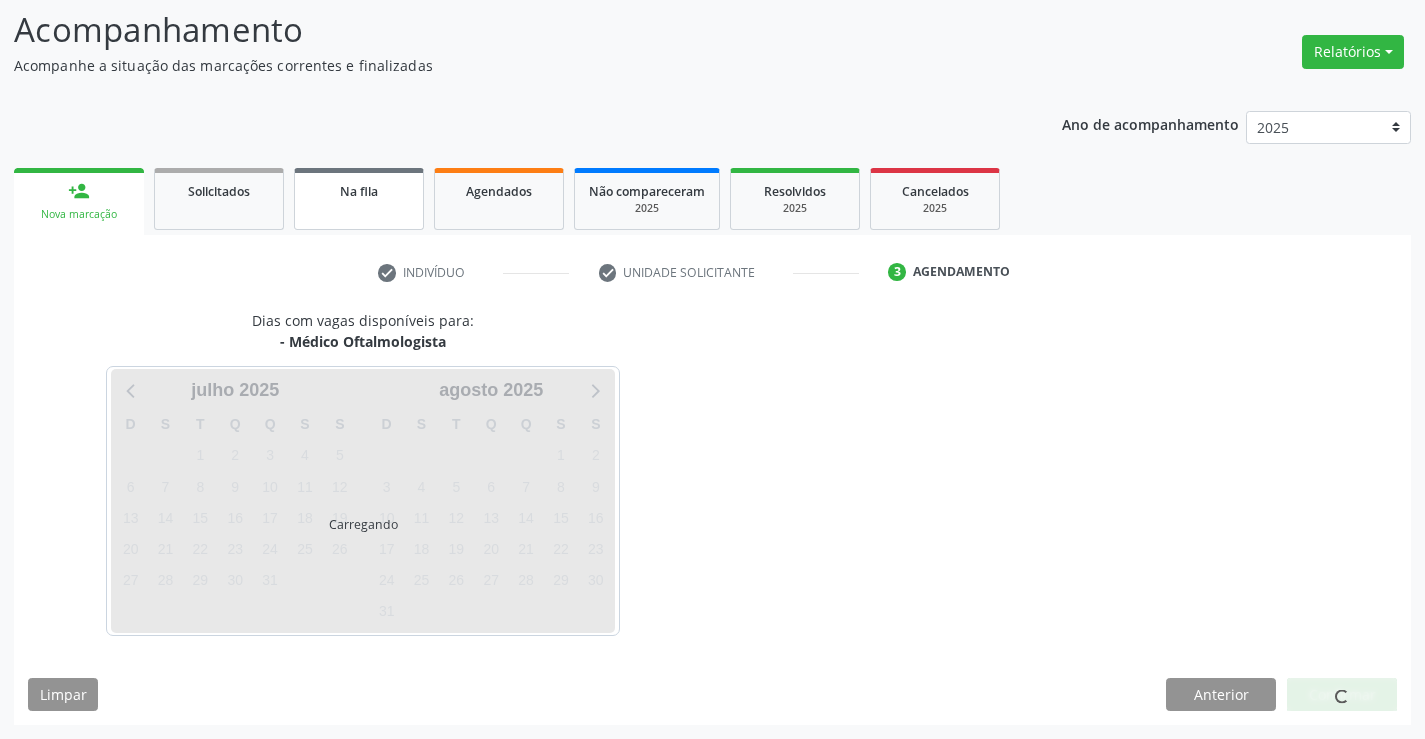 scroll, scrollTop: 131, scrollLeft: 0, axis: vertical 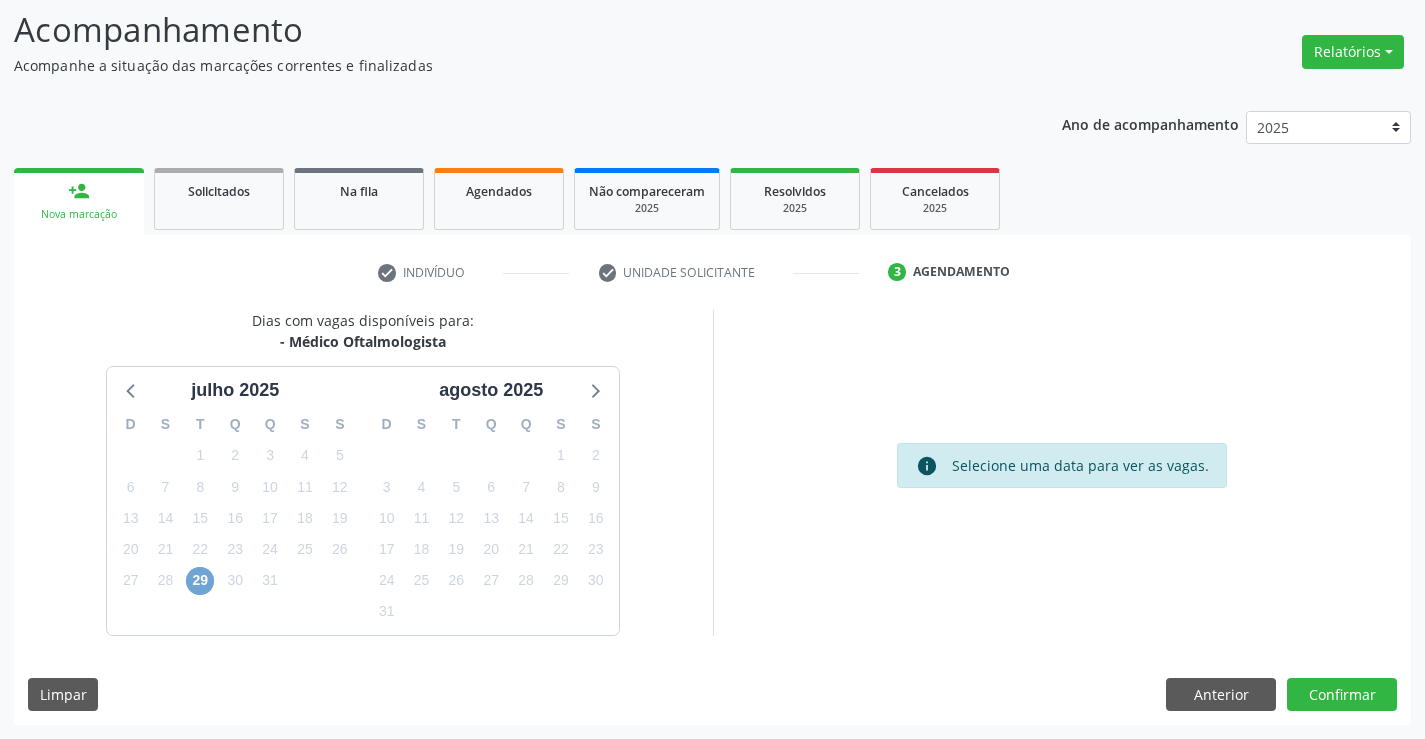 click on "29" at bounding box center [200, 581] 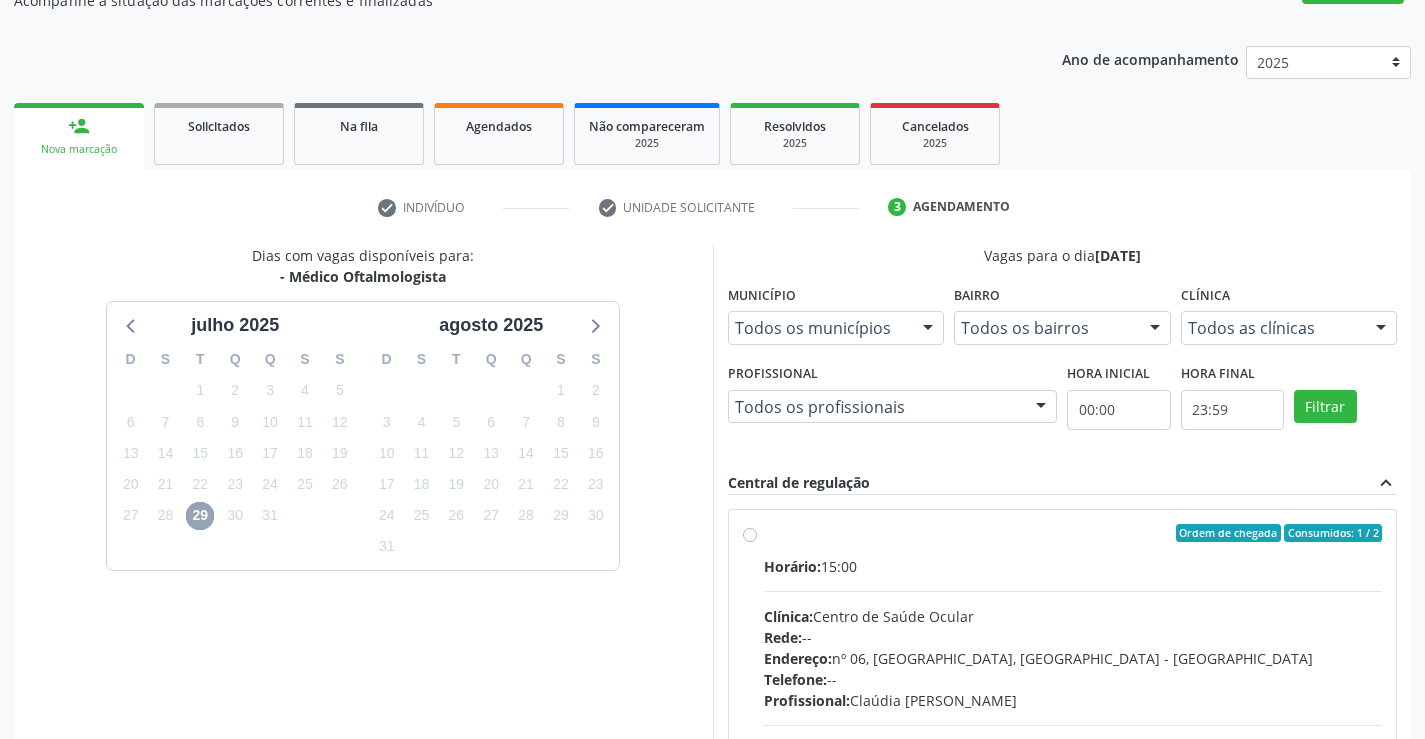 scroll, scrollTop: 231, scrollLeft: 0, axis: vertical 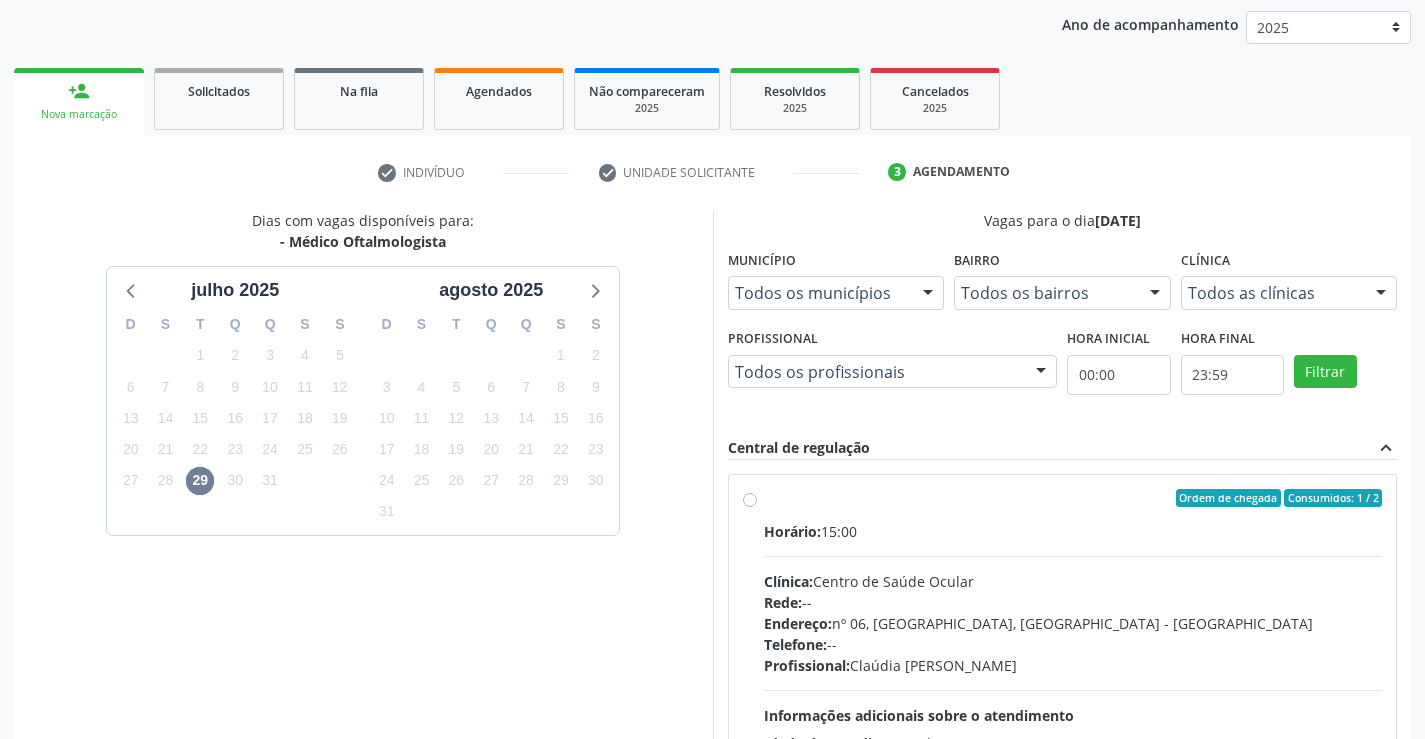 click on "Ordem de chegada
Consumidos: 1 / 2
Horário:   15:00
Clínica:  Centro de Saúde Ocular
Rede:
--
Endereço:   nº 06, Bairro Colina do Sol, Campo Formoso - BA
Telefone:   --
Profissional:
Claúdia Galvão Pedreira
Informações adicionais sobre o atendimento
Idade de atendimento:
de 2 a 100 anos
Gênero(s) atendido(s):
Feminino e Masculino
Informações adicionais:
--" at bounding box center (1073, 642) 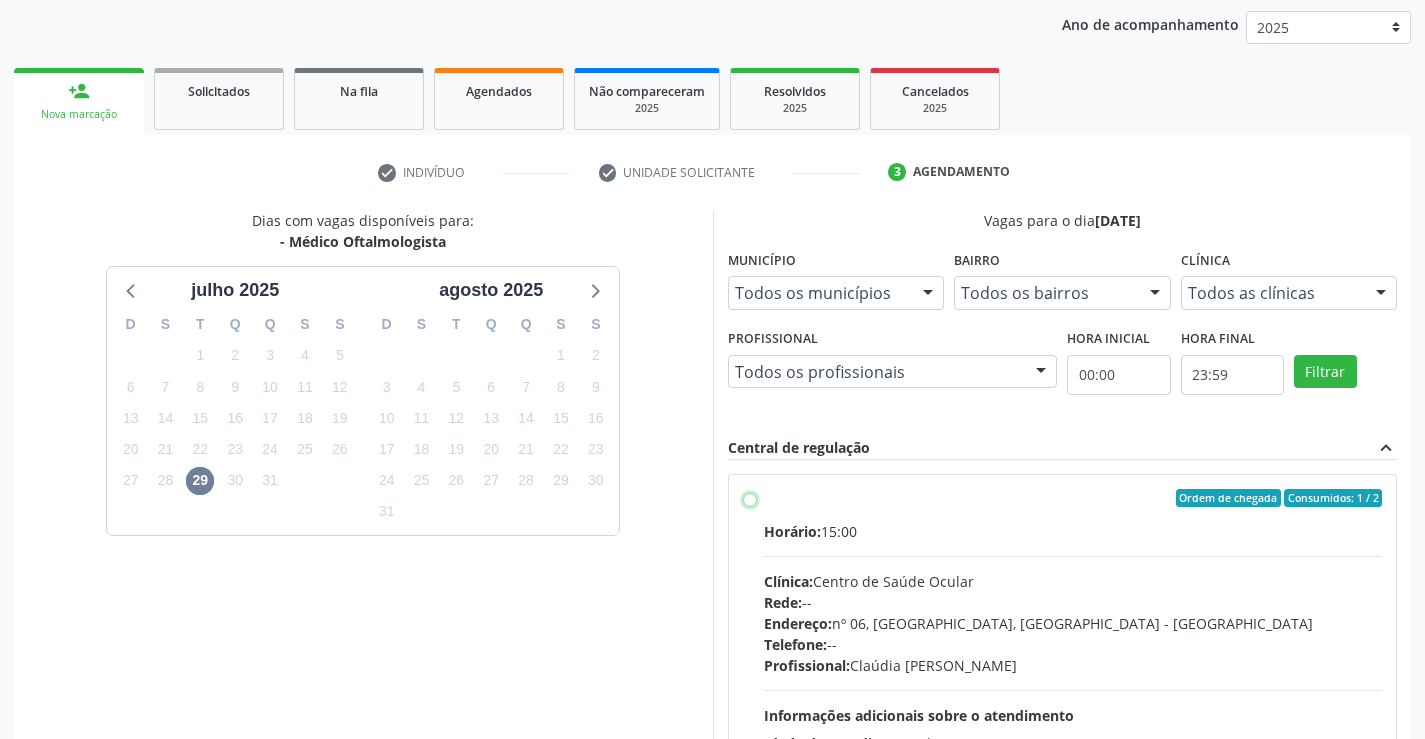 click on "Ordem de chegada
Consumidos: 1 / 2
Horário:   15:00
Clínica:  Centro de Saúde Ocular
Rede:
--
Endereço:   nº 06, Bairro Colina do Sol, Campo Formoso - BA
Telefone:   --
Profissional:
Claúdia Galvão Pedreira
Informações adicionais sobre o atendimento
Idade de atendimento:
de 2 a 100 anos
Gênero(s) atendido(s):
Feminino e Masculino
Informações adicionais:
--" at bounding box center (750, 498) 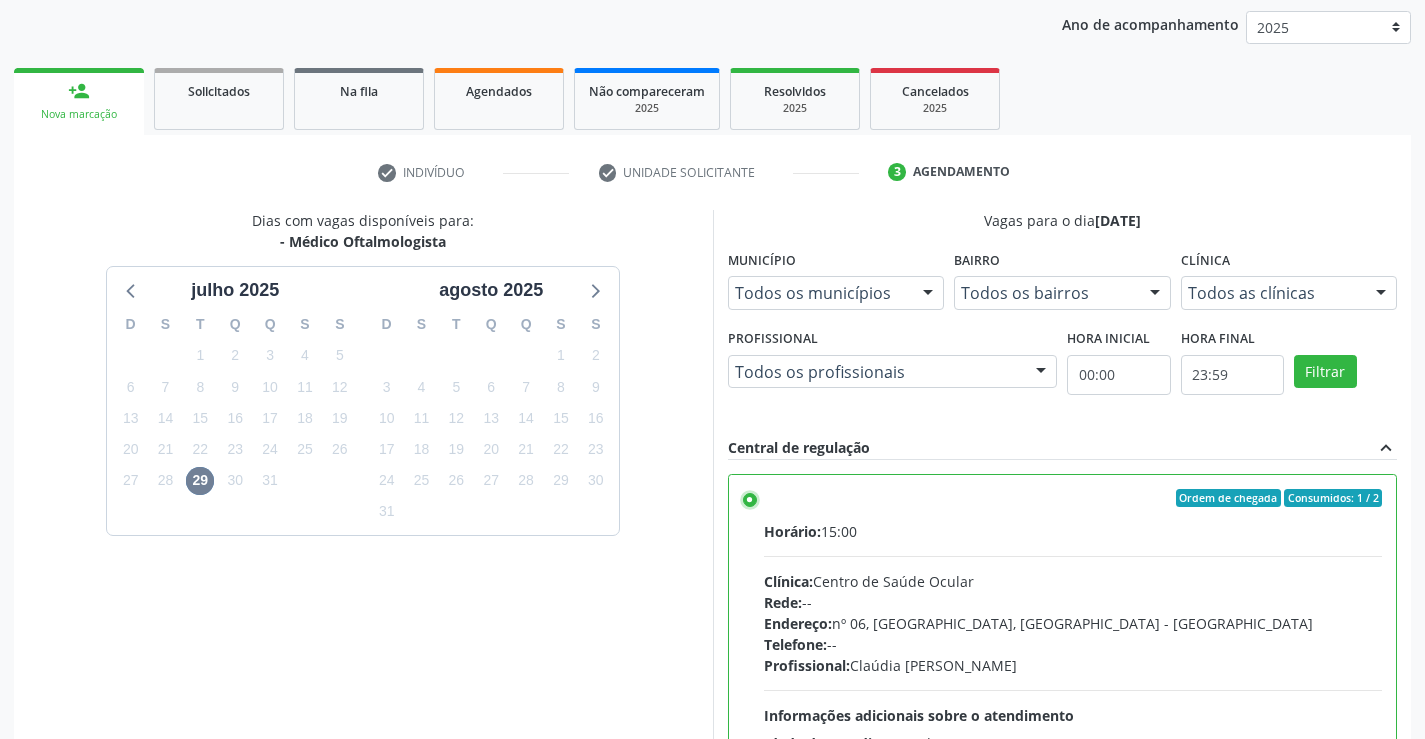 scroll, scrollTop: 99, scrollLeft: 0, axis: vertical 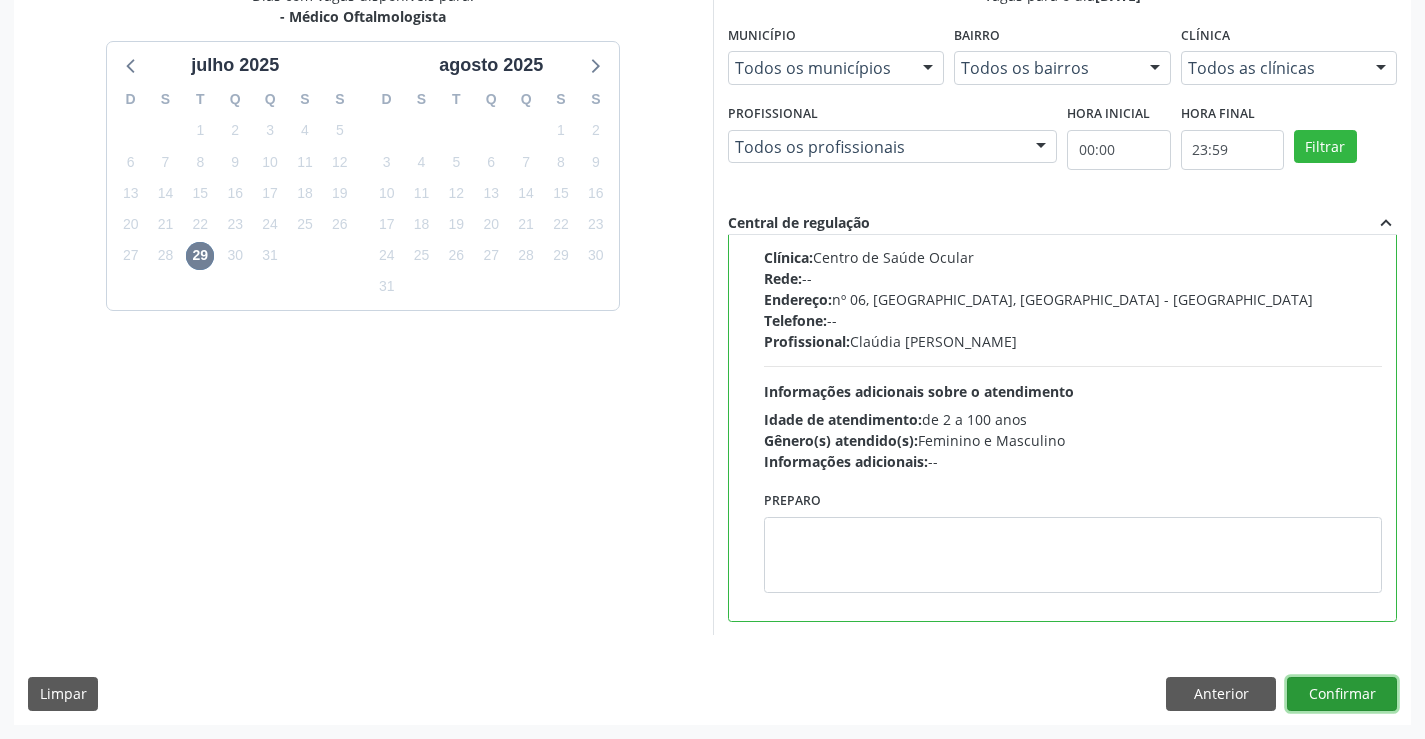 click on "Confirmar" at bounding box center [1342, 694] 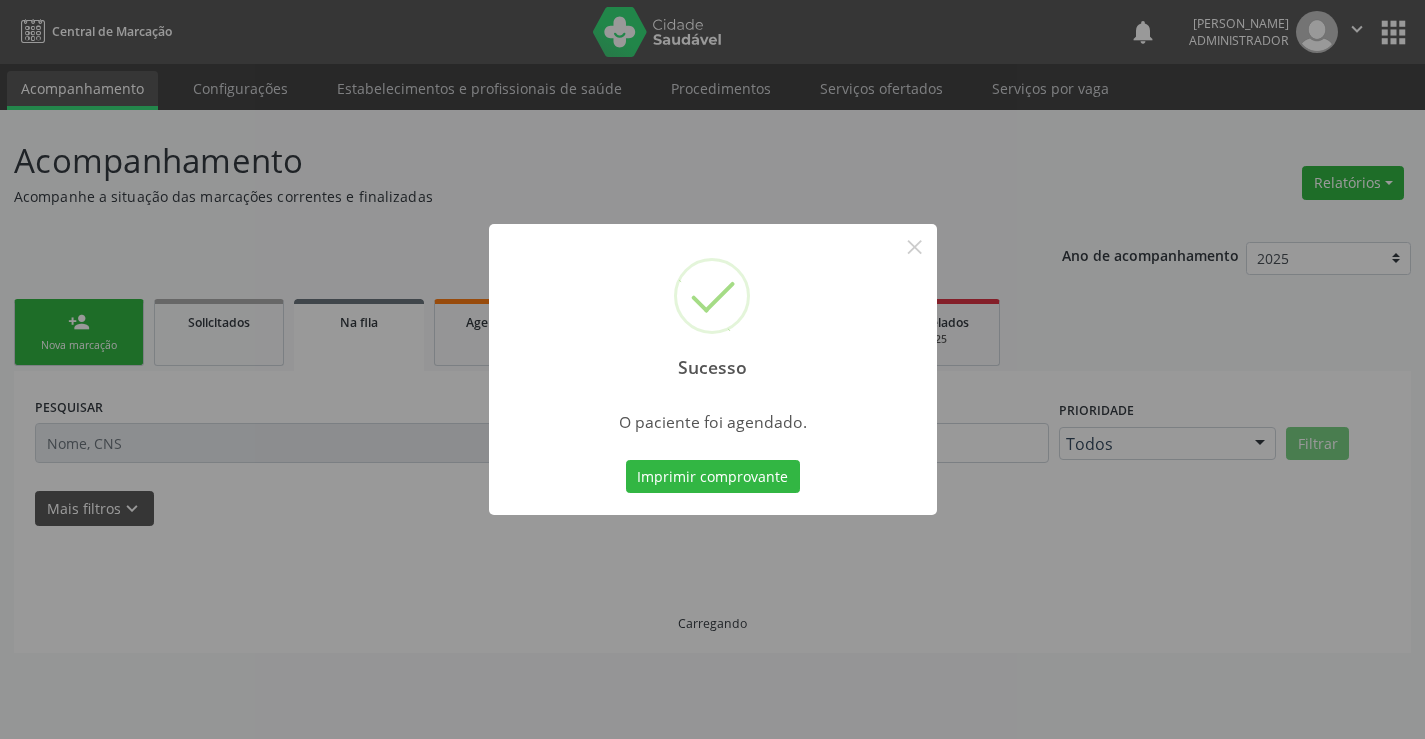 scroll, scrollTop: 0, scrollLeft: 0, axis: both 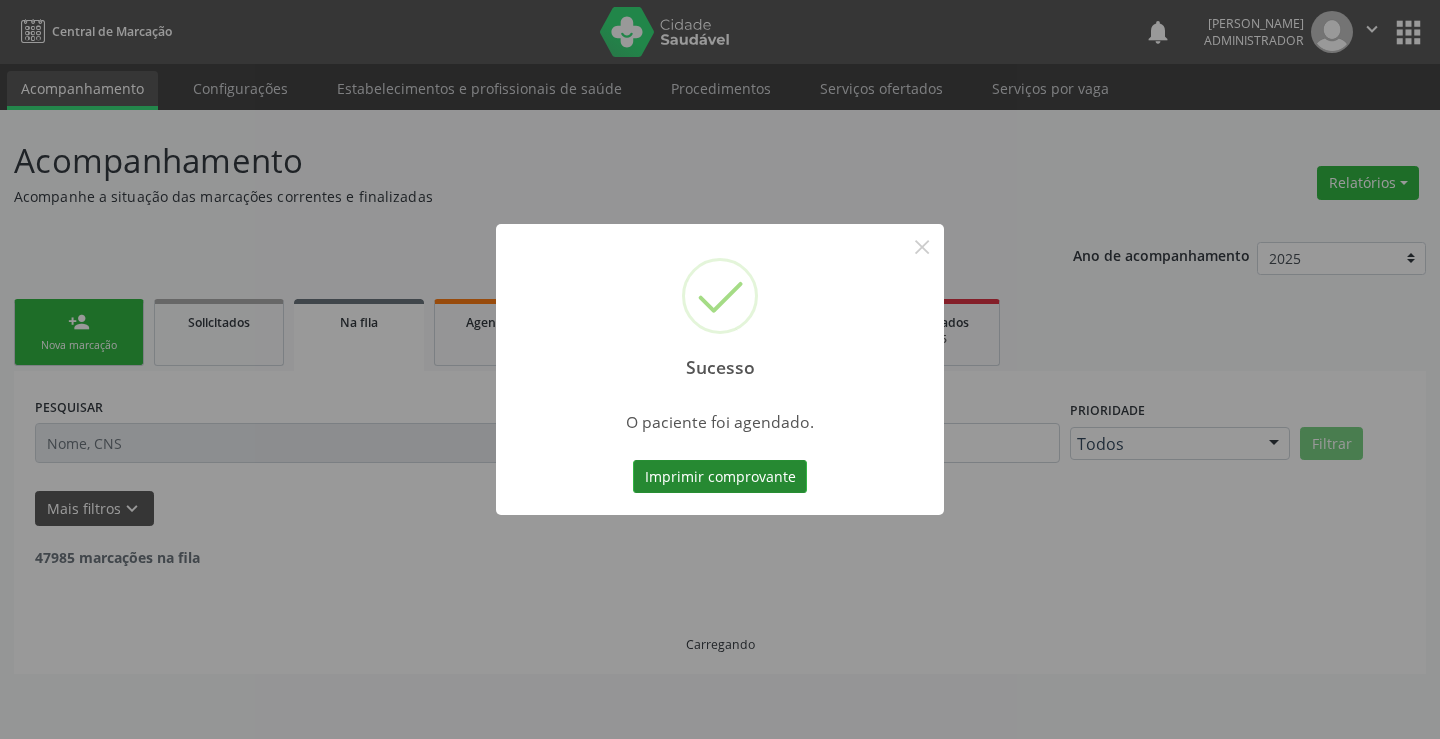 click on "Imprimir comprovante" at bounding box center [720, 477] 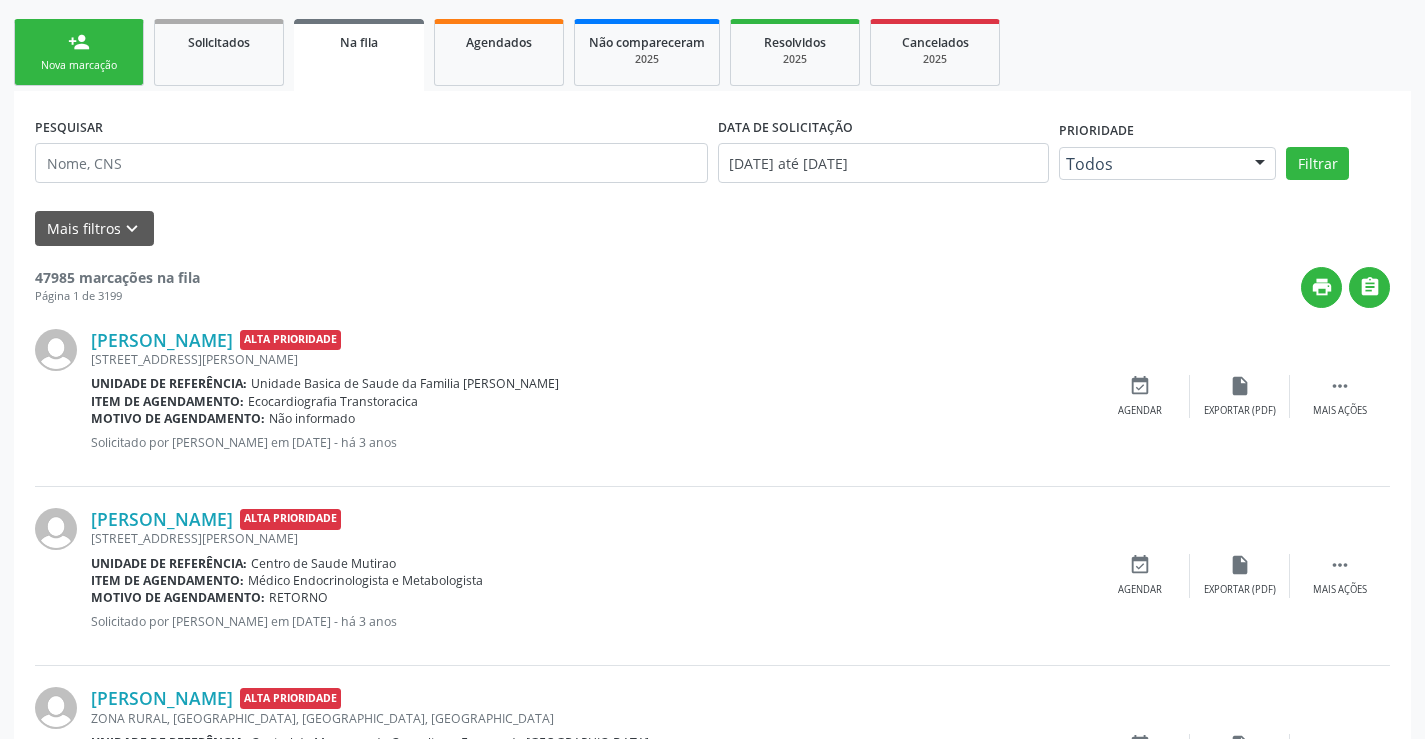 scroll, scrollTop: 0, scrollLeft: 0, axis: both 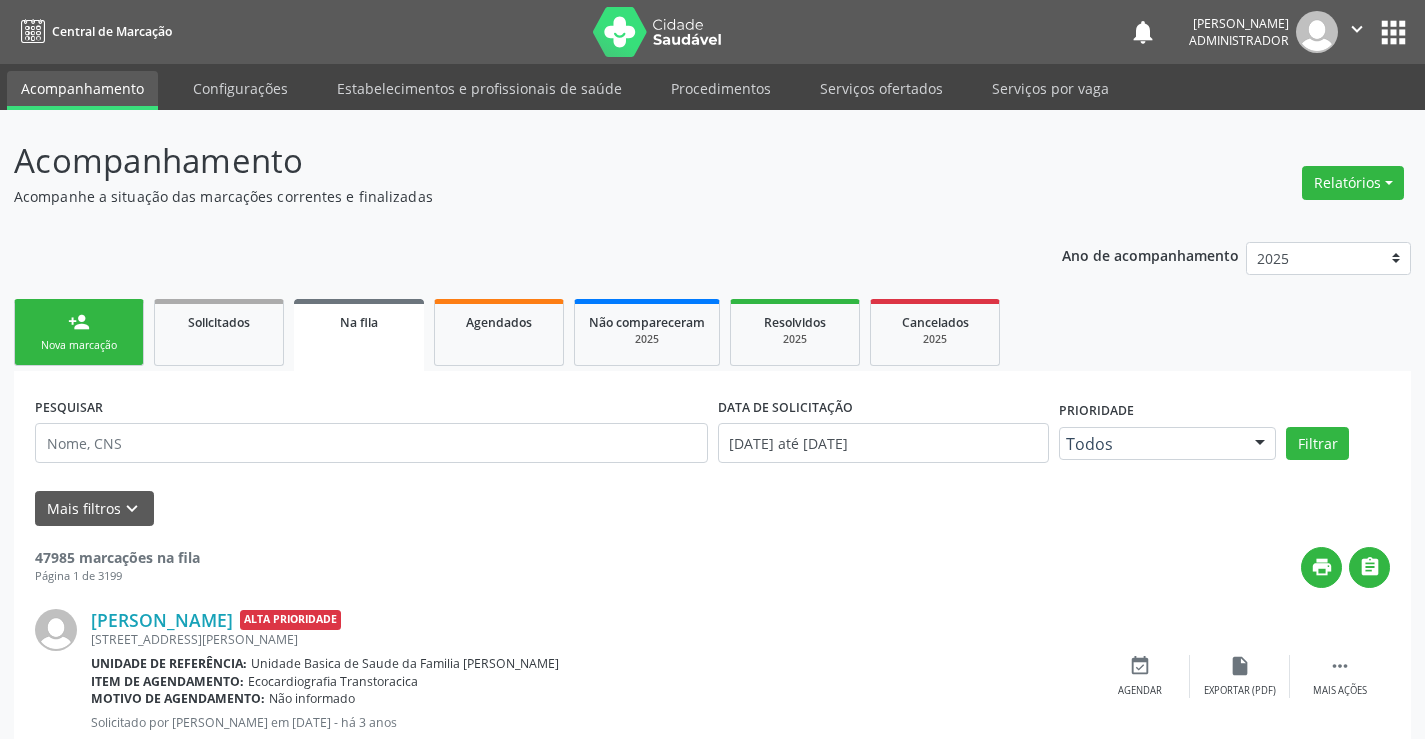 click on "Sucesso ×" at bounding box center [713, 340] 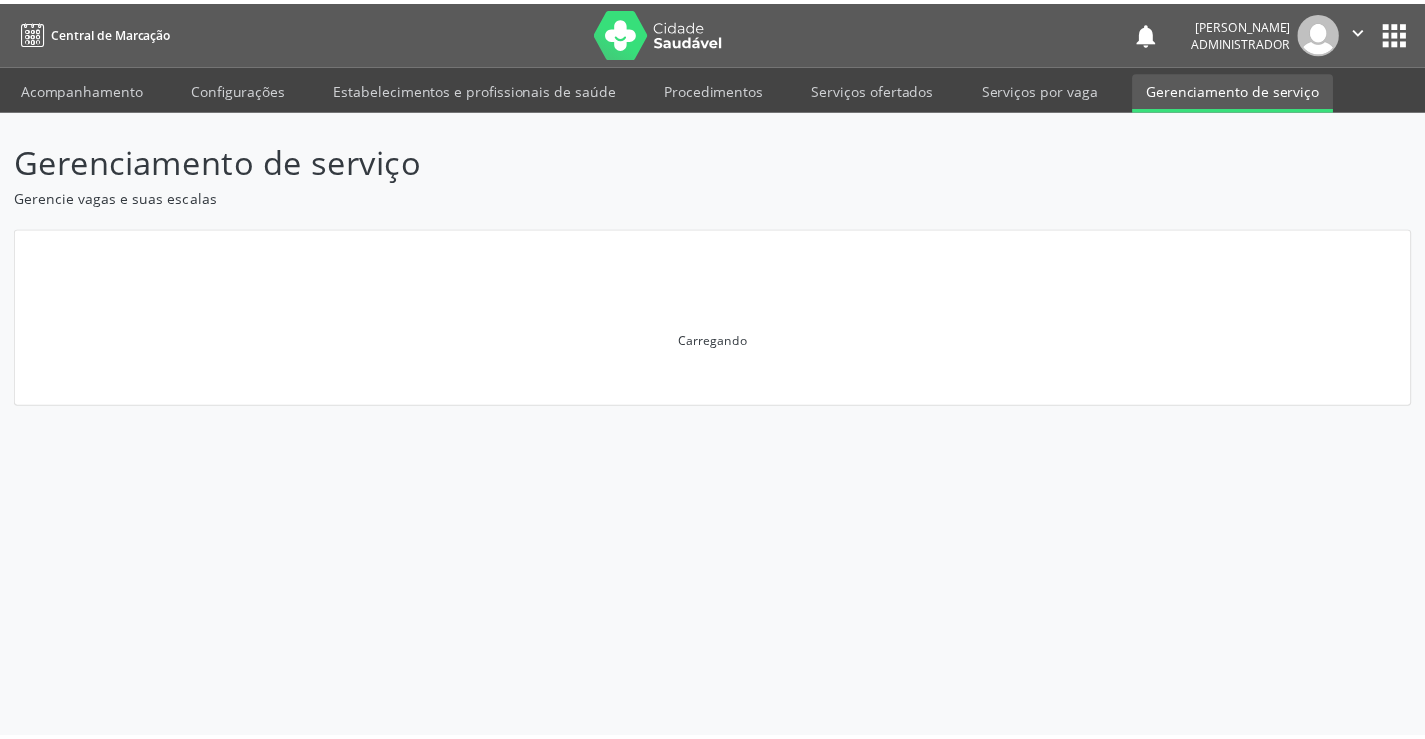 scroll, scrollTop: 0, scrollLeft: 0, axis: both 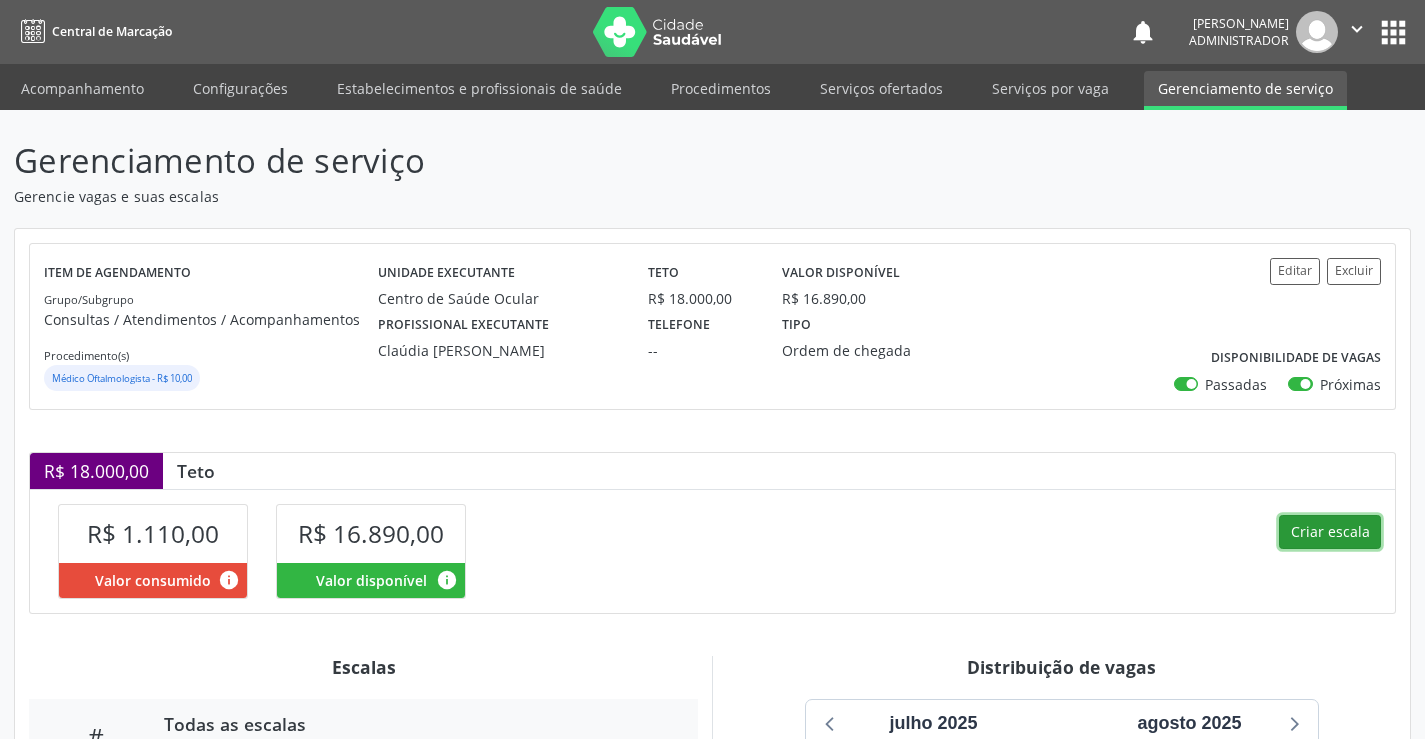 click on "Criar escala" at bounding box center (1330, 532) 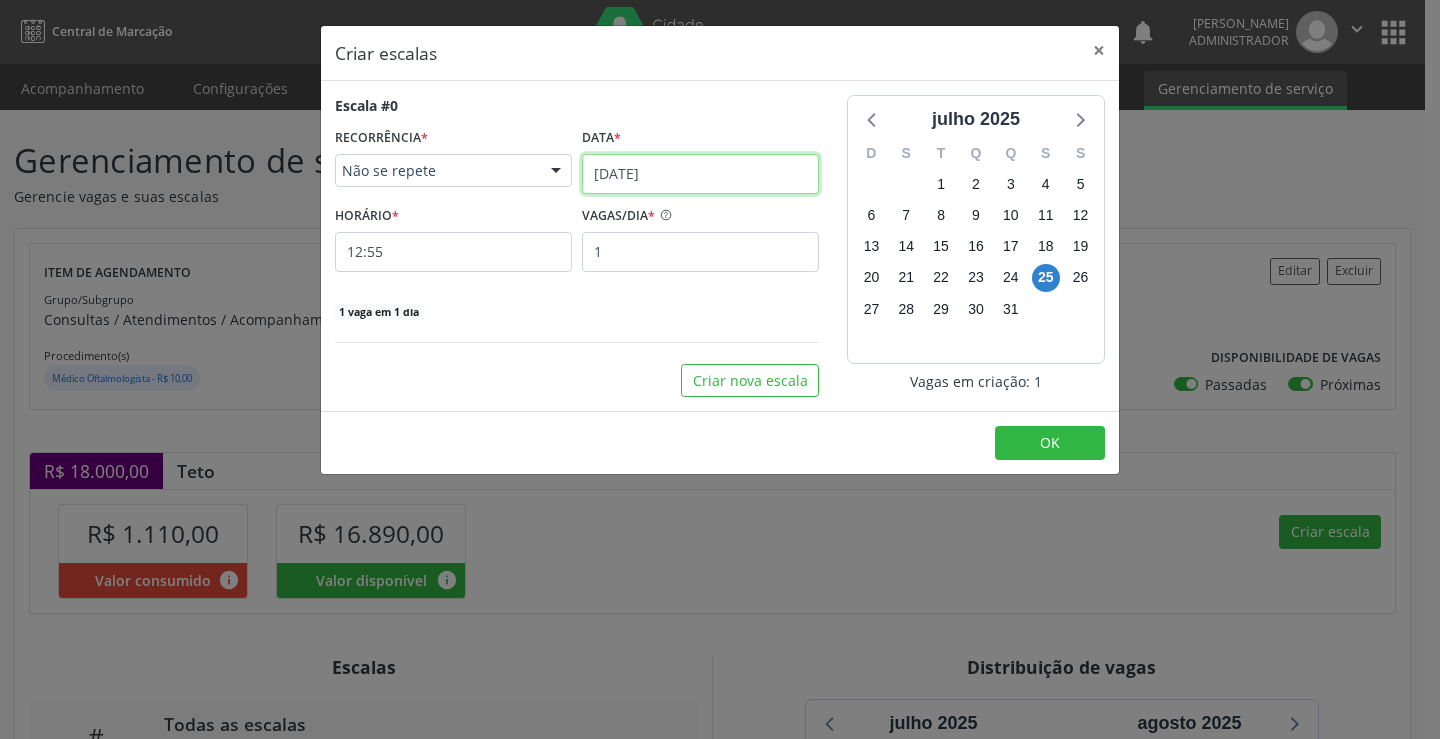 click on "[DATE]" at bounding box center (700, 174) 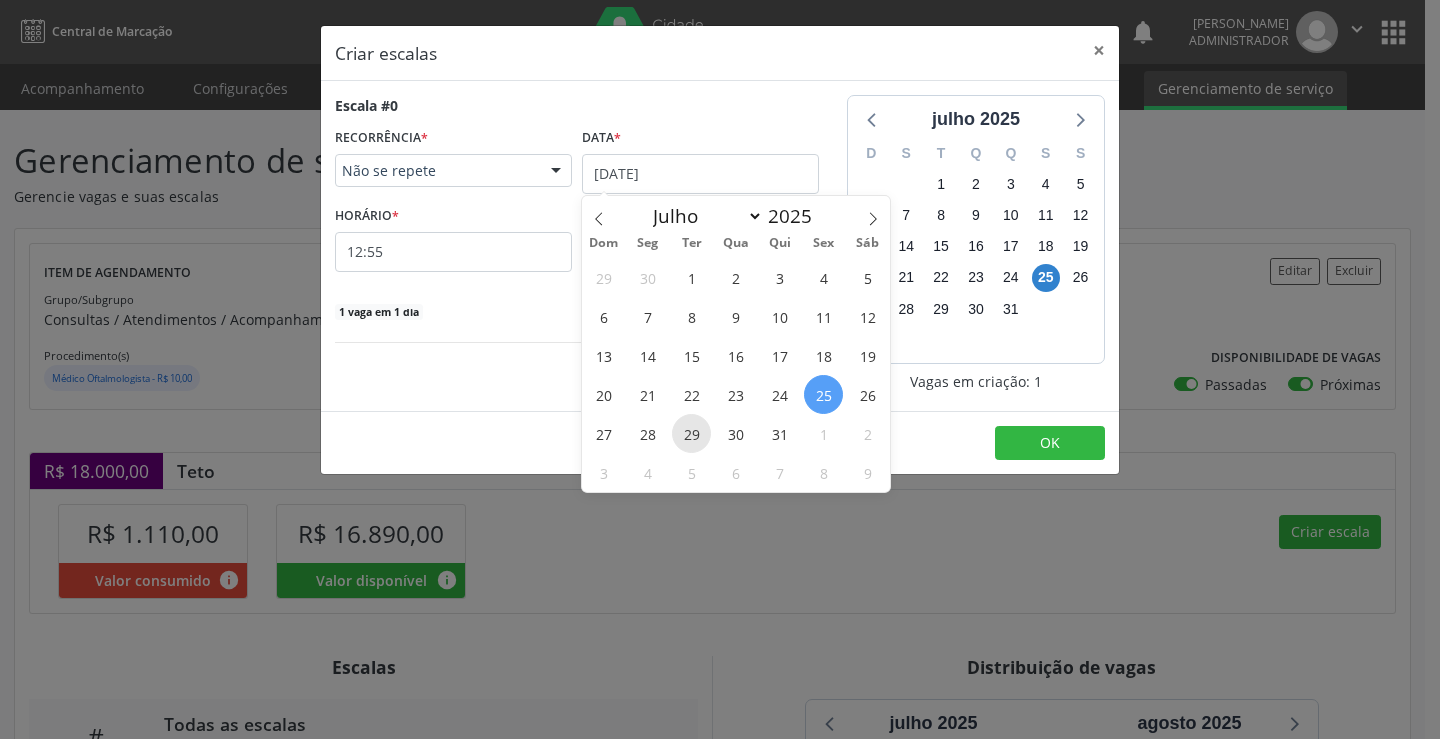 click on "29" at bounding box center [691, 433] 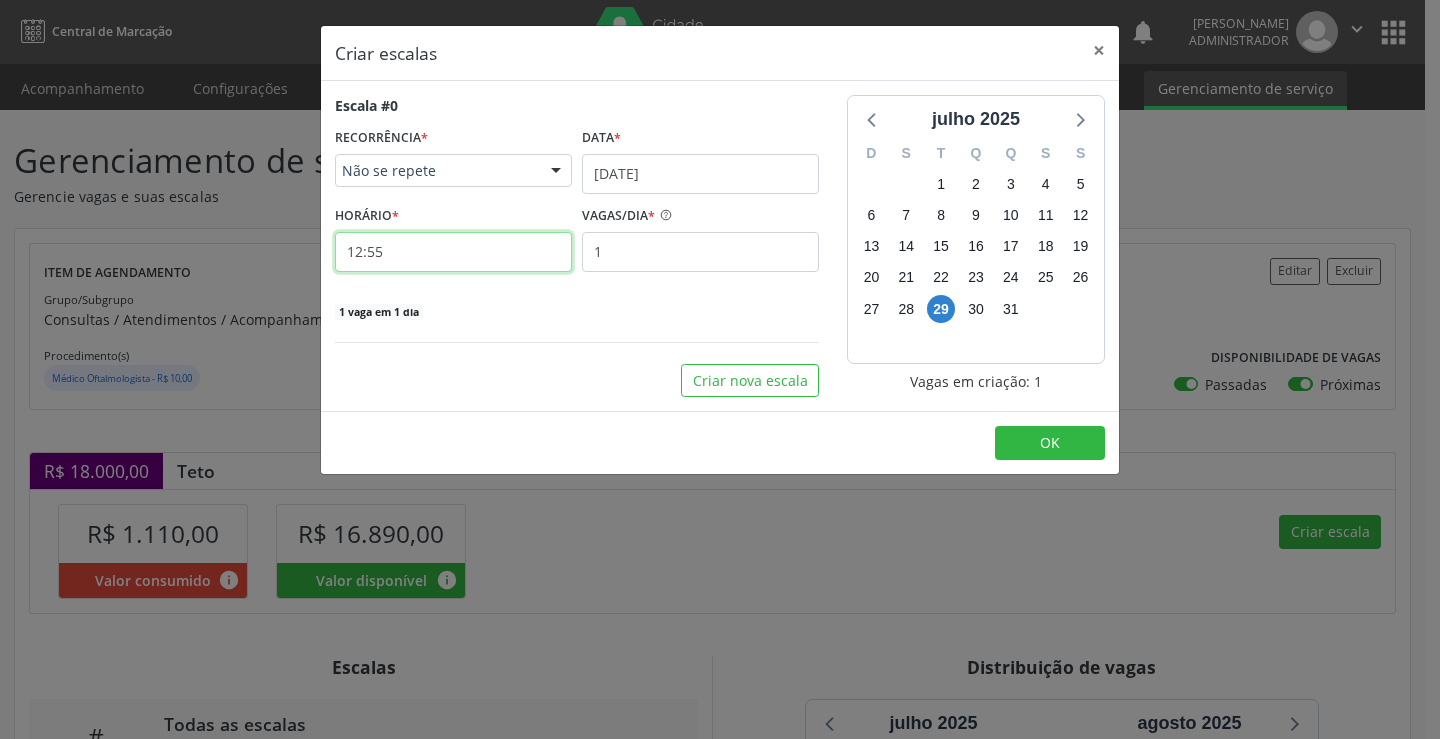 click on "12:55" at bounding box center [453, 252] 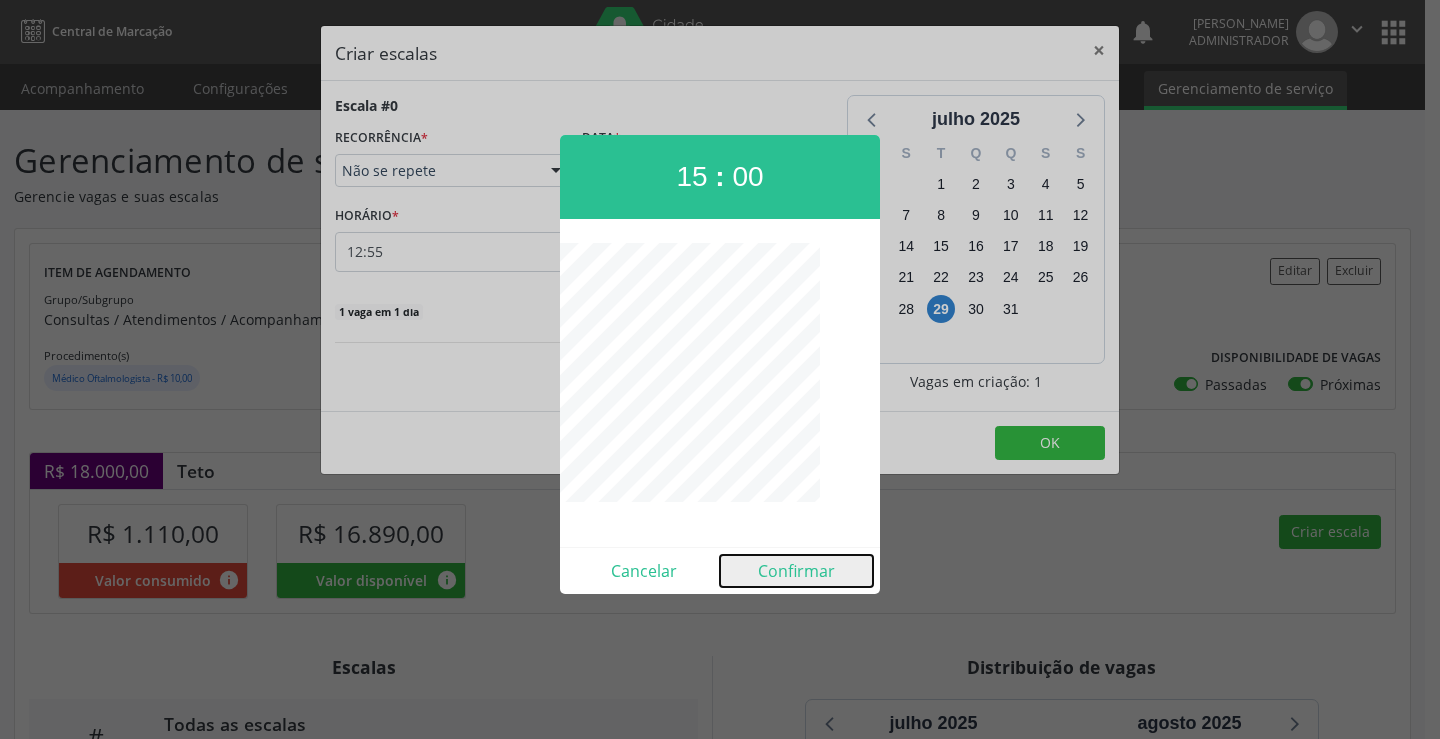 click on "Confirmar" at bounding box center [796, 571] 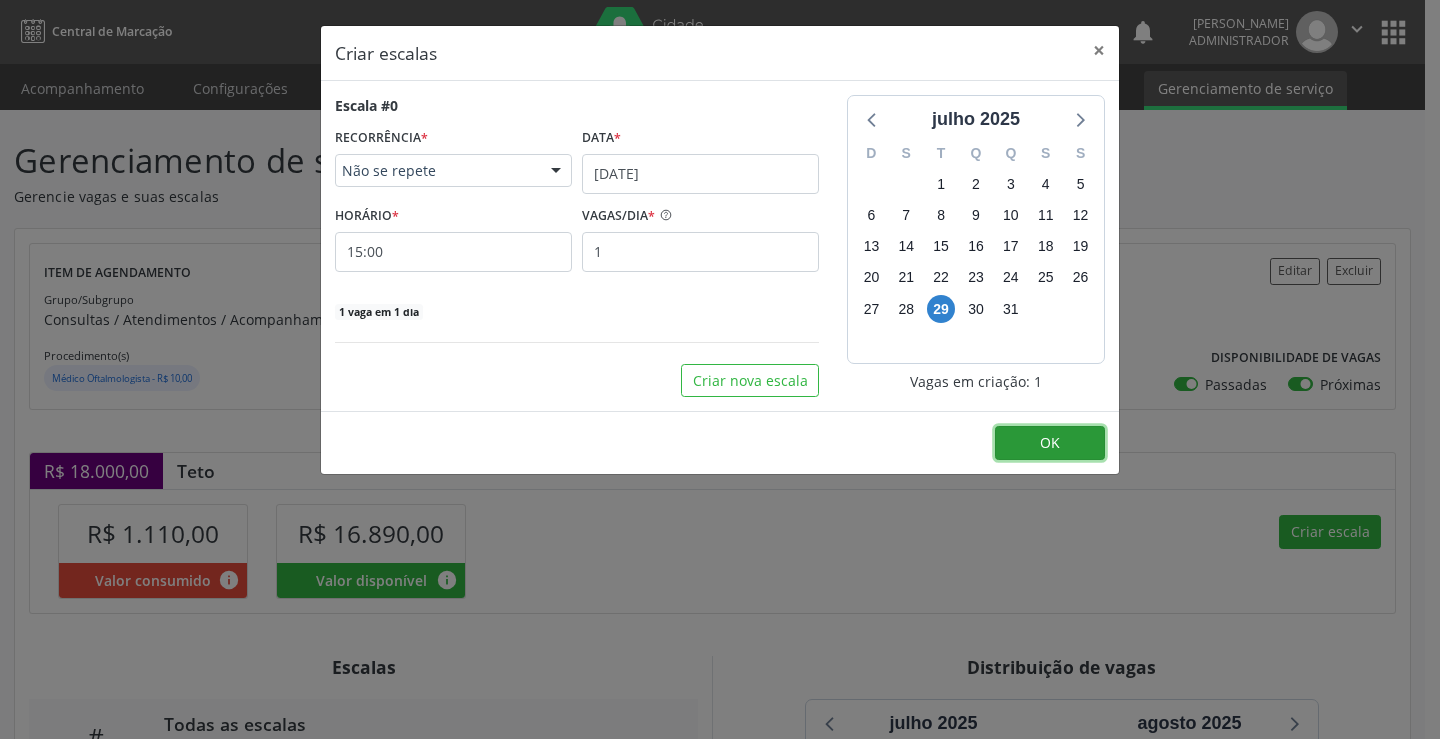 click on "OK" at bounding box center [1050, 442] 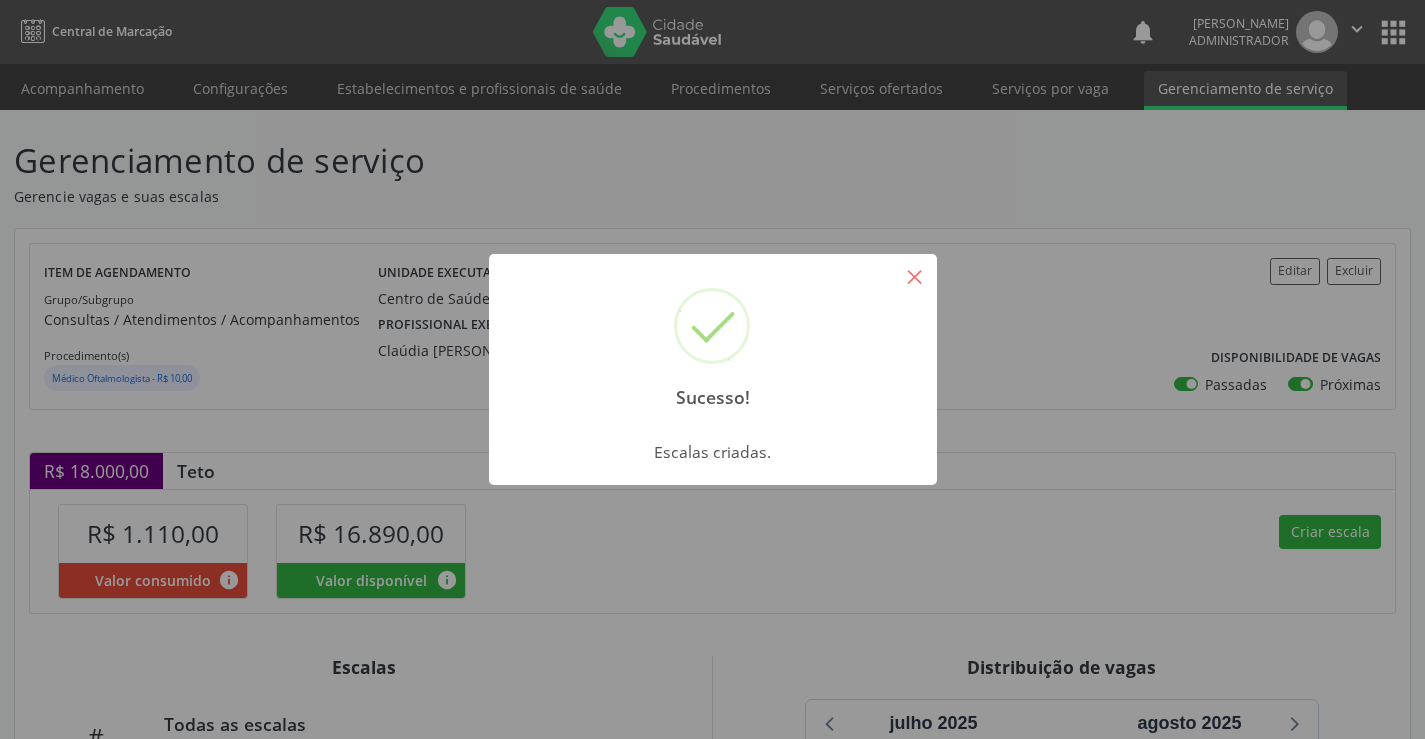 click on "×" at bounding box center (915, 276) 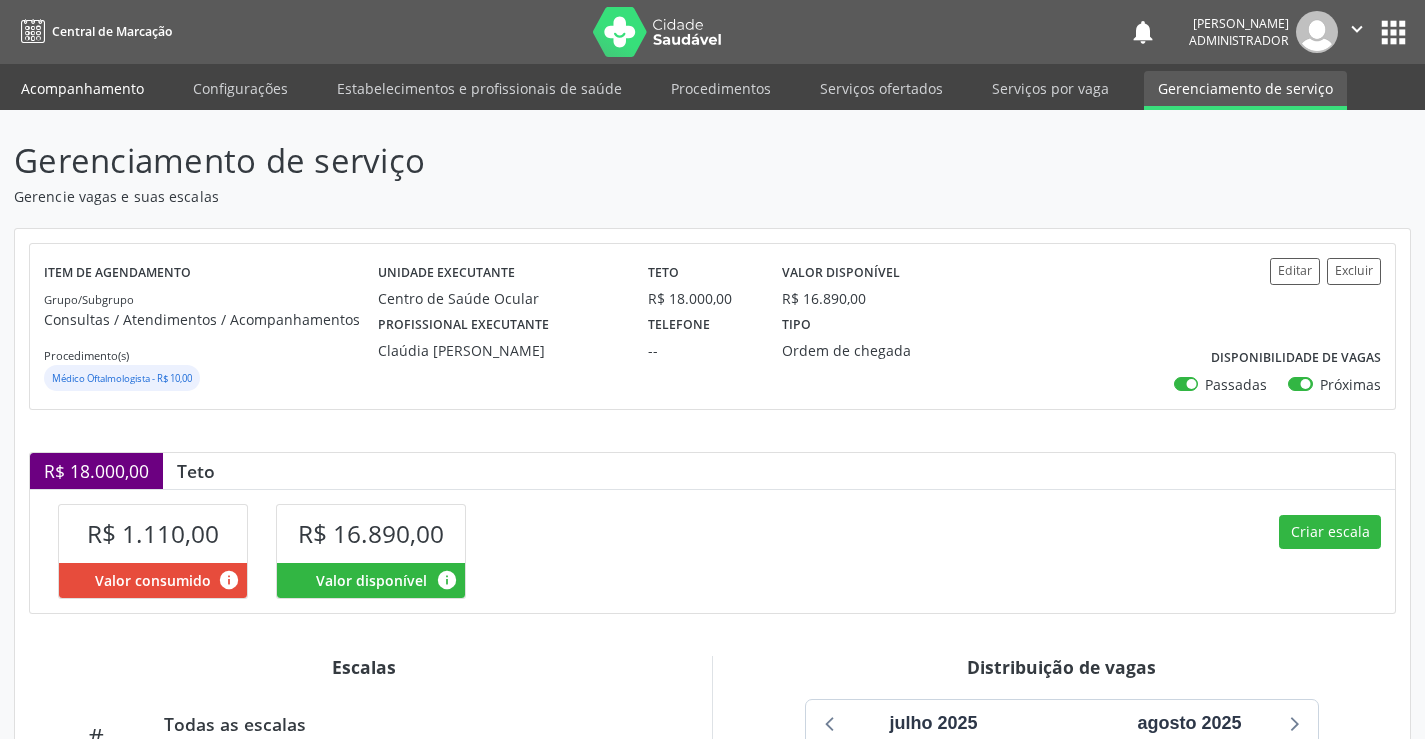 click on "Acompanhamento" at bounding box center [82, 88] 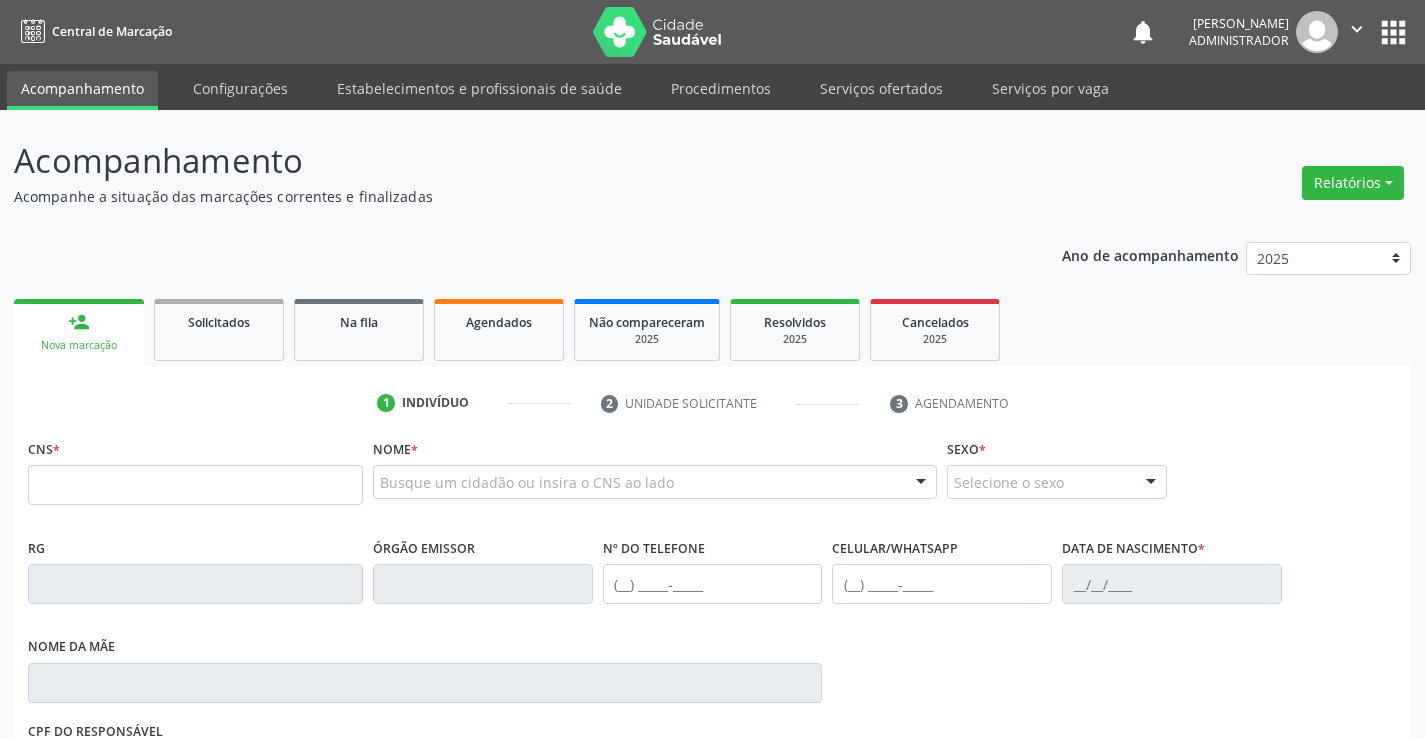 click at bounding box center (195, 485) 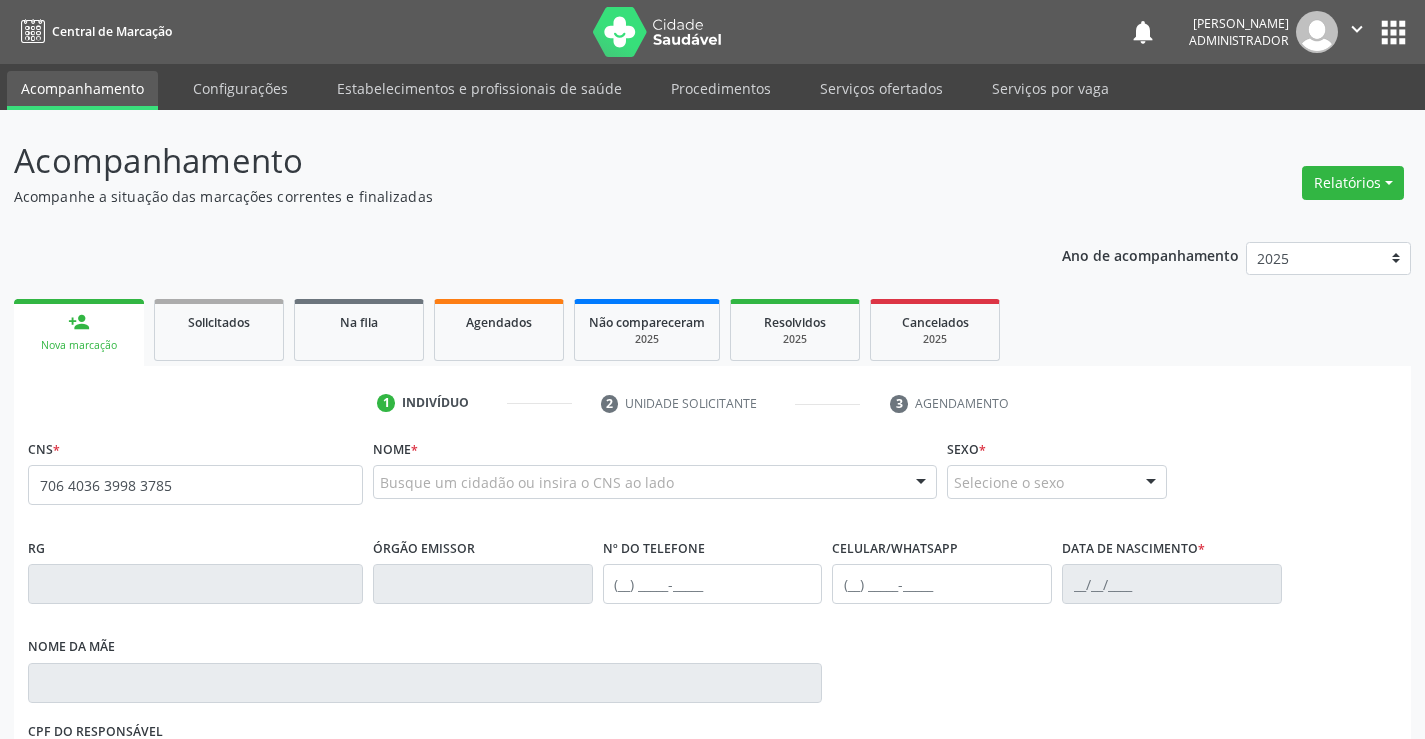type on "706 4036 3998 3785" 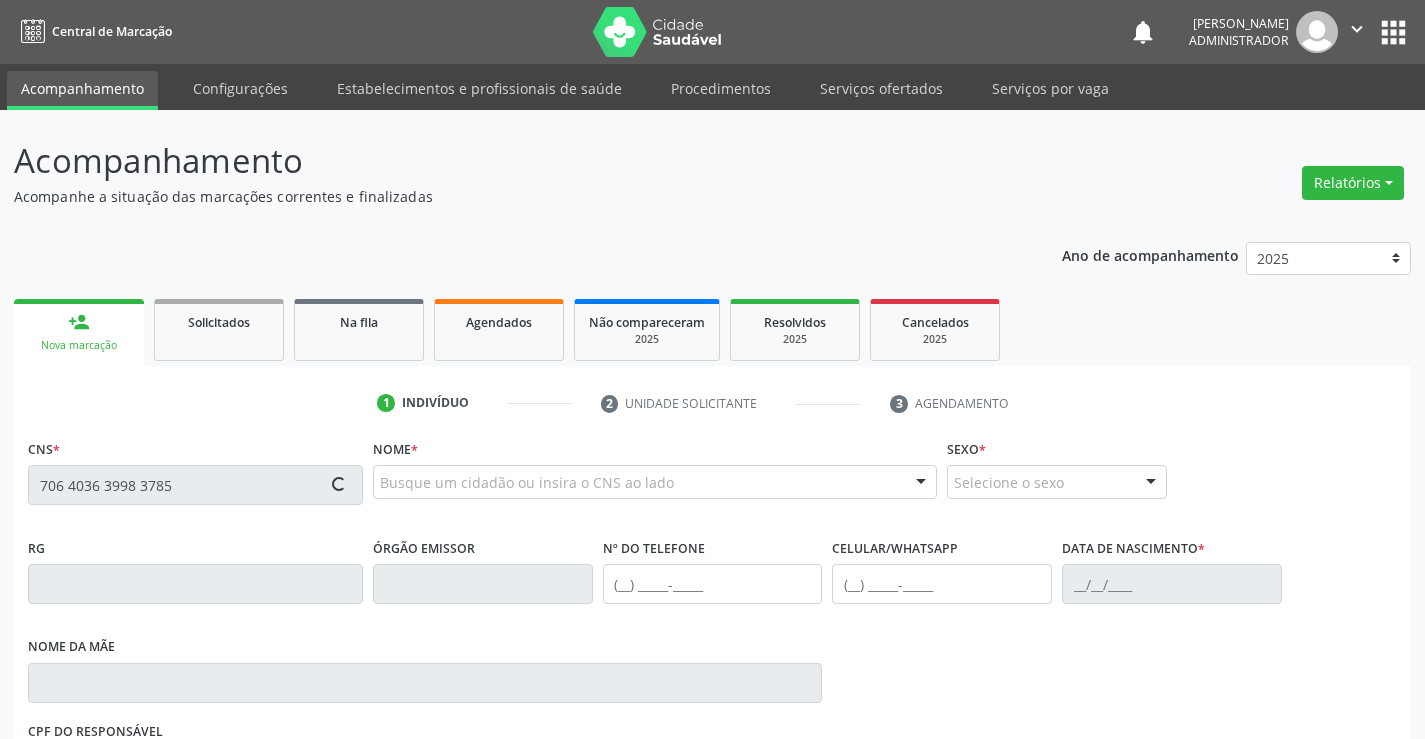 type 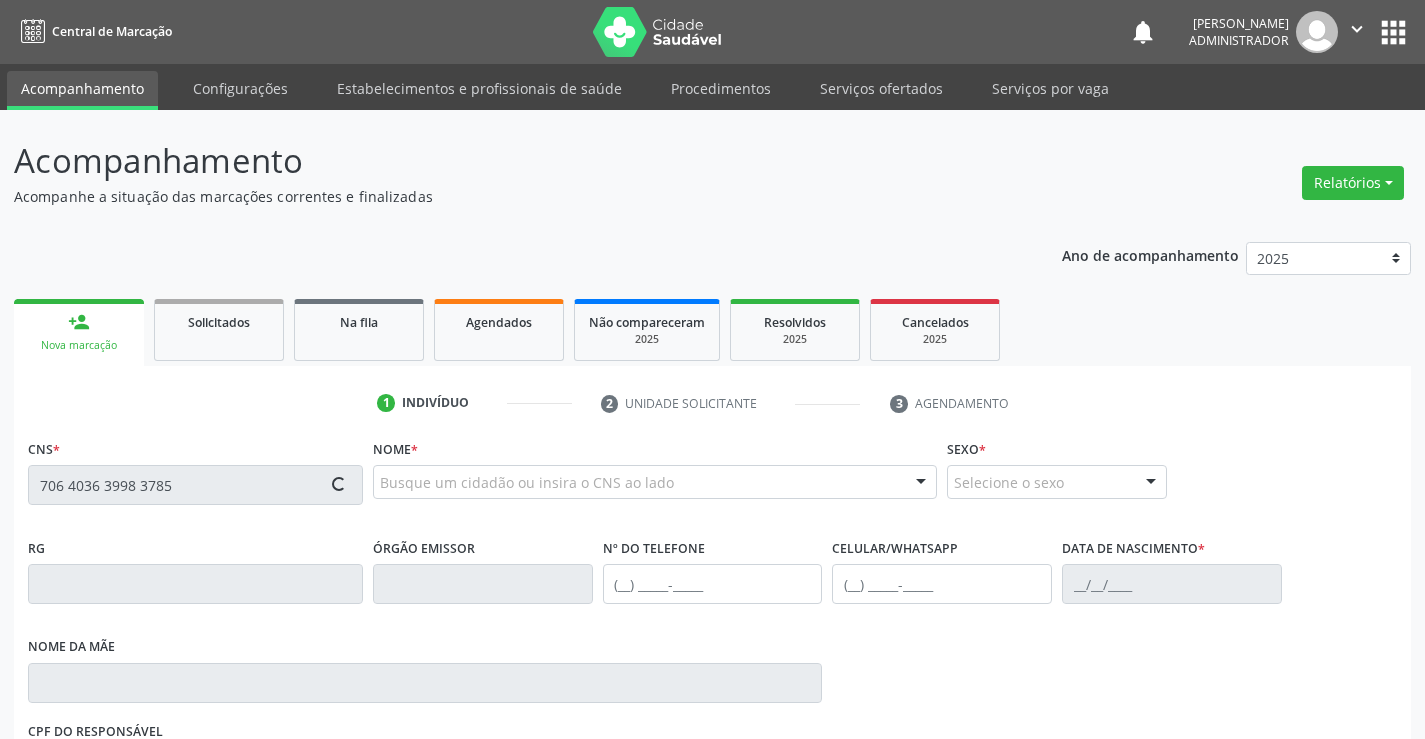 type 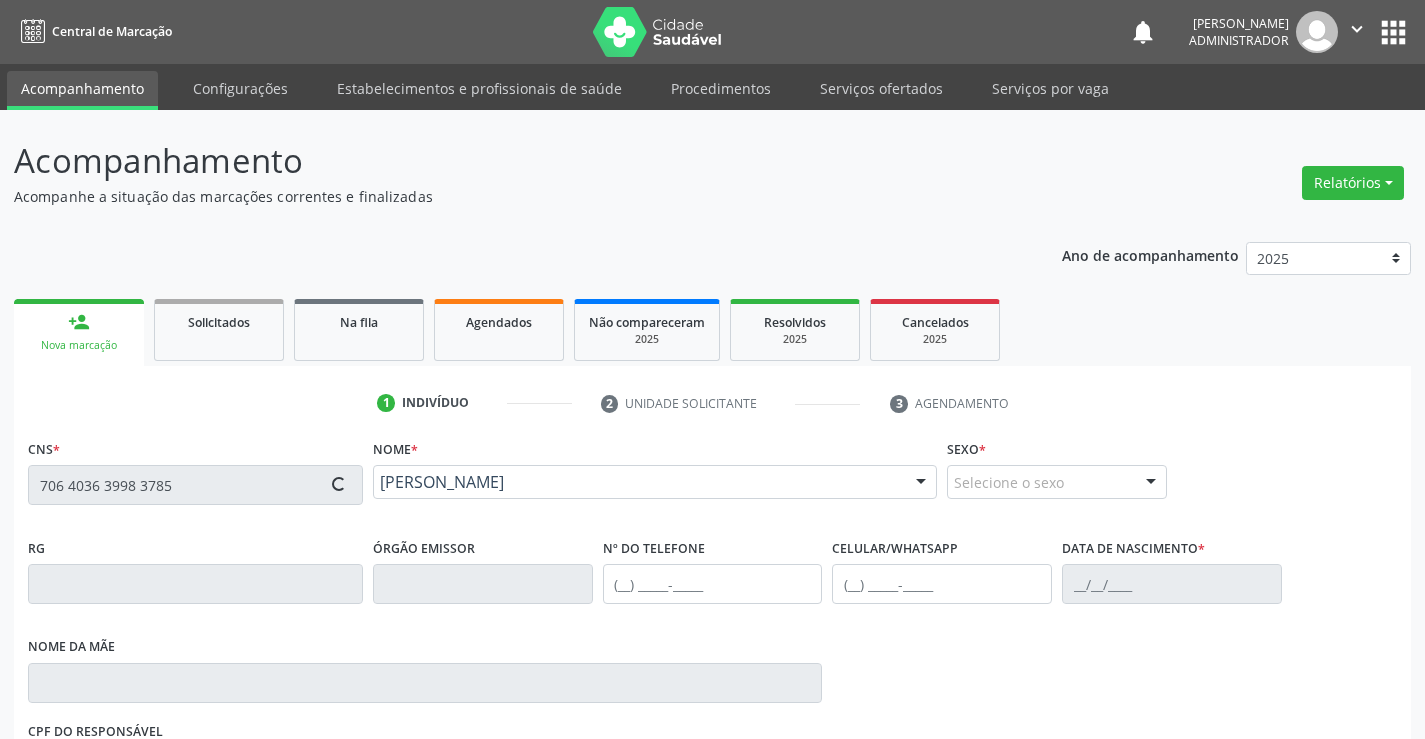 scroll, scrollTop: 331, scrollLeft: 0, axis: vertical 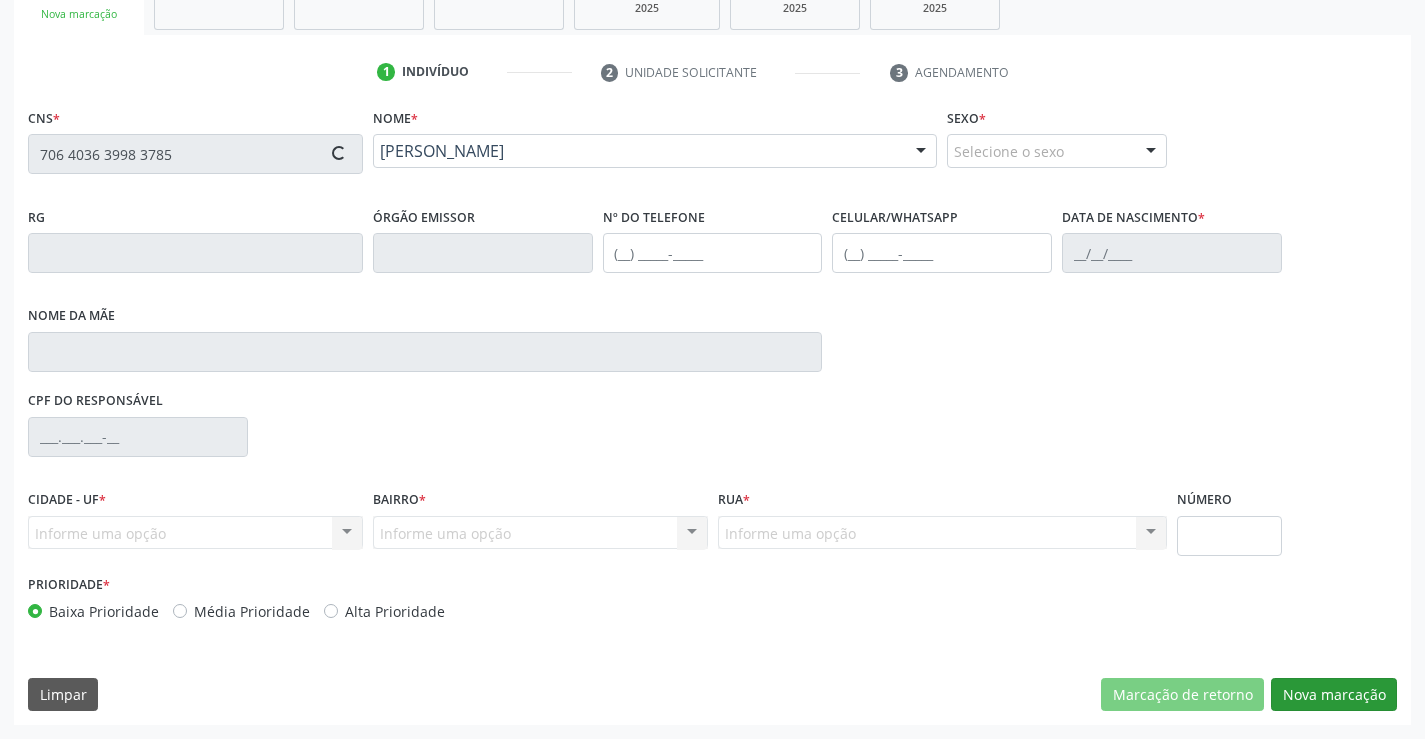 type on "[PHONE_NUMBER]" 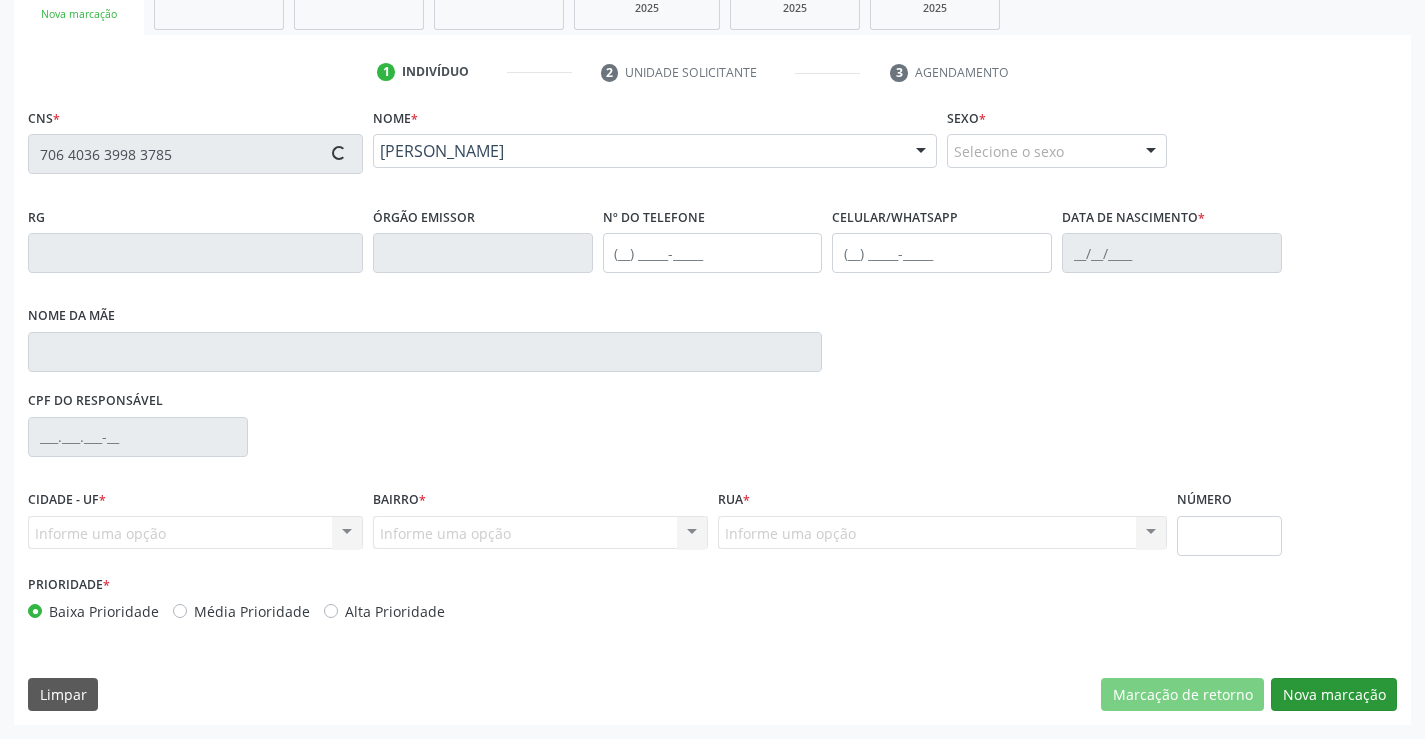 type on "[PHONE_NUMBER]" 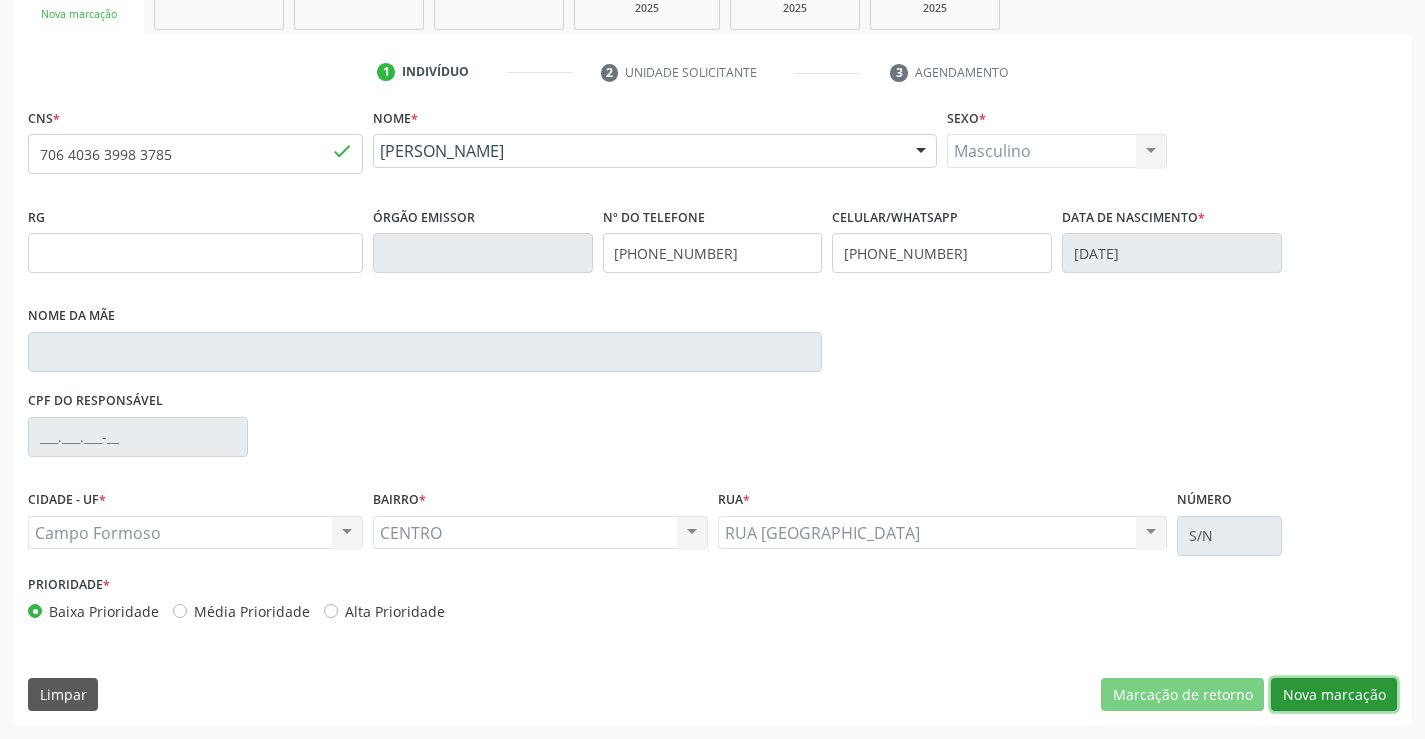 click on "Nova marcação" at bounding box center [1334, 695] 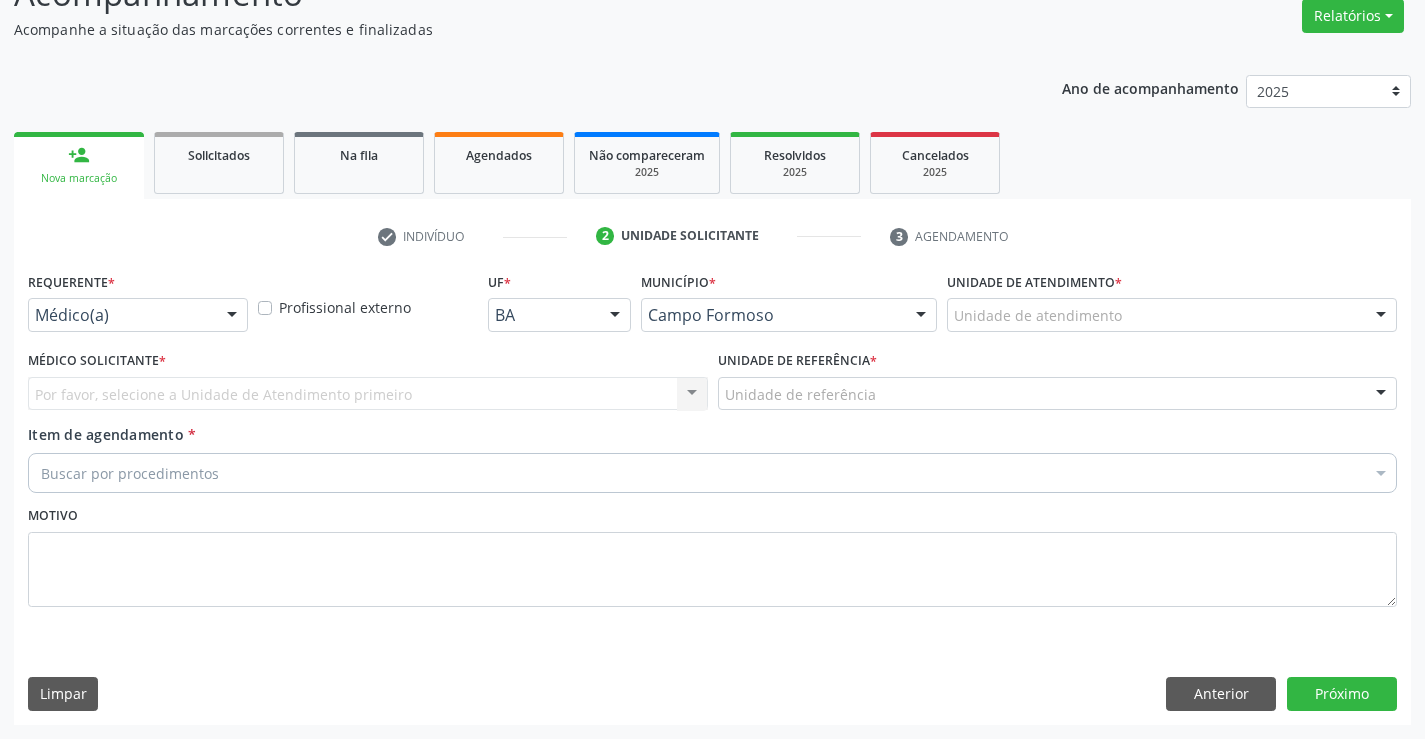 scroll, scrollTop: 167, scrollLeft: 0, axis: vertical 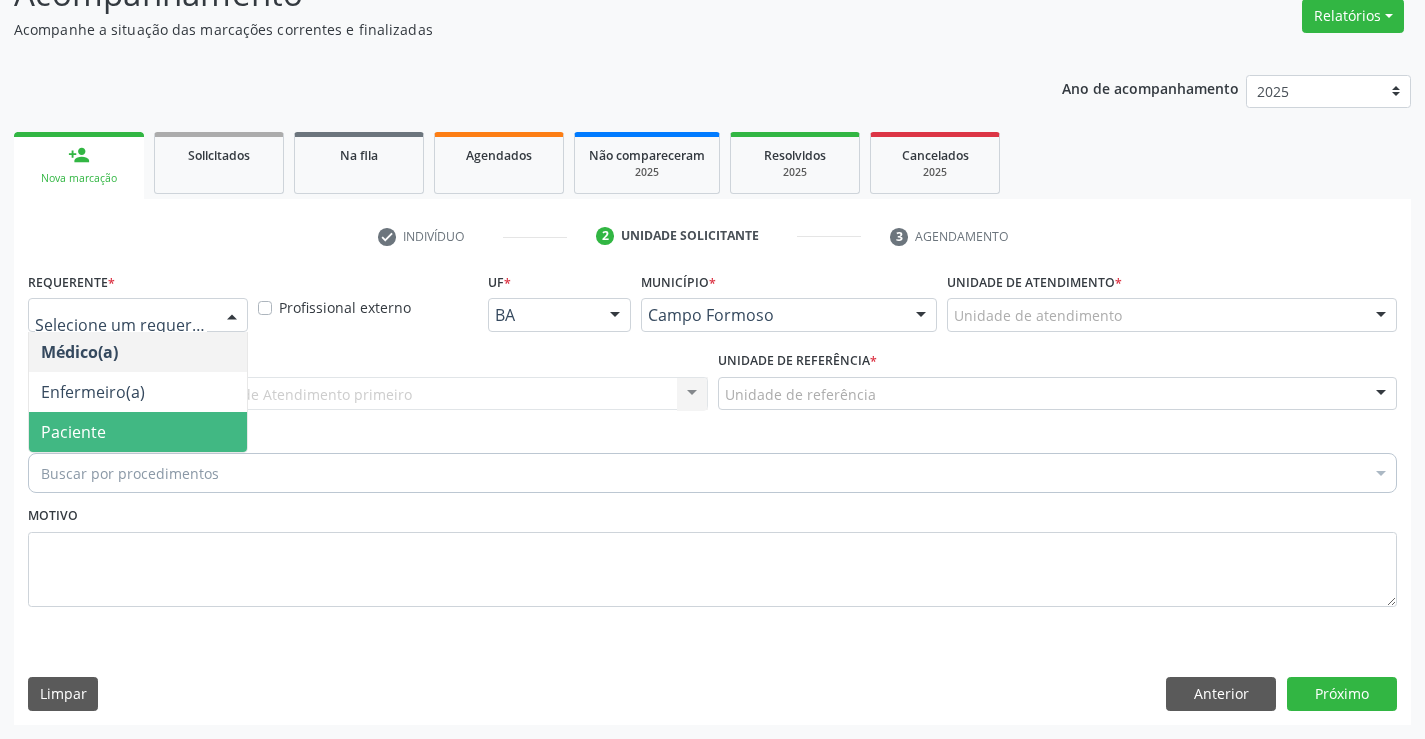 click on "Paciente" at bounding box center (138, 432) 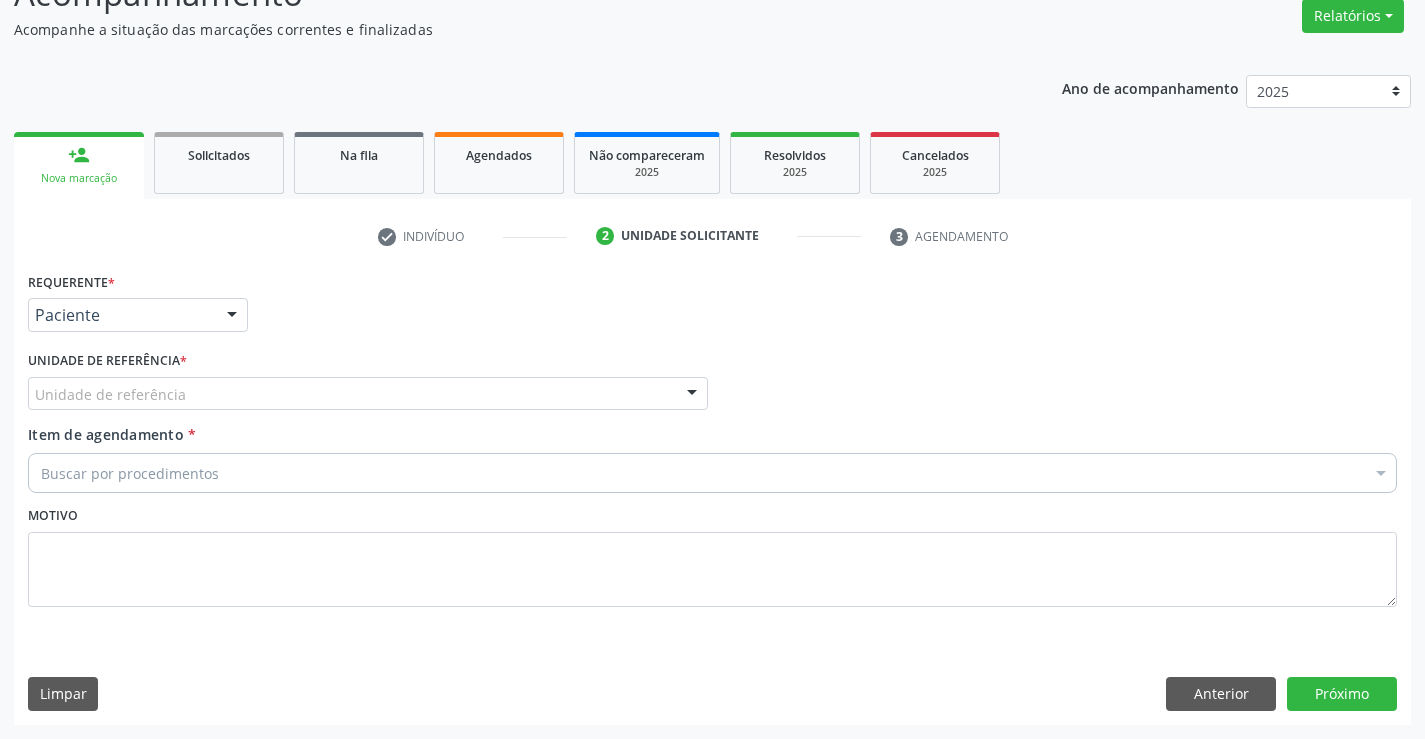 click at bounding box center (692, 395) 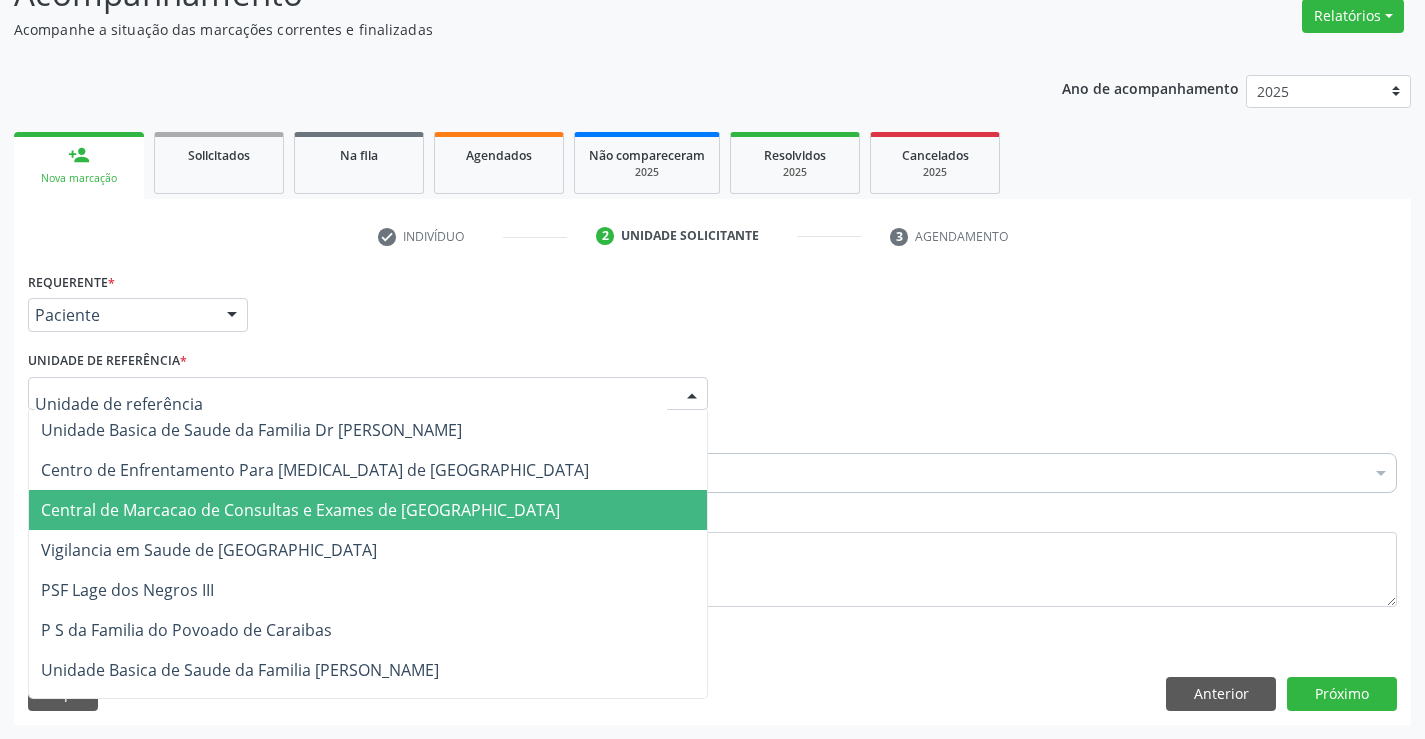 click on "Central de Marcacao de Consultas e Exames de [GEOGRAPHIC_DATA]" at bounding box center (368, 510) 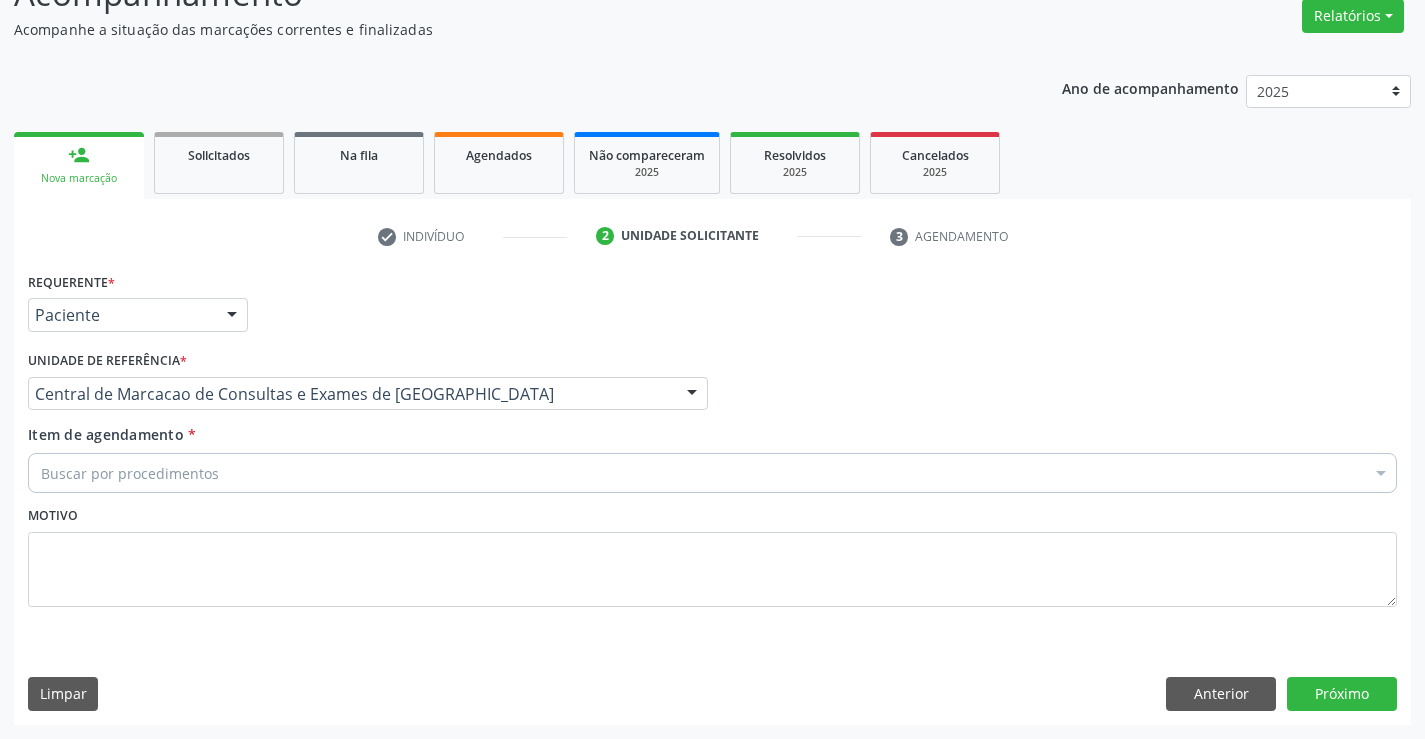 click on "Buscar por procedimentos" at bounding box center (712, 473) 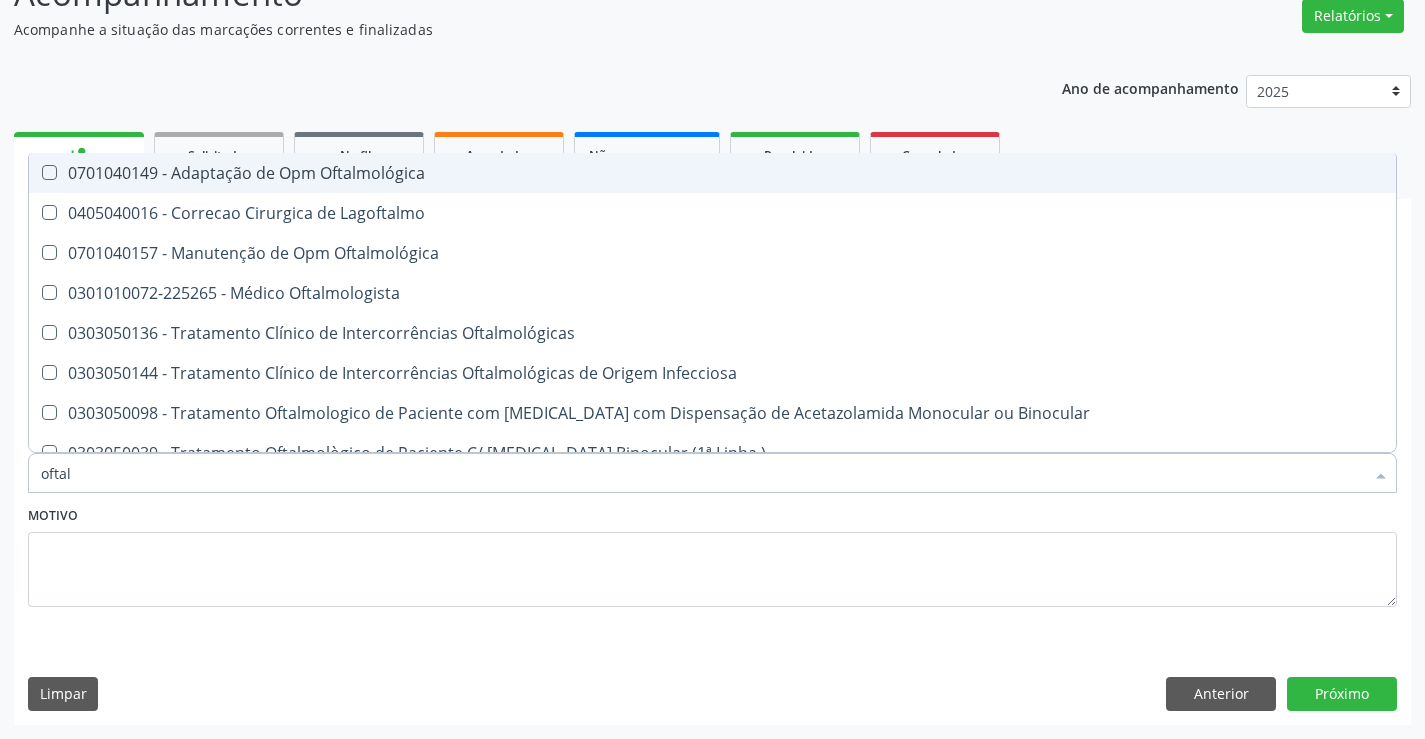 type on "oftalm" 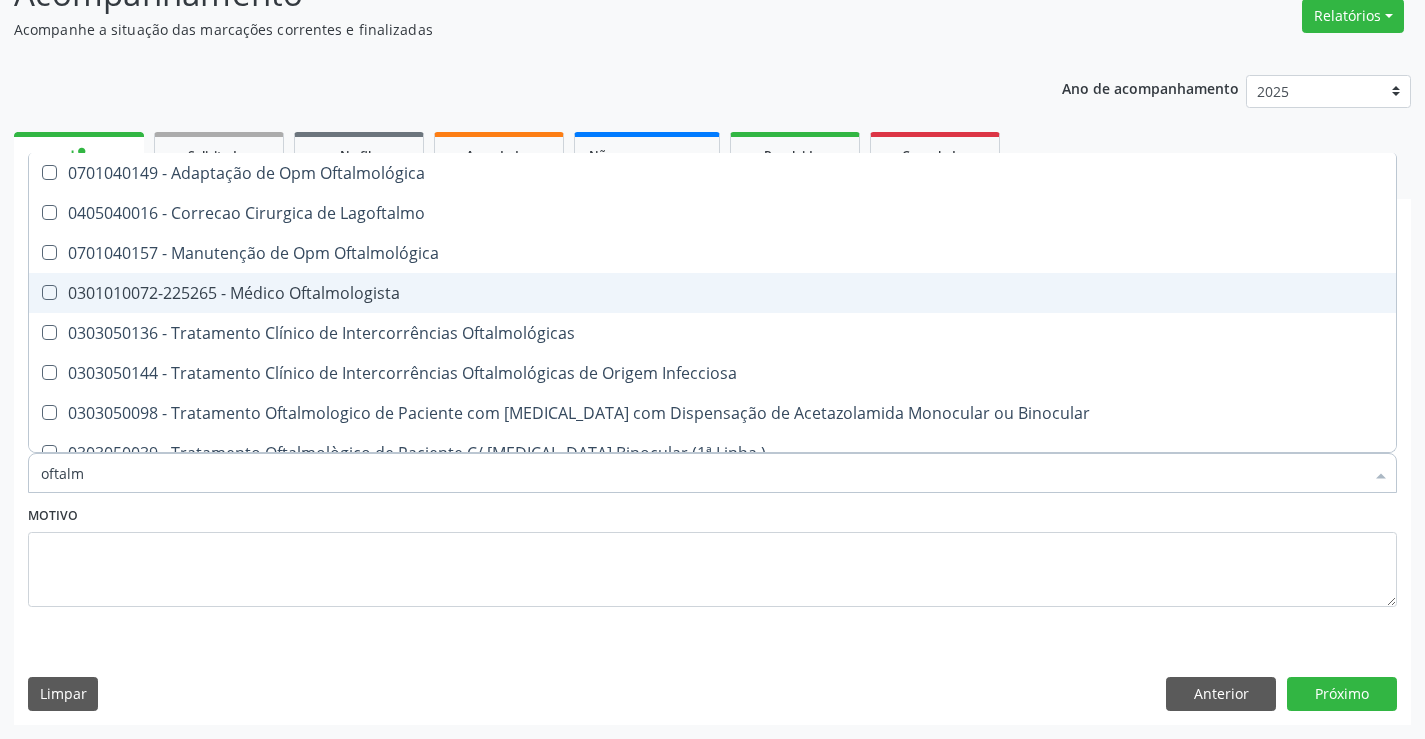 click on "0301010072-225265 - Médico Oftalmologista" at bounding box center (712, 293) 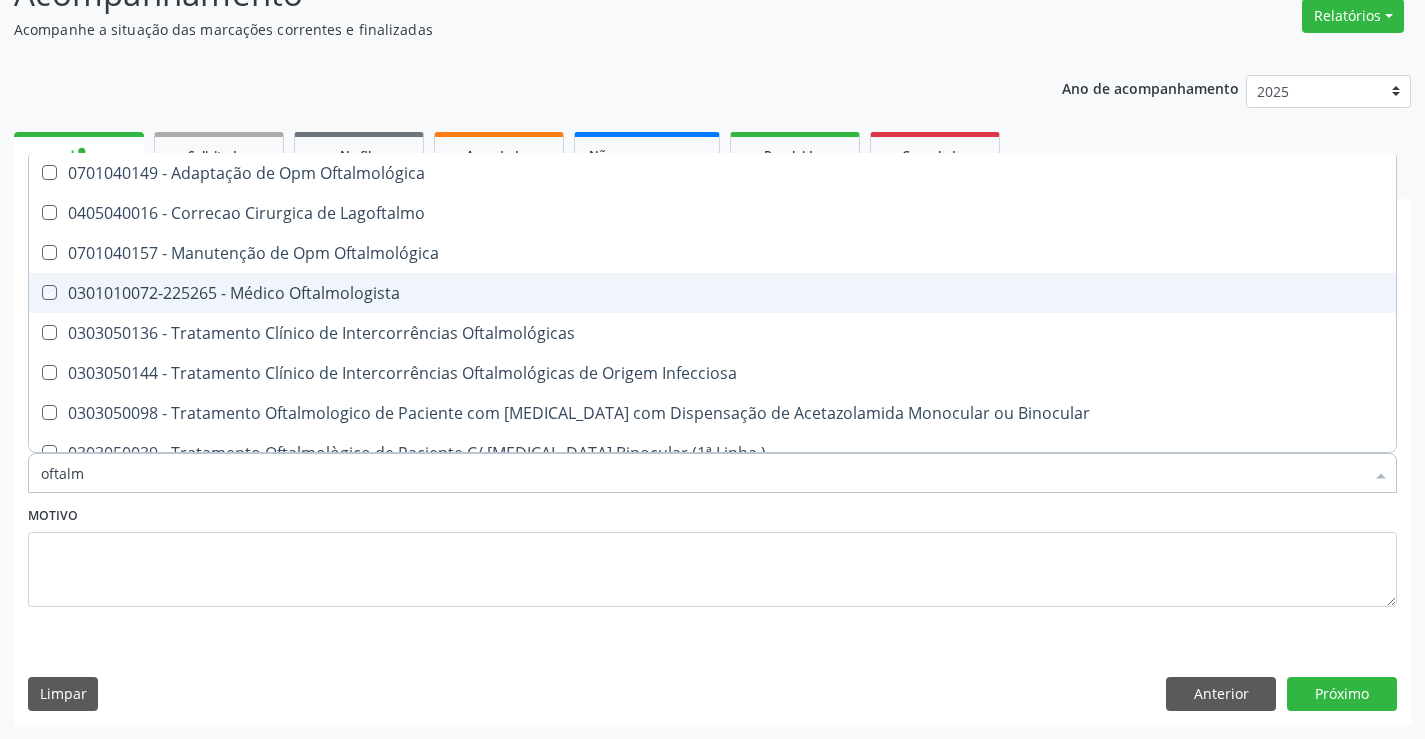 checkbox on "true" 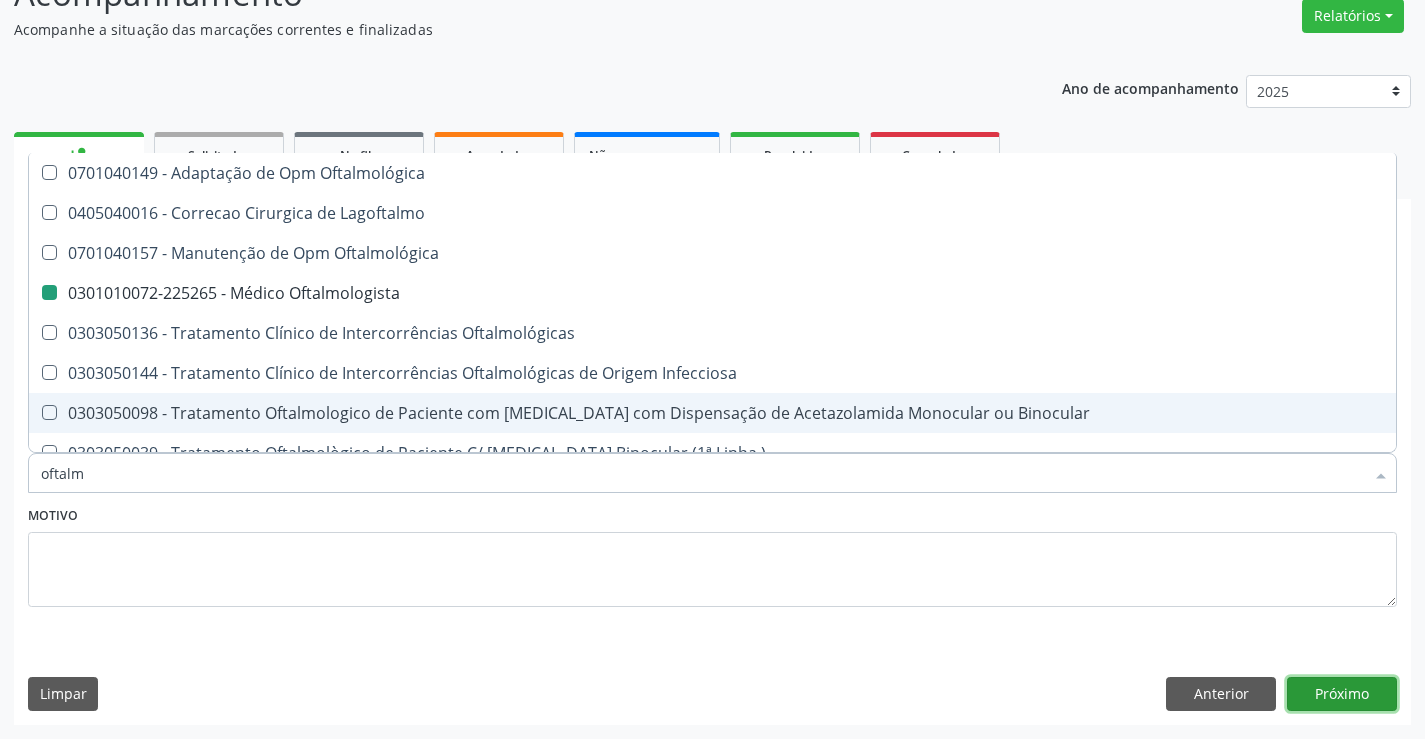 click on "Próximo" at bounding box center (1342, 694) 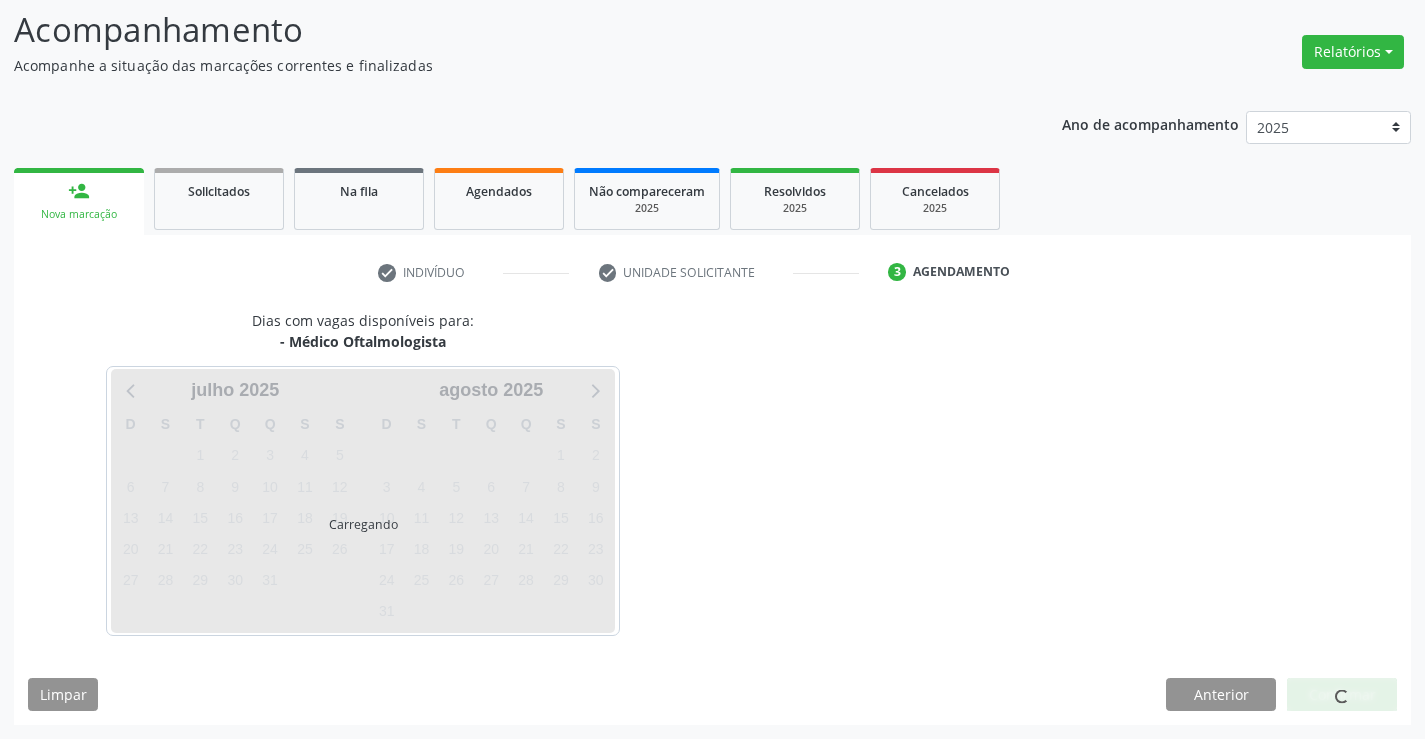 scroll, scrollTop: 131, scrollLeft: 0, axis: vertical 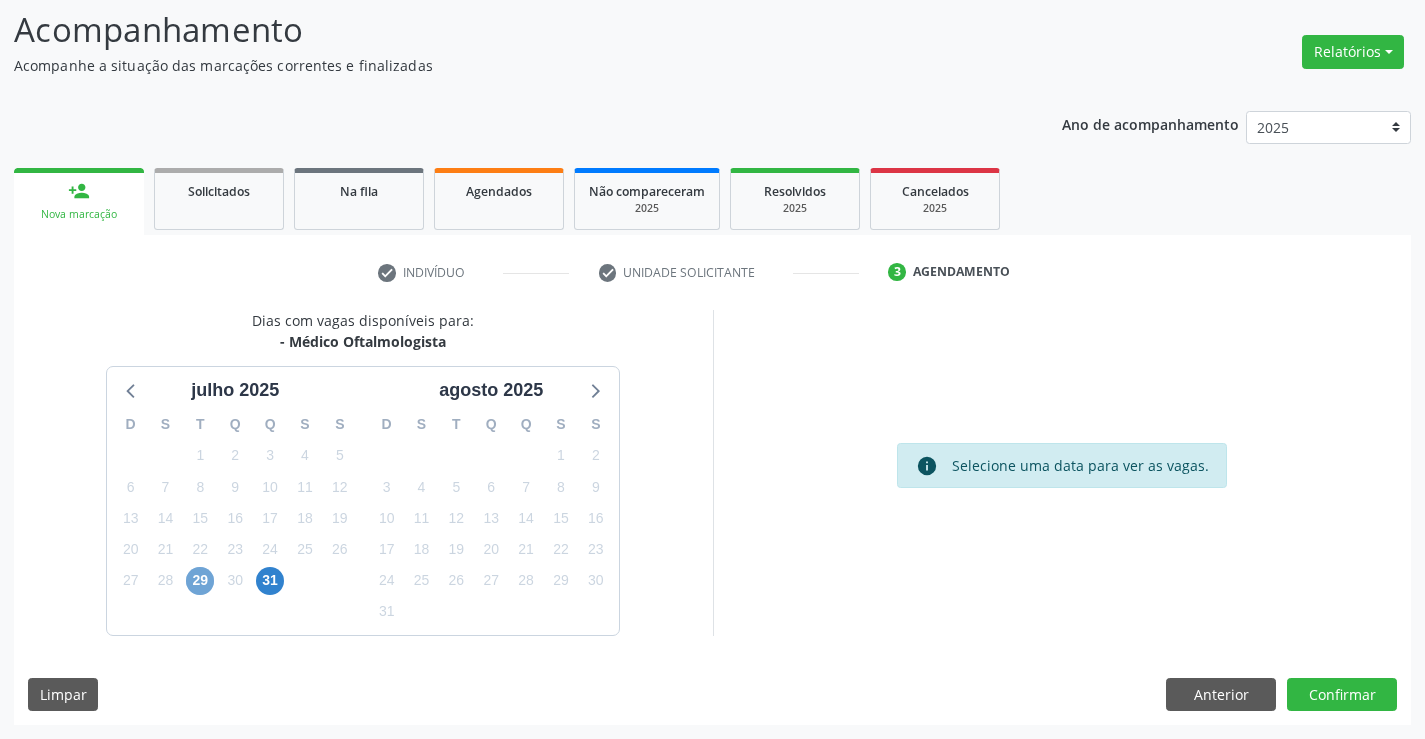 click on "29" at bounding box center [200, 581] 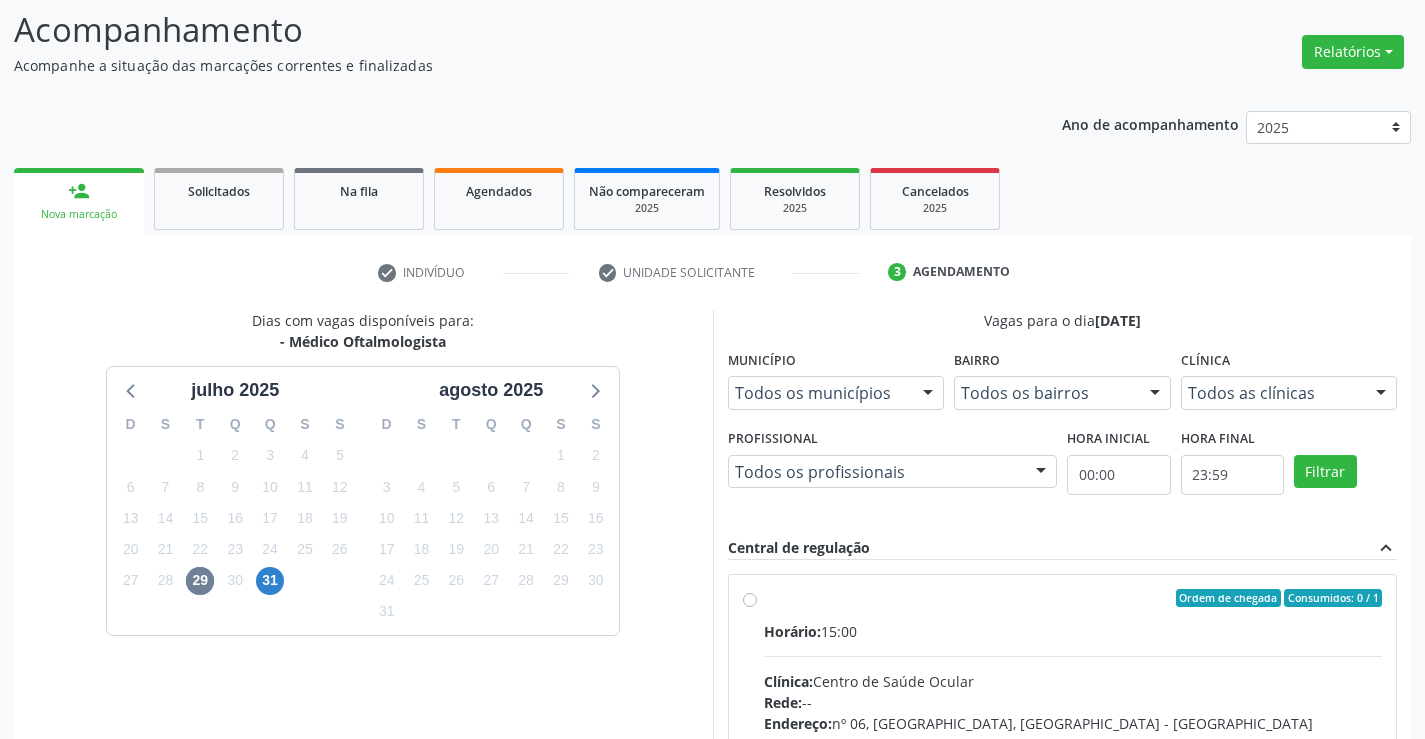 click on "Ordem de chegada
Consumidos: 0 / 1
Horário:   15:00
Clínica:  Centro de Saúde Ocular
Rede:
--
Endereço:   [STREET_ADDRESS]
Telefone:   --
Profissional:
Claúdia [PERSON_NAME]
Informações adicionais sobre o atendimento
Idade de atendimento:
de 3 a 100 anos
Gênero(s) atendido(s):
Feminino e Masculino
Informações adicionais:
--" at bounding box center (1073, 742) 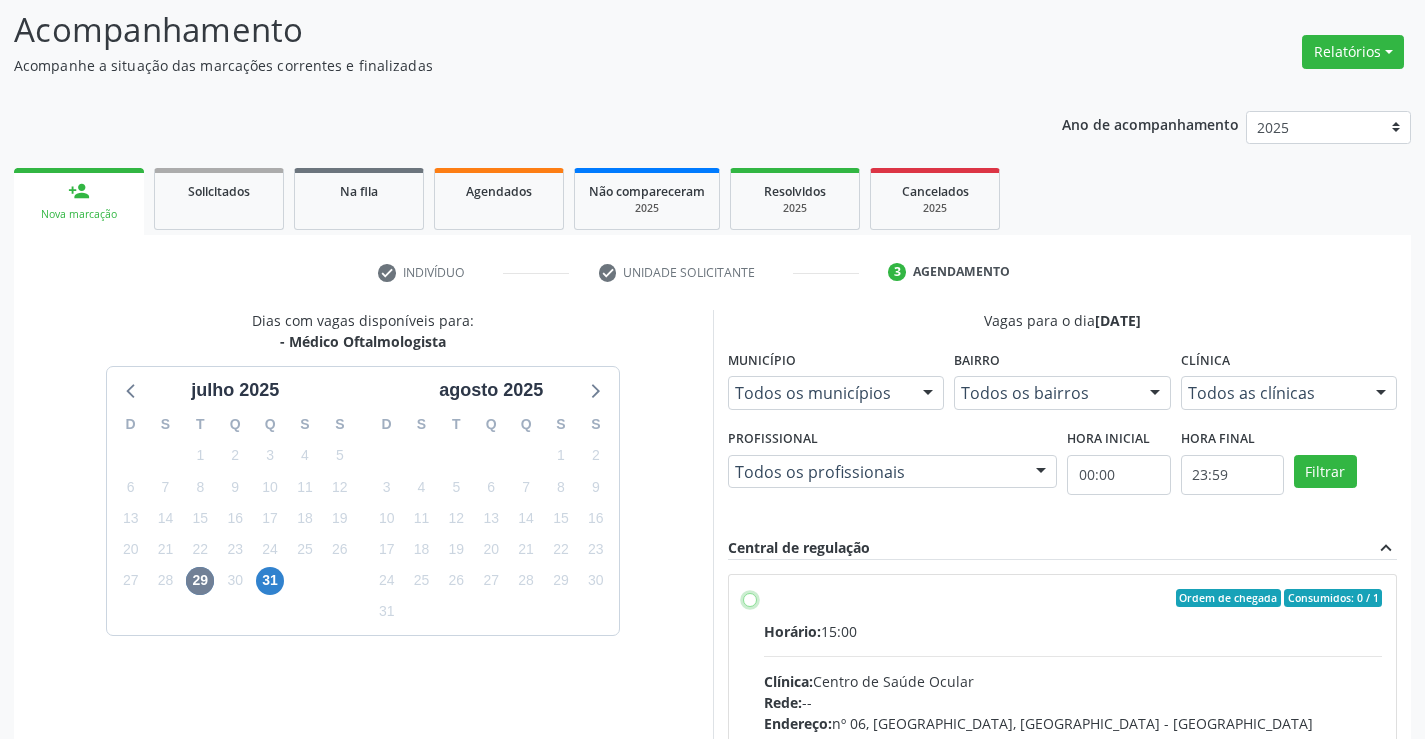 click on "Ordem de chegada
Consumidos: 0 / 1
Horário:   15:00
Clínica:  Centro de Saúde Ocular
Rede:
--
Endereço:   [STREET_ADDRESS]
Telefone:   --
Profissional:
Claúdia [PERSON_NAME]
Informações adicionais sobre o atendimento
Idade de atendimento:
de 3 a 100 anos
Gênero(s) atendido(s):
Feminino e Masculino
Informações adicionais:
--" at bounding box center [750, 598] 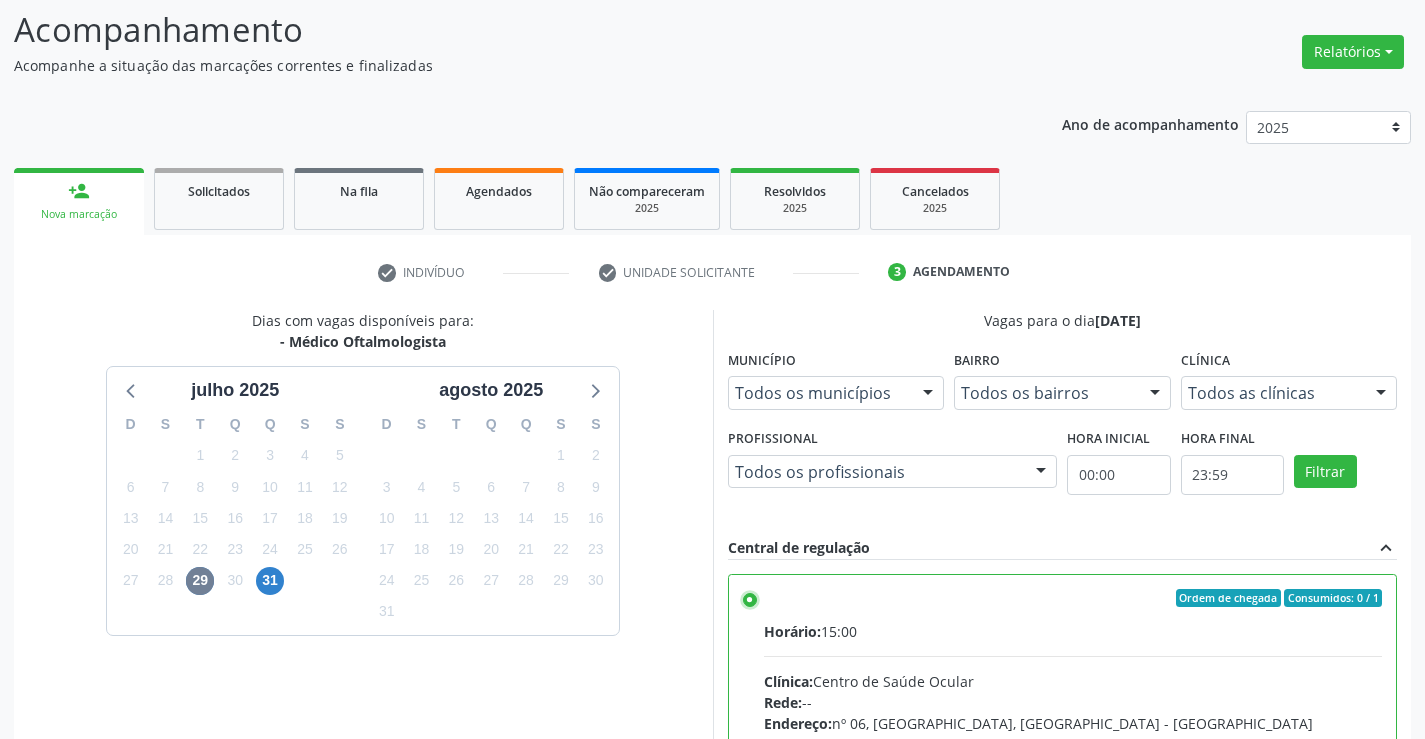 scroll, scrollTop: 456, scrollLeft: 0, axis: vertical 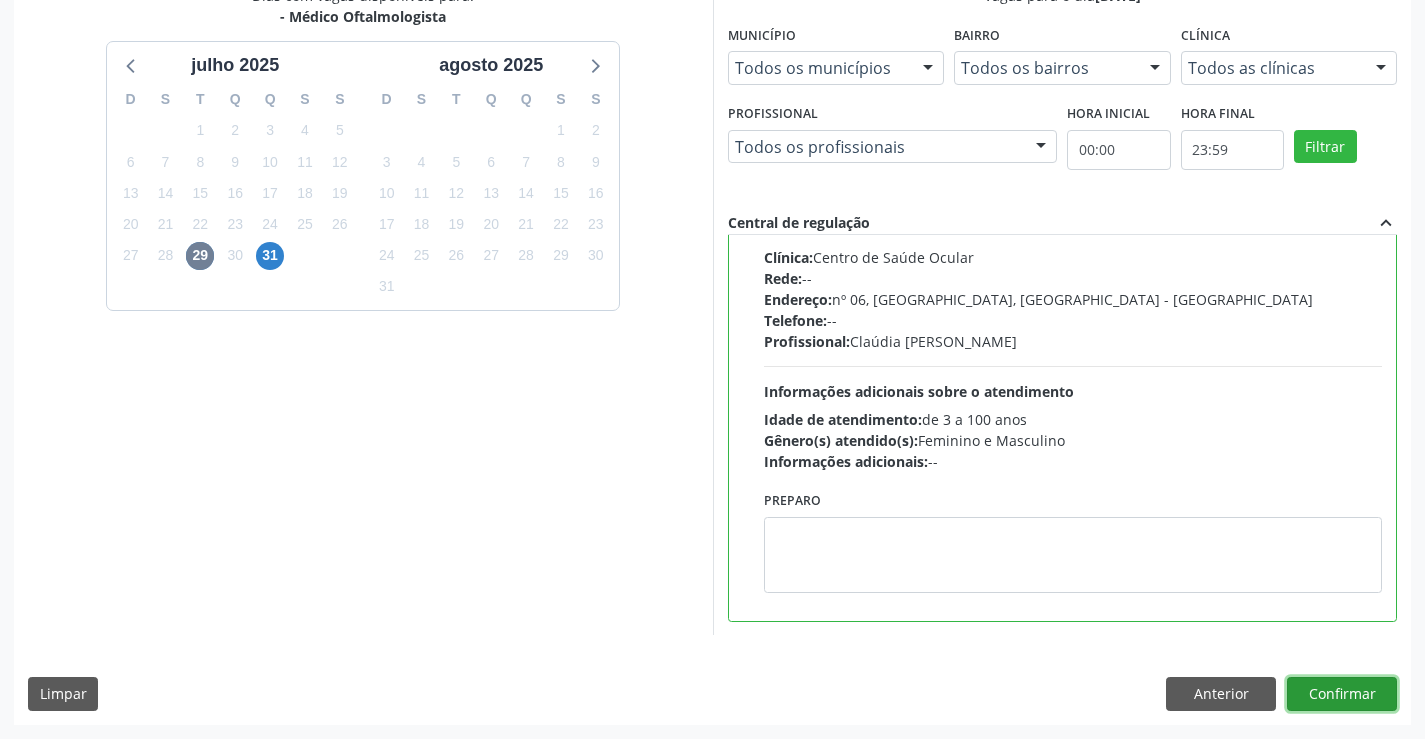 click on "Confirmar" at bounding box center (1342, 694) 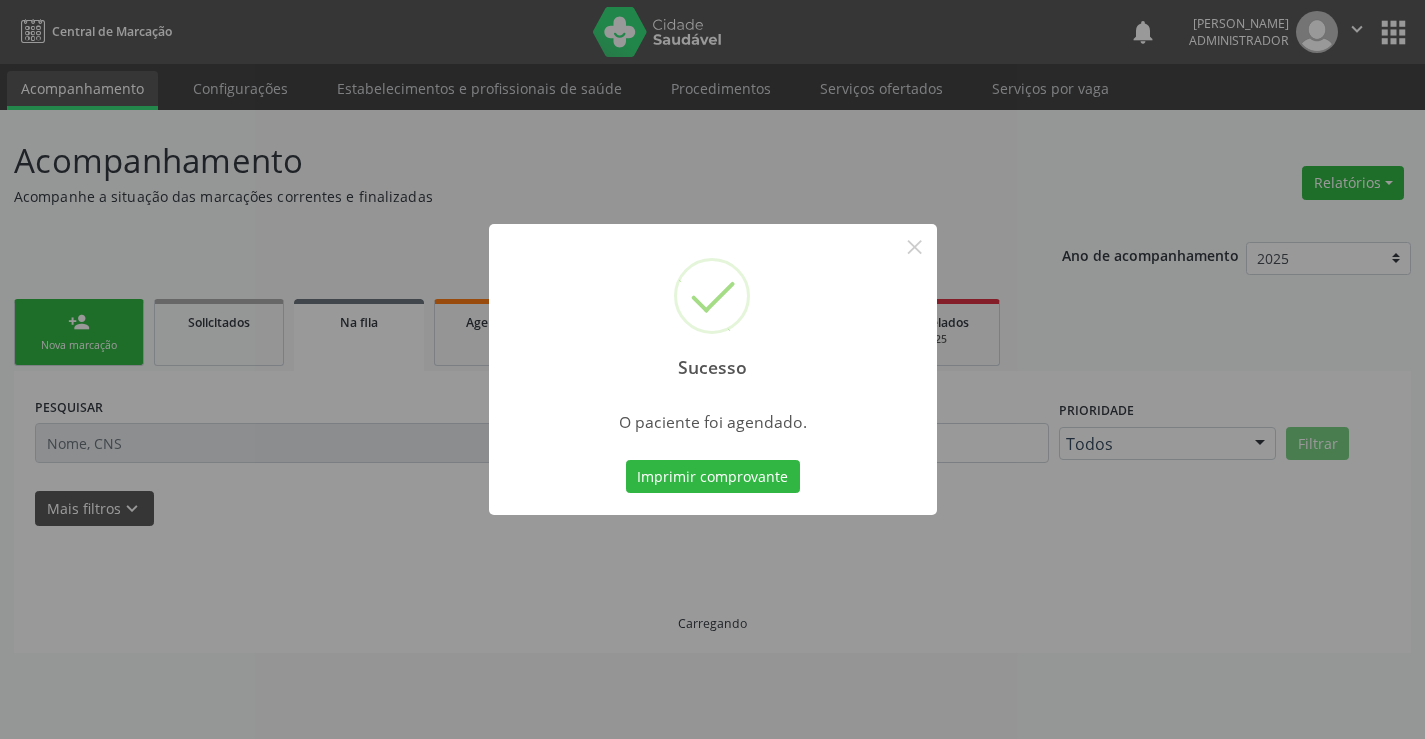 scroll, scrollTop: 0, scrollLeft: 0, axis: both 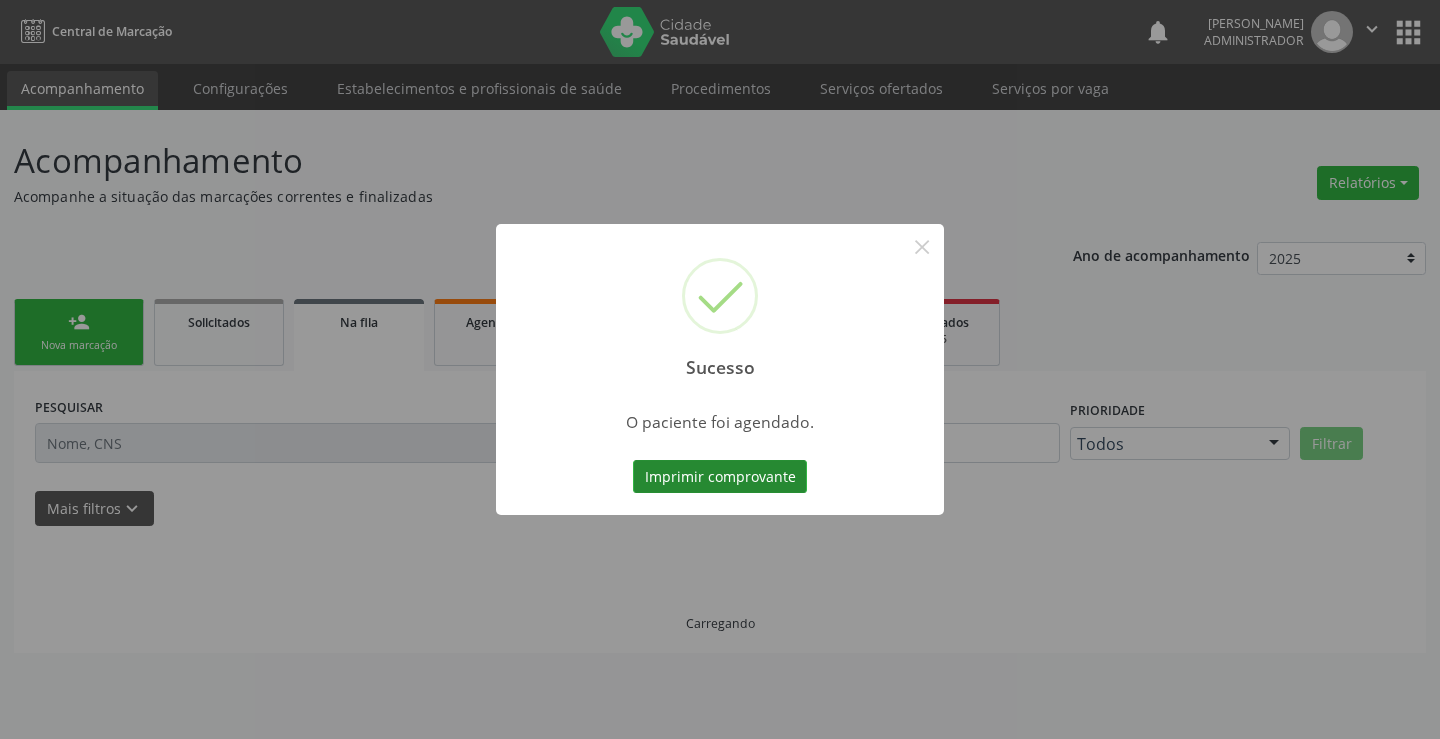 click on "Imprimir comprovante" at bounding box center (720, 477) 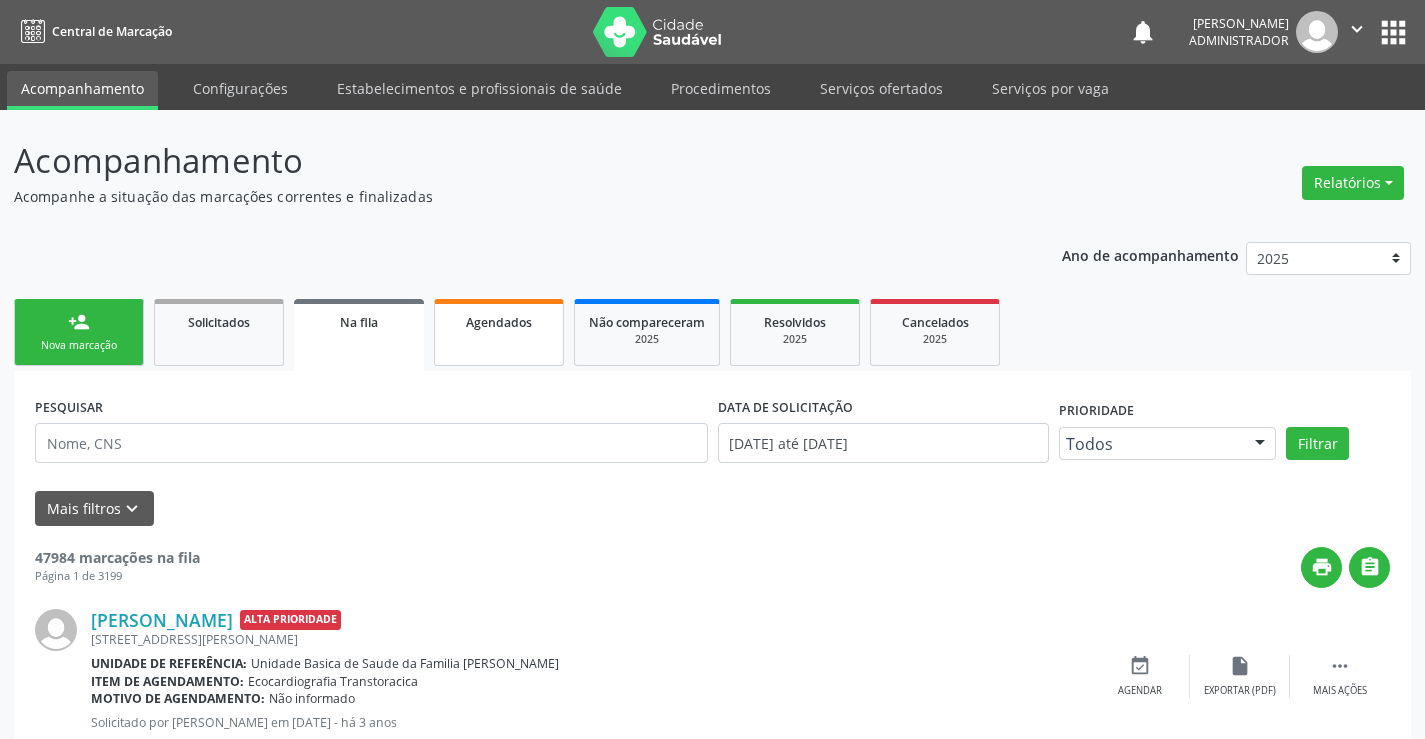 click on "Agendados" at bounding box center (499, 322) 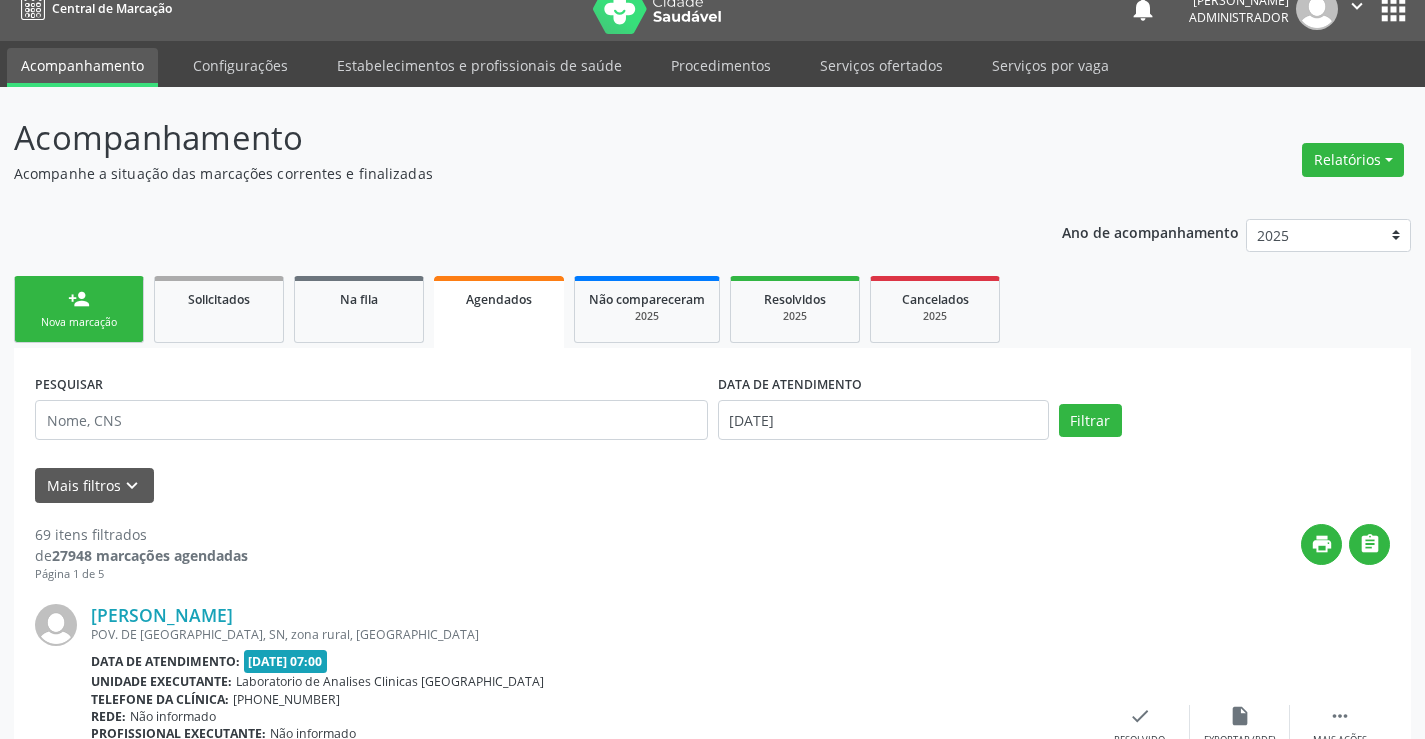 scroll, scrollTop: 0, scrollLeft: 0, axis: both 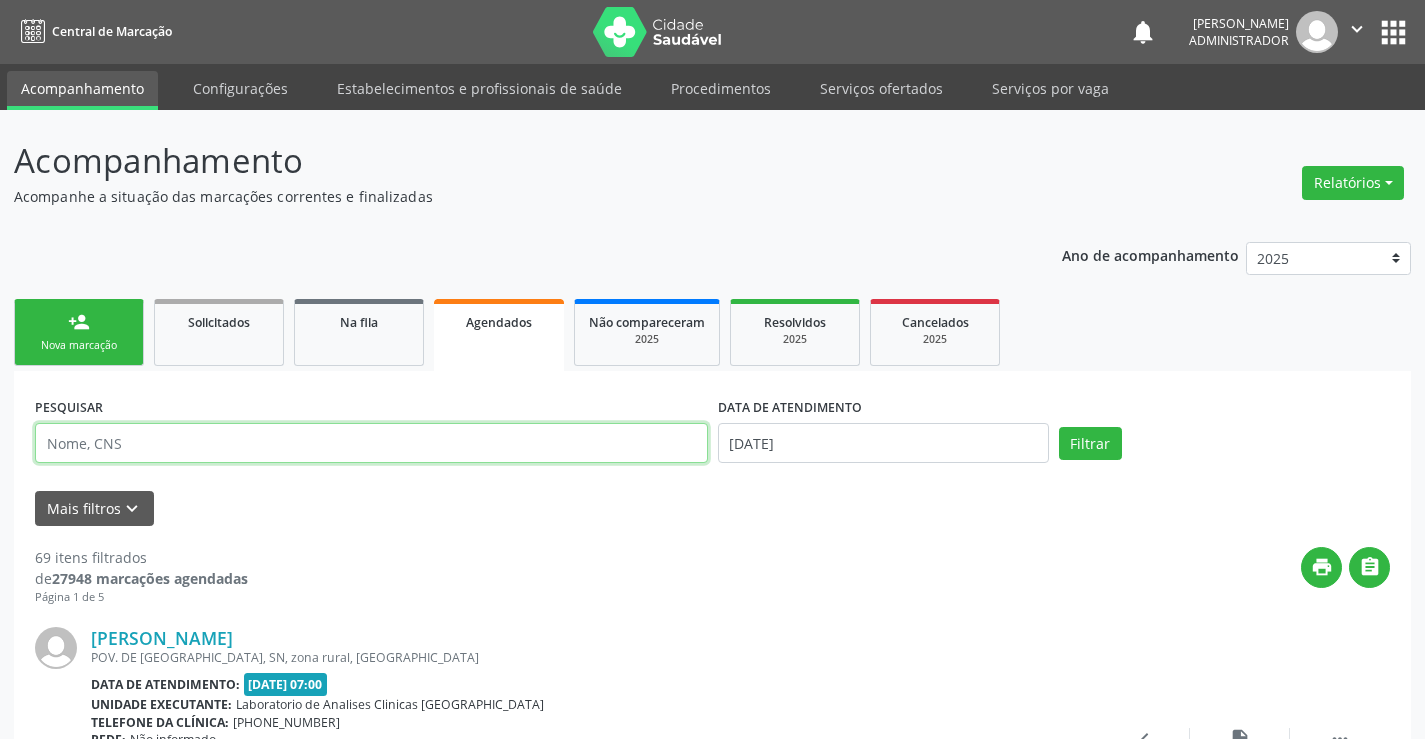 click at bounding box center [371, 443] 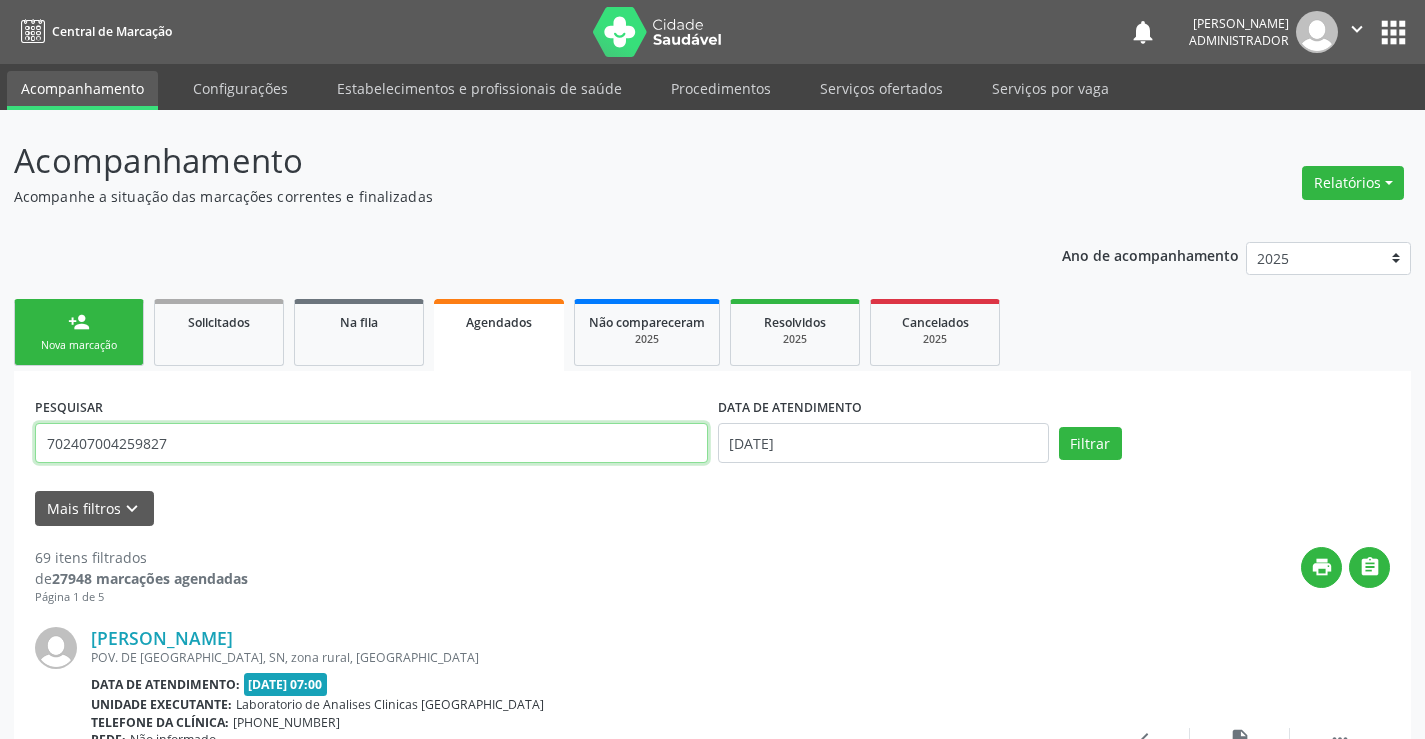 type on "702407004259827" 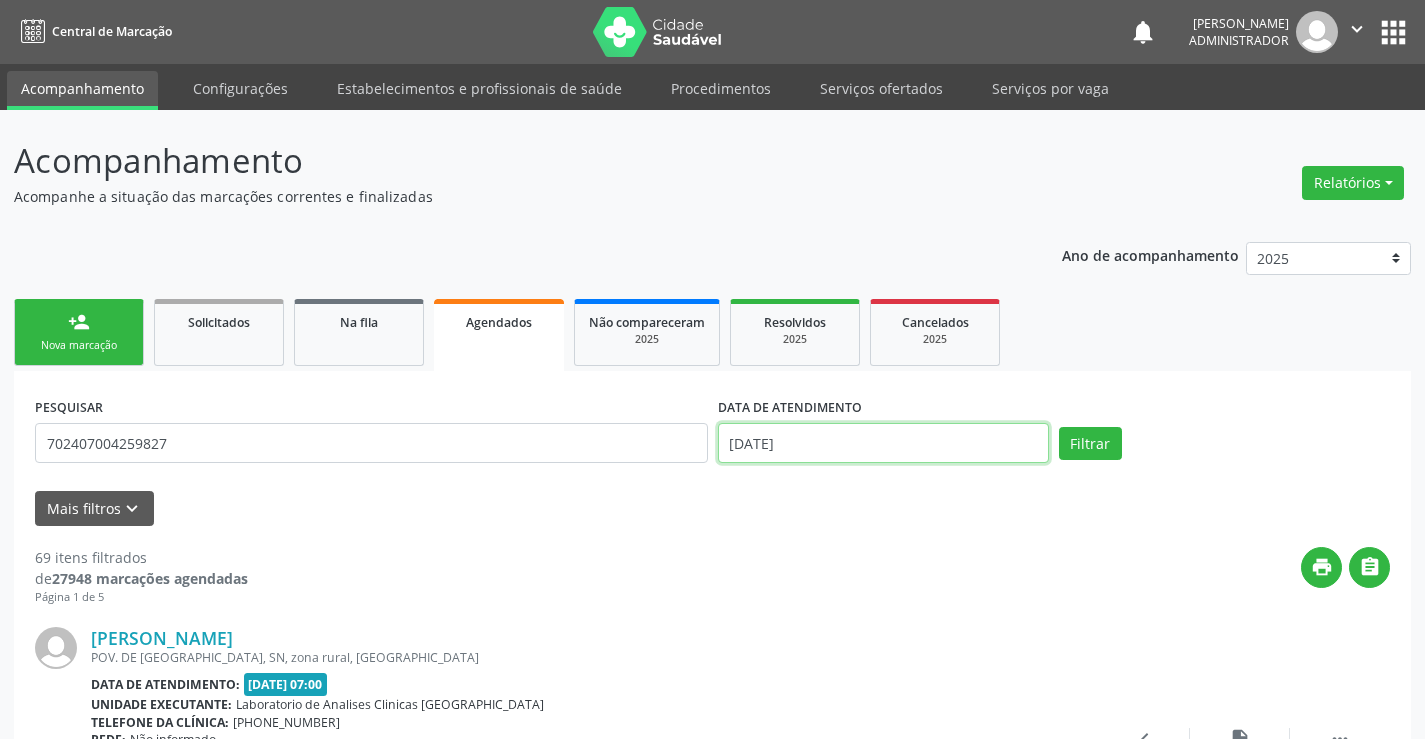 click on "[DATE]" at bounding box center (883, 443) 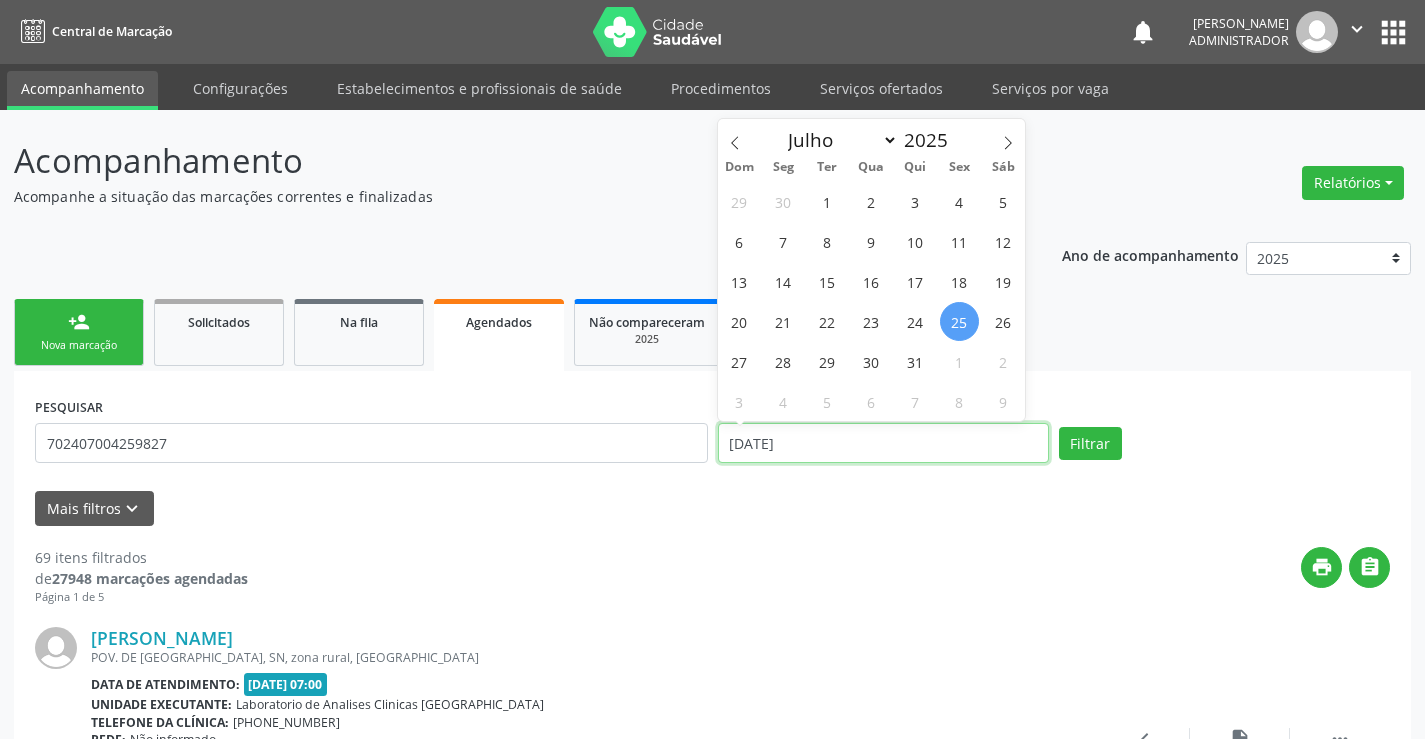 type 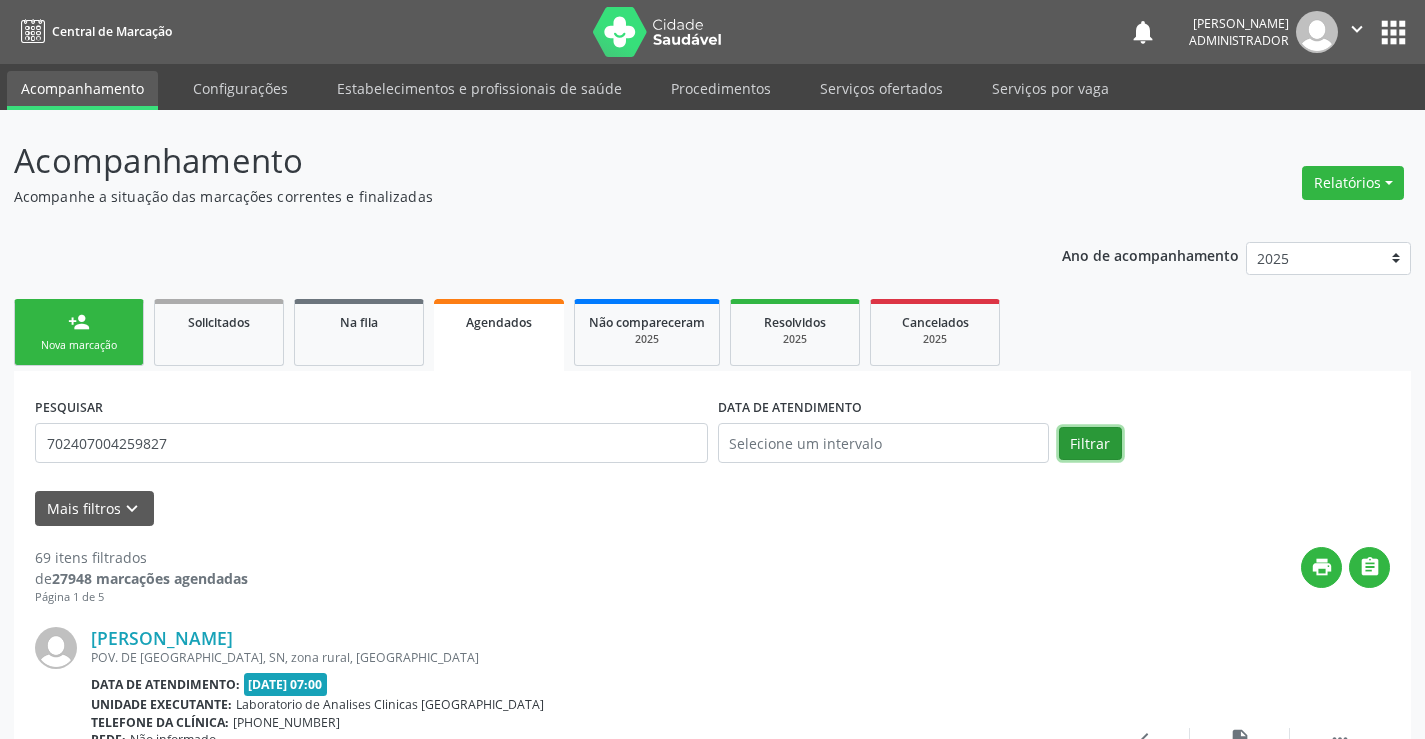 click on "Filtrar" at bounding box center [1090, 444] 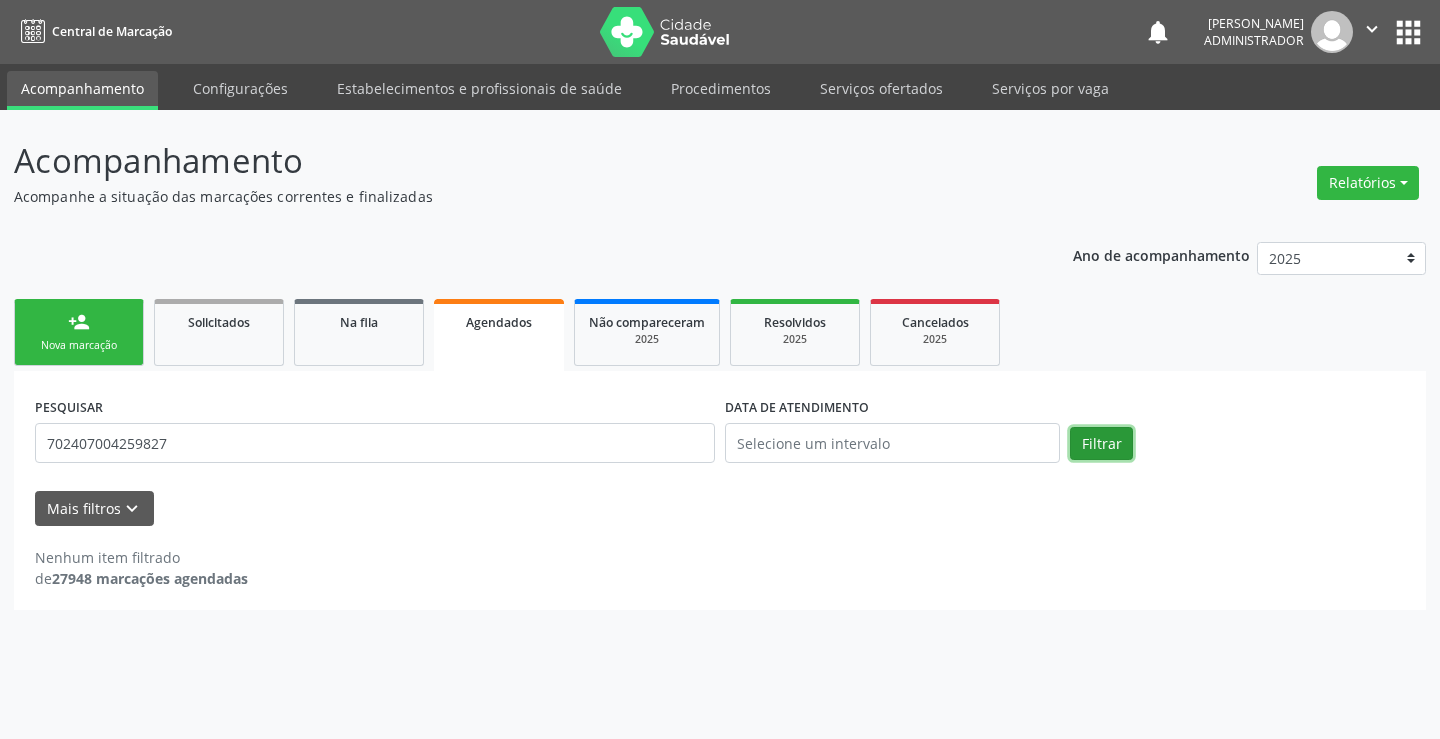 click on "Filtrar" at bounding box center (1101, 444) 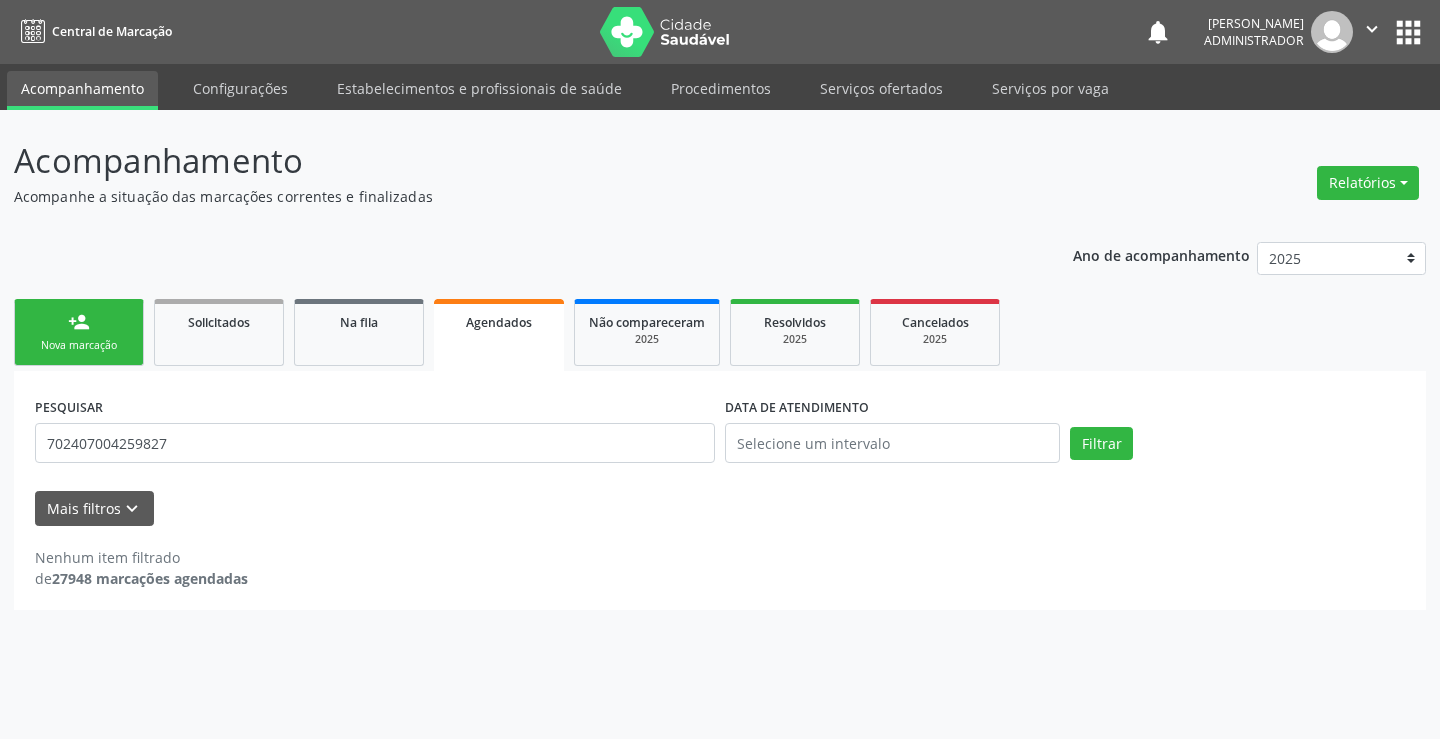 click on "Agendados" at bounding box center (499, 322) 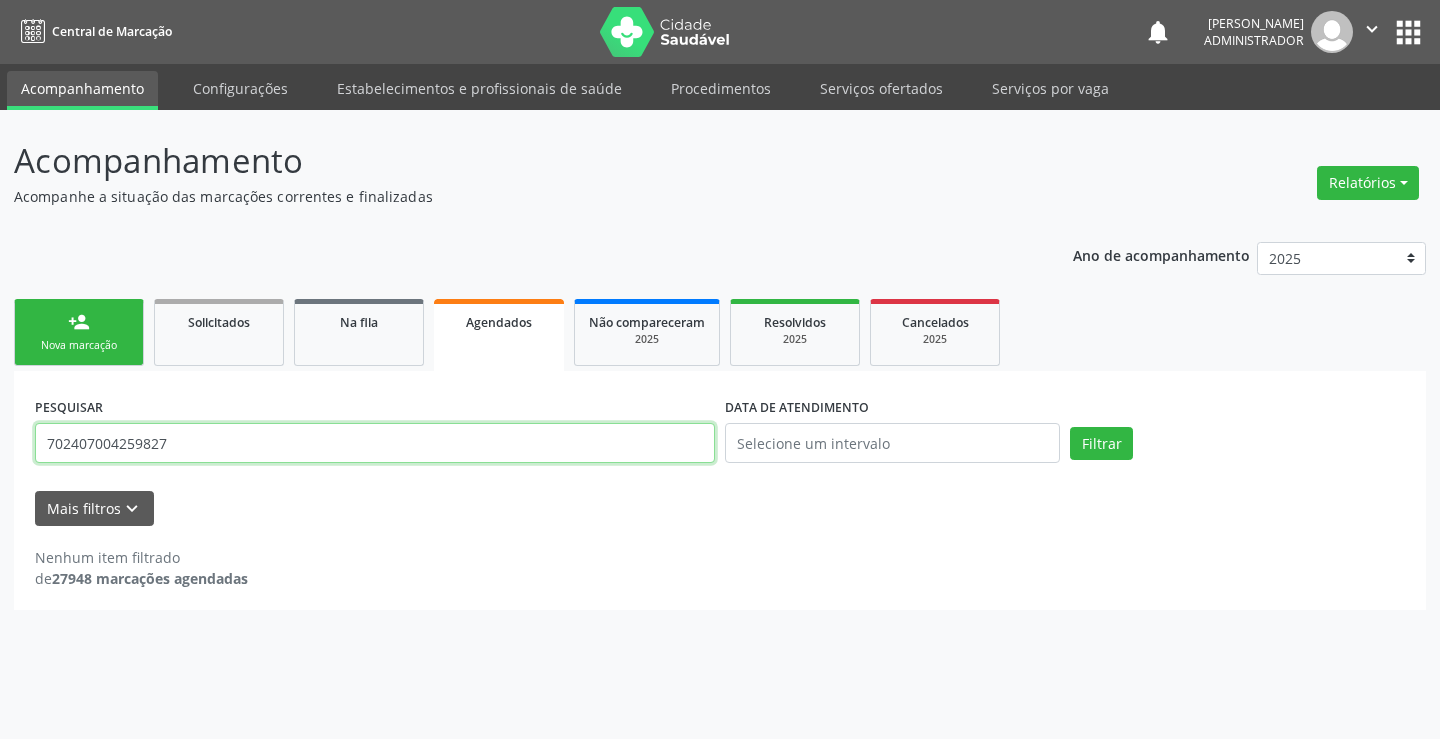 drag, startPoint x: 202, startPoint y: 446, endPoint x: 32, endPoint y: 449, distance: 170.02647 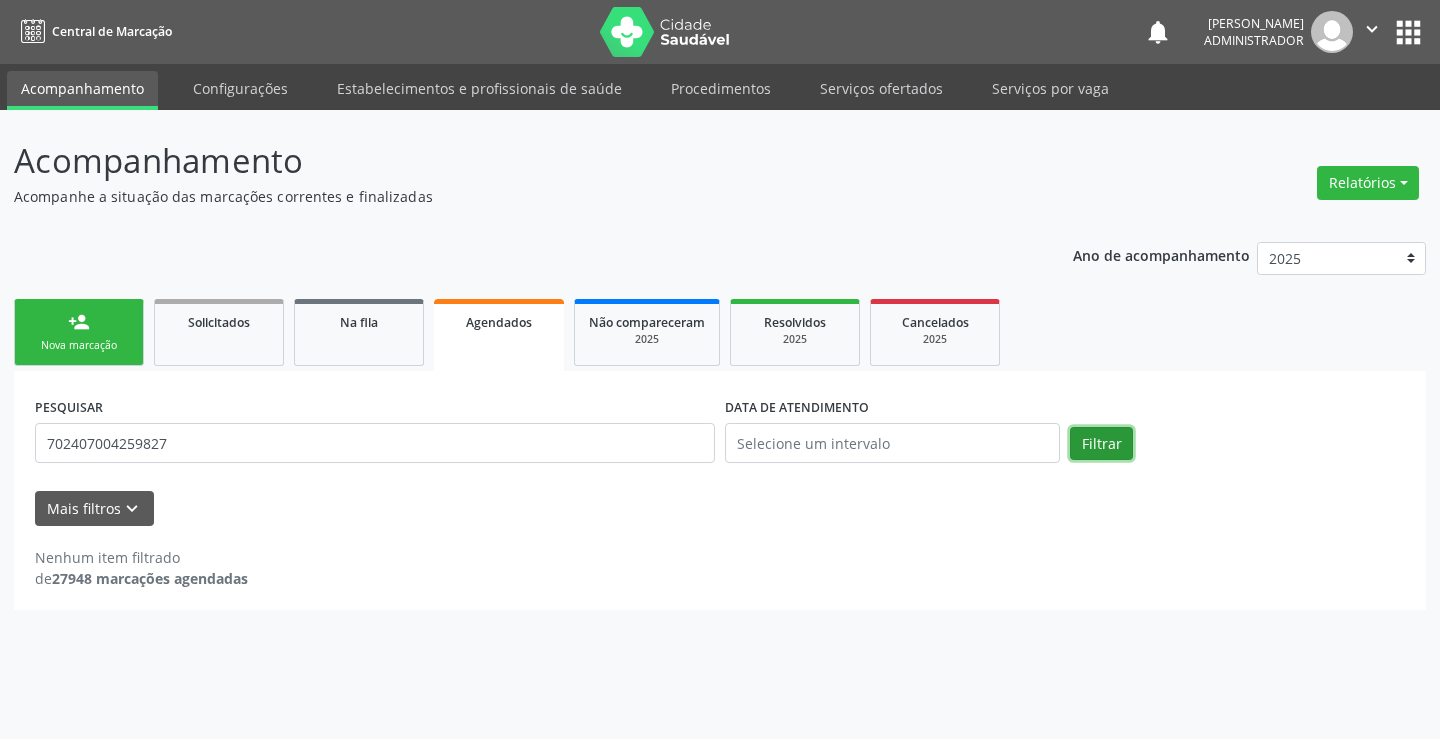 click on "Filtrar" at bounding box center (1101, 444) 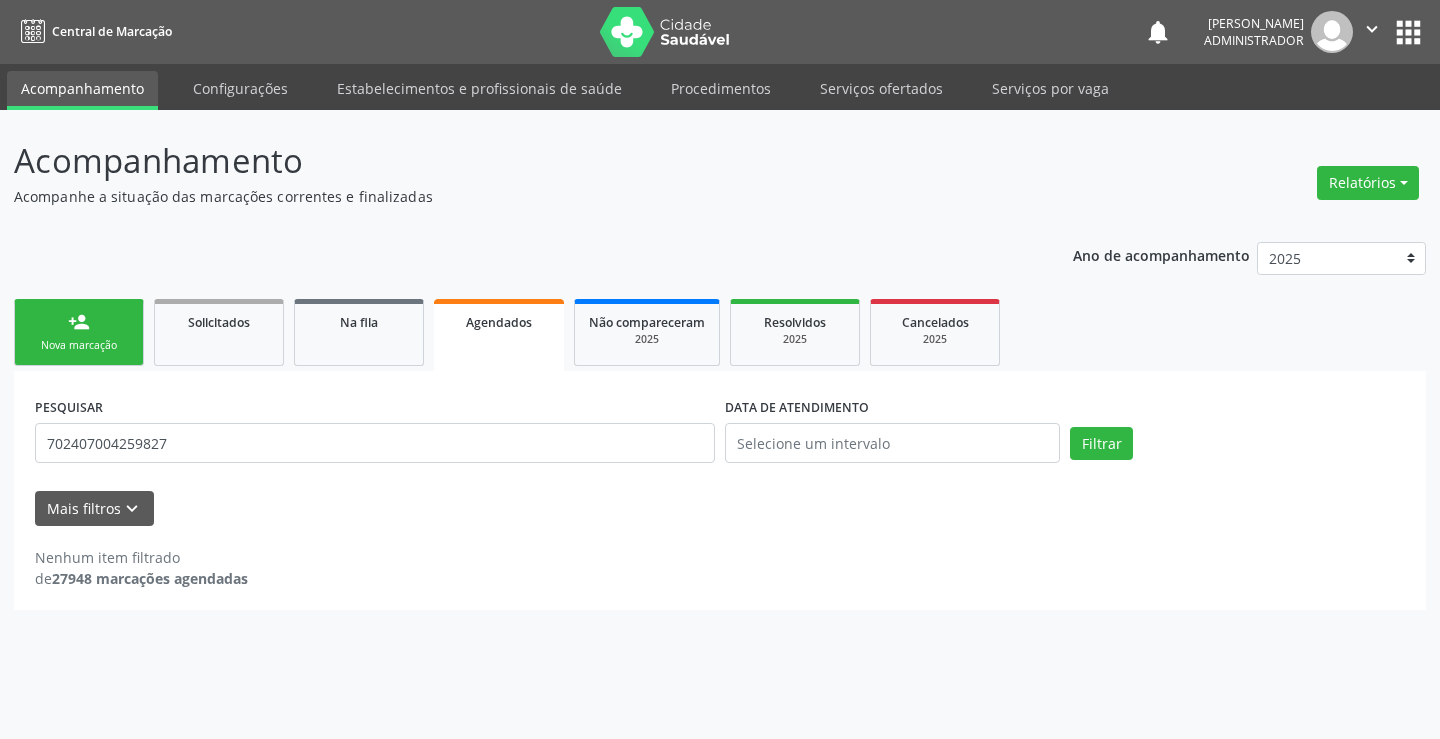 click on "Agendados" at bounding box center (499, 322) 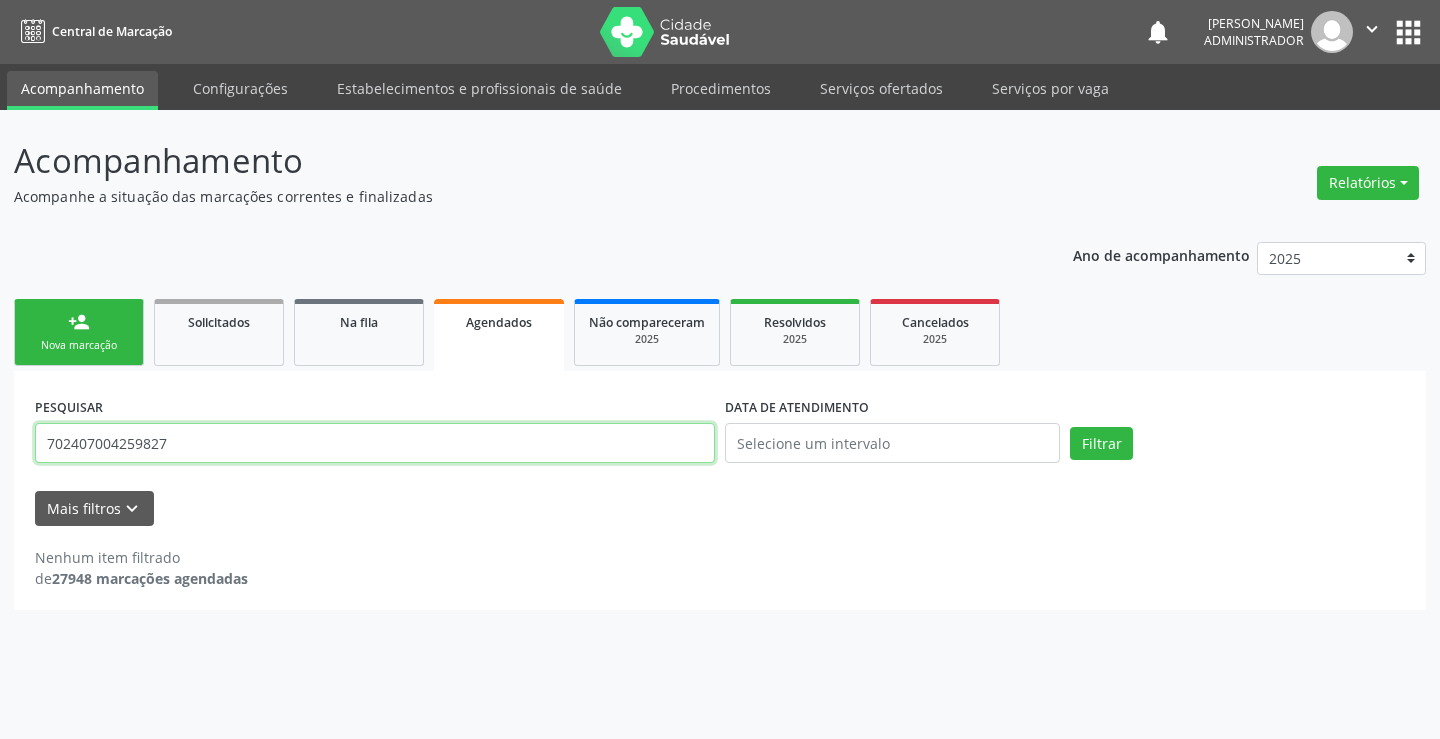 click on "702407004259827" at bounding box center (375, 443) 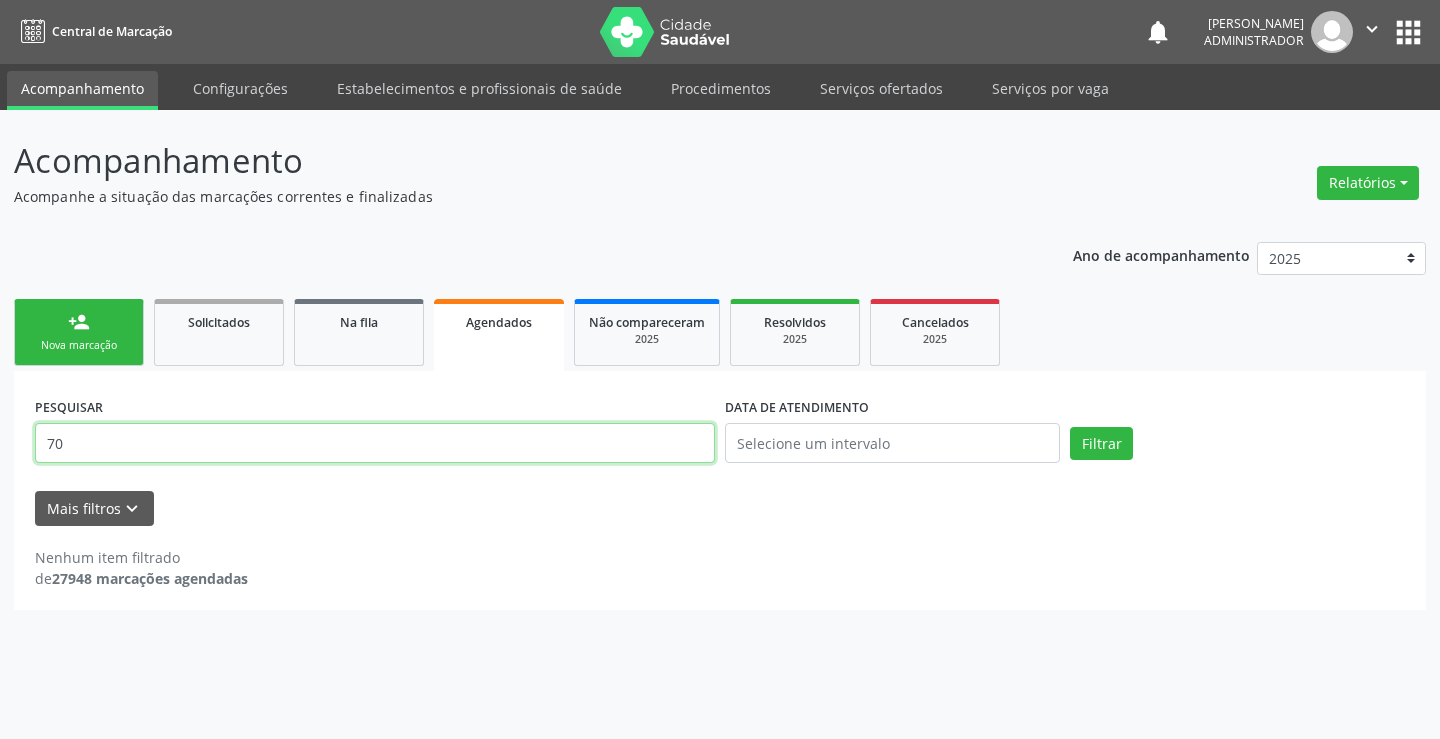 type on "7" 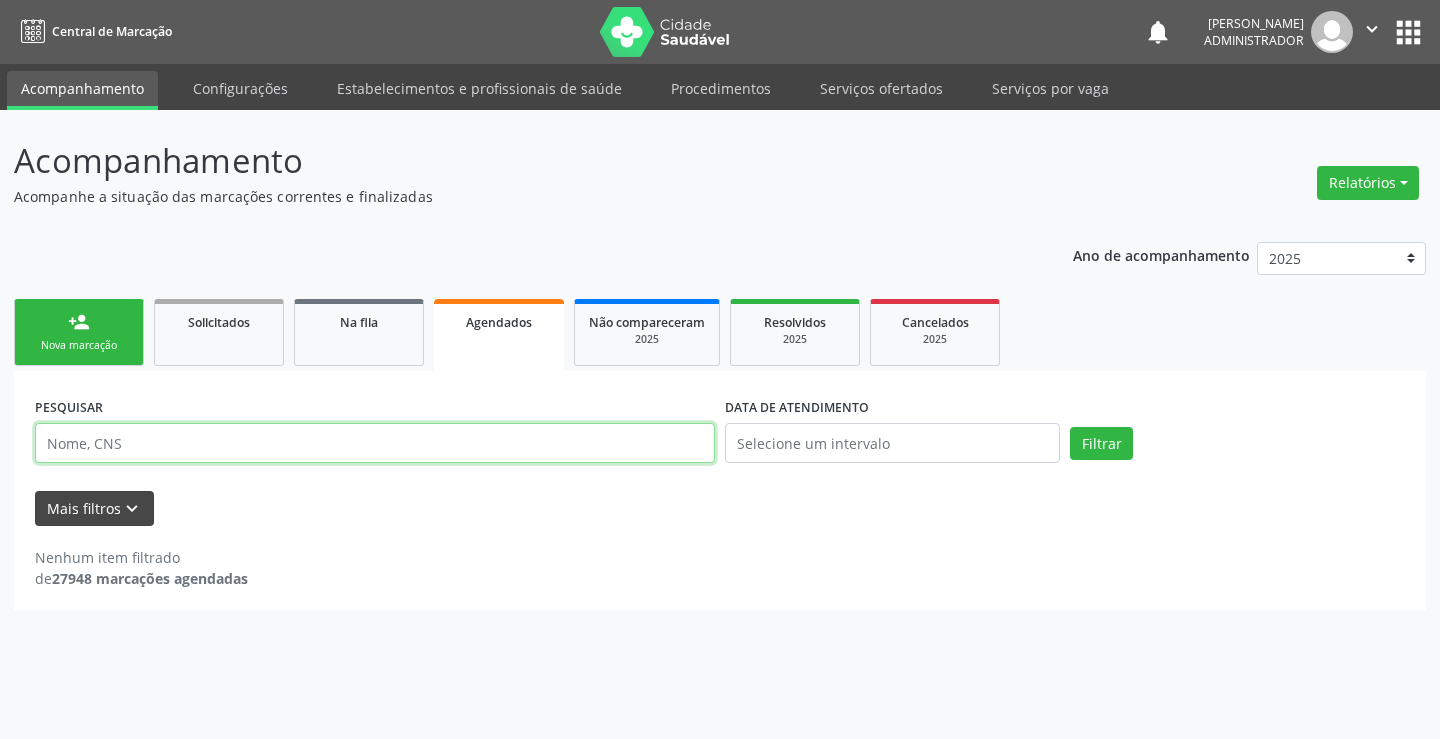 type 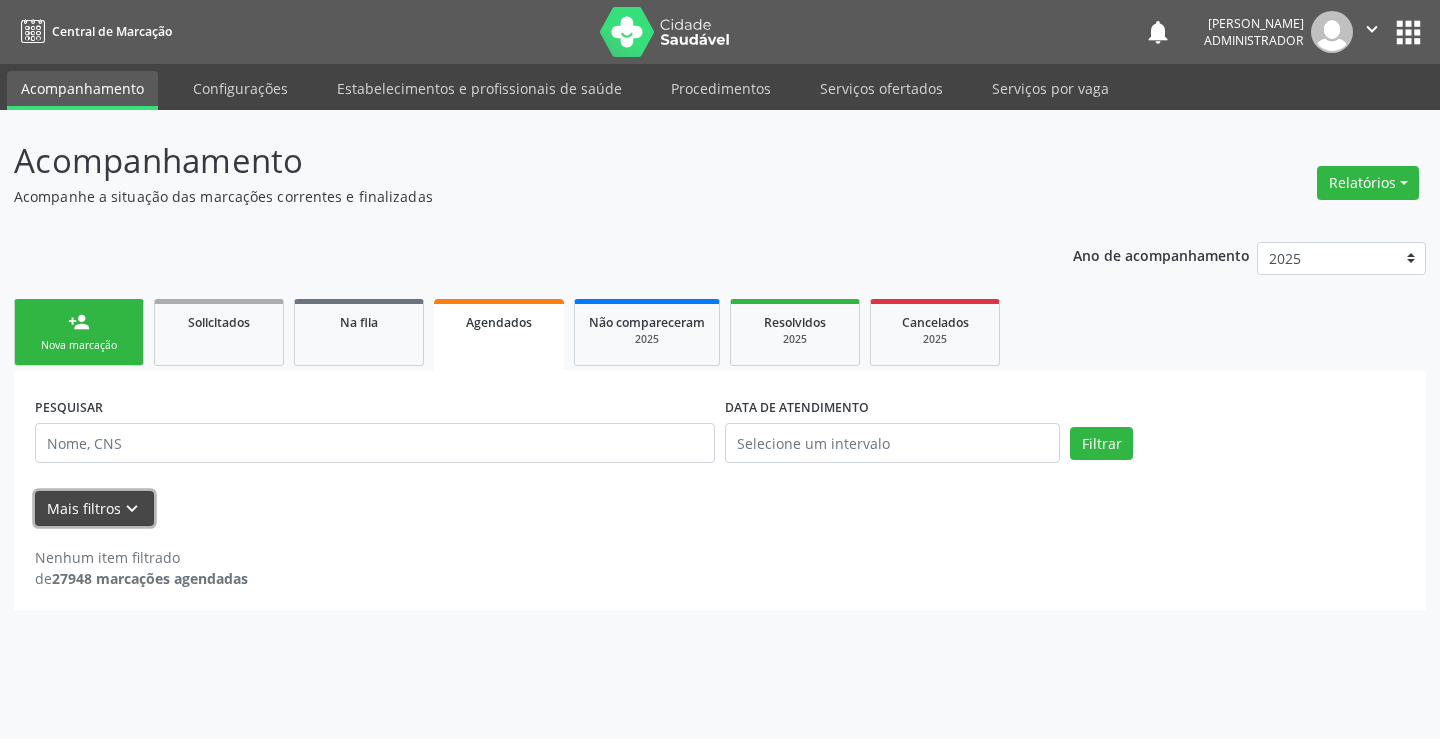 click on "keyboard_arrow_down" at bounding box center [132, 509] 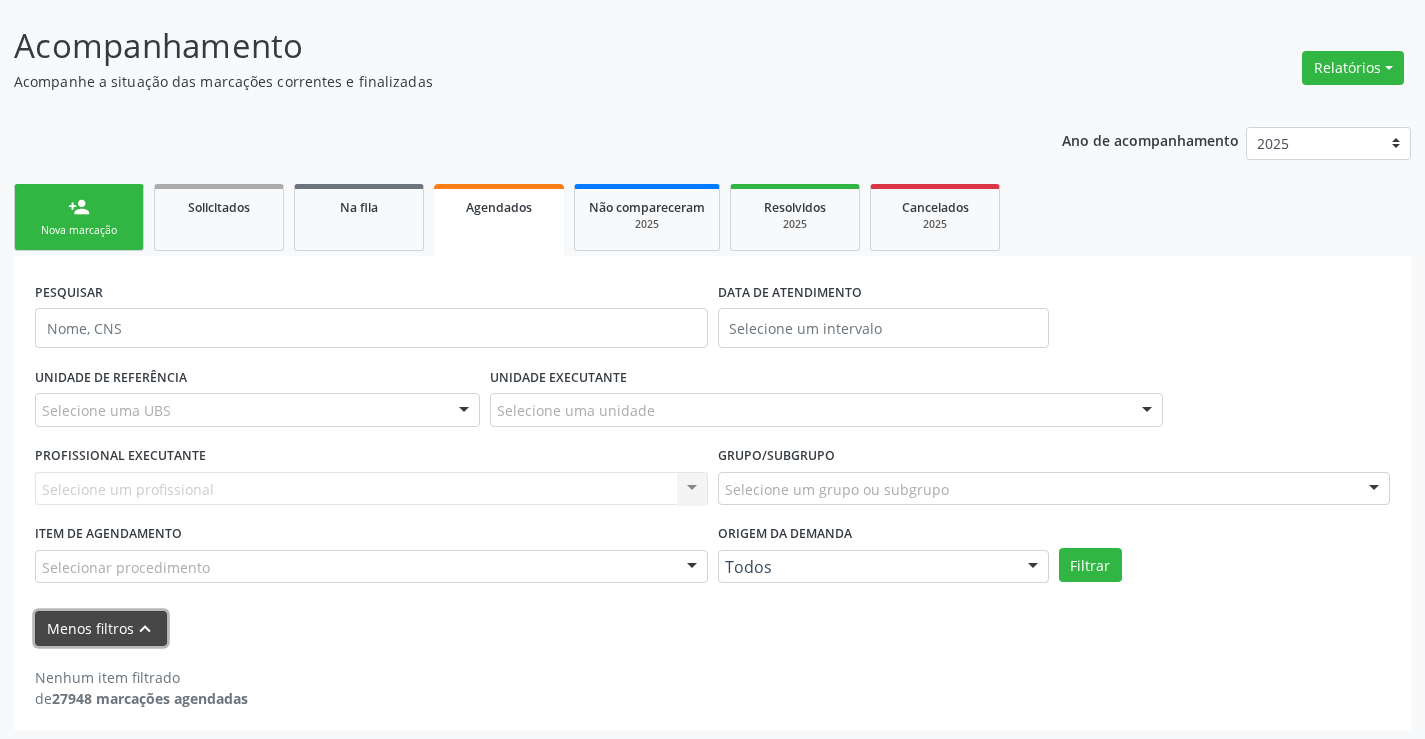 scroll, scrollTop: 120, scrollLeft: 0, axis: vertical 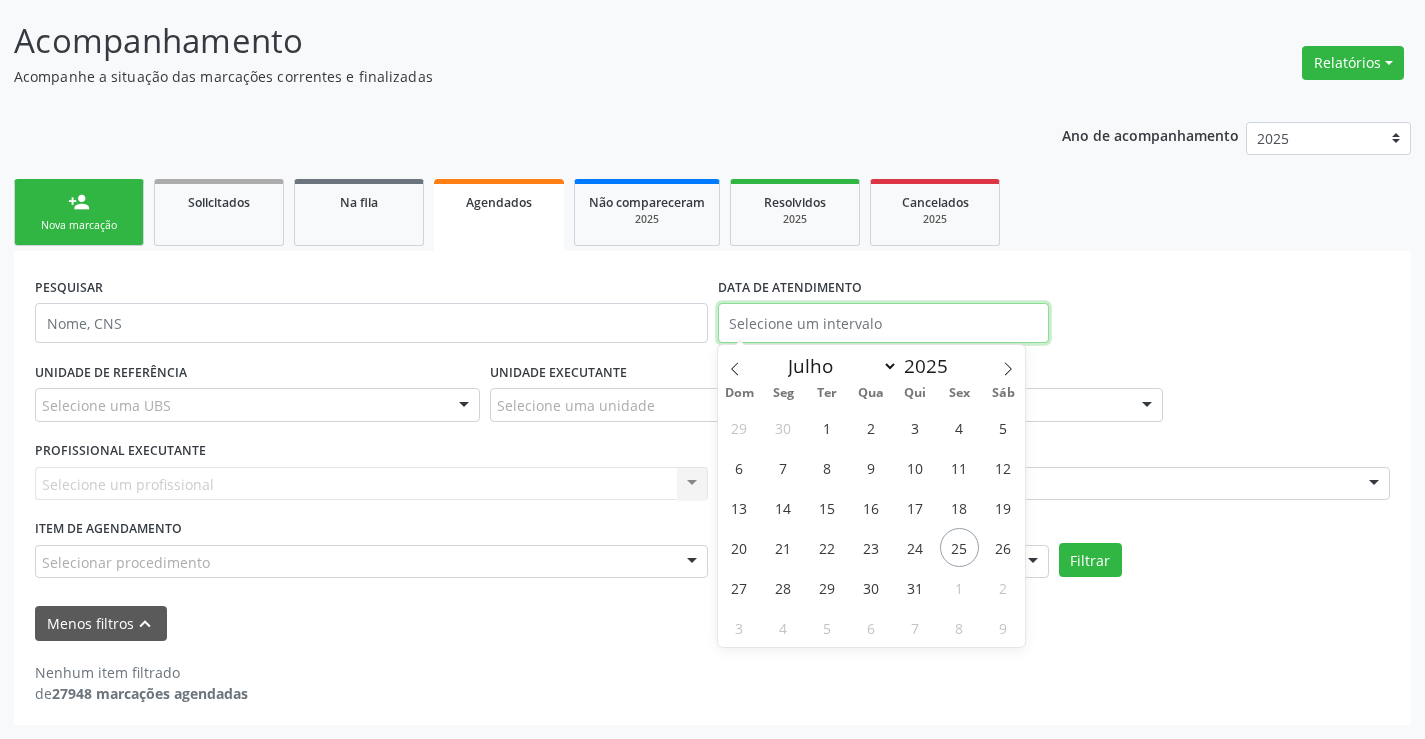 click at bounding box center [883, 323] 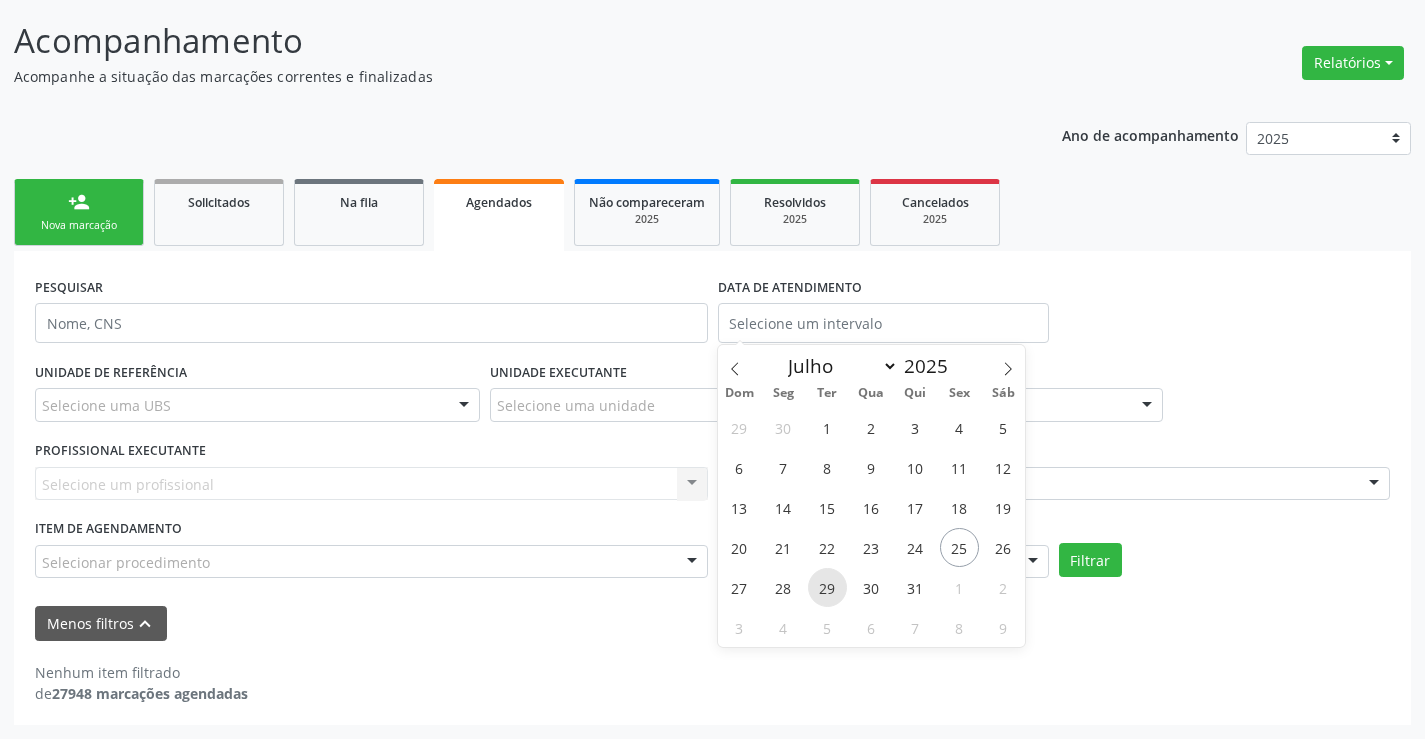 click on "29" at bounding box center (827, 587) 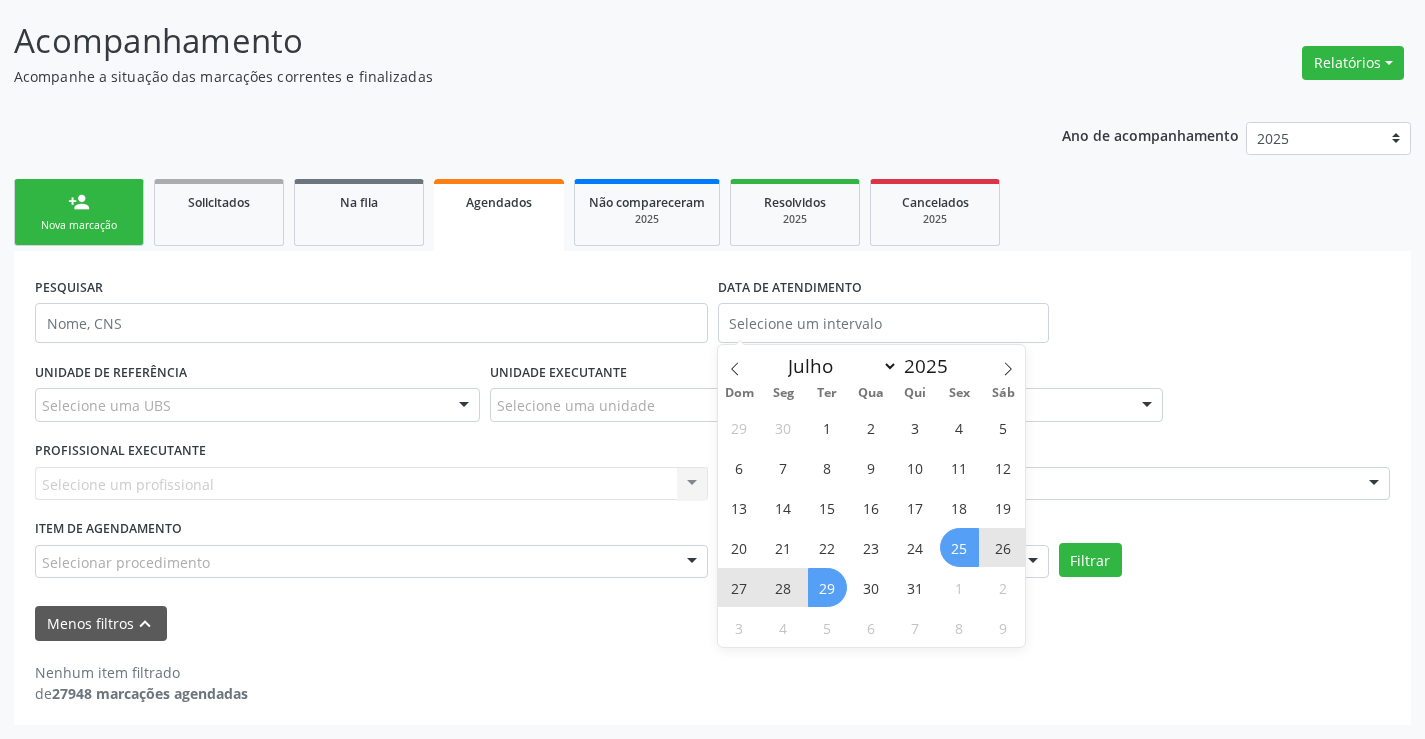 select on "6" 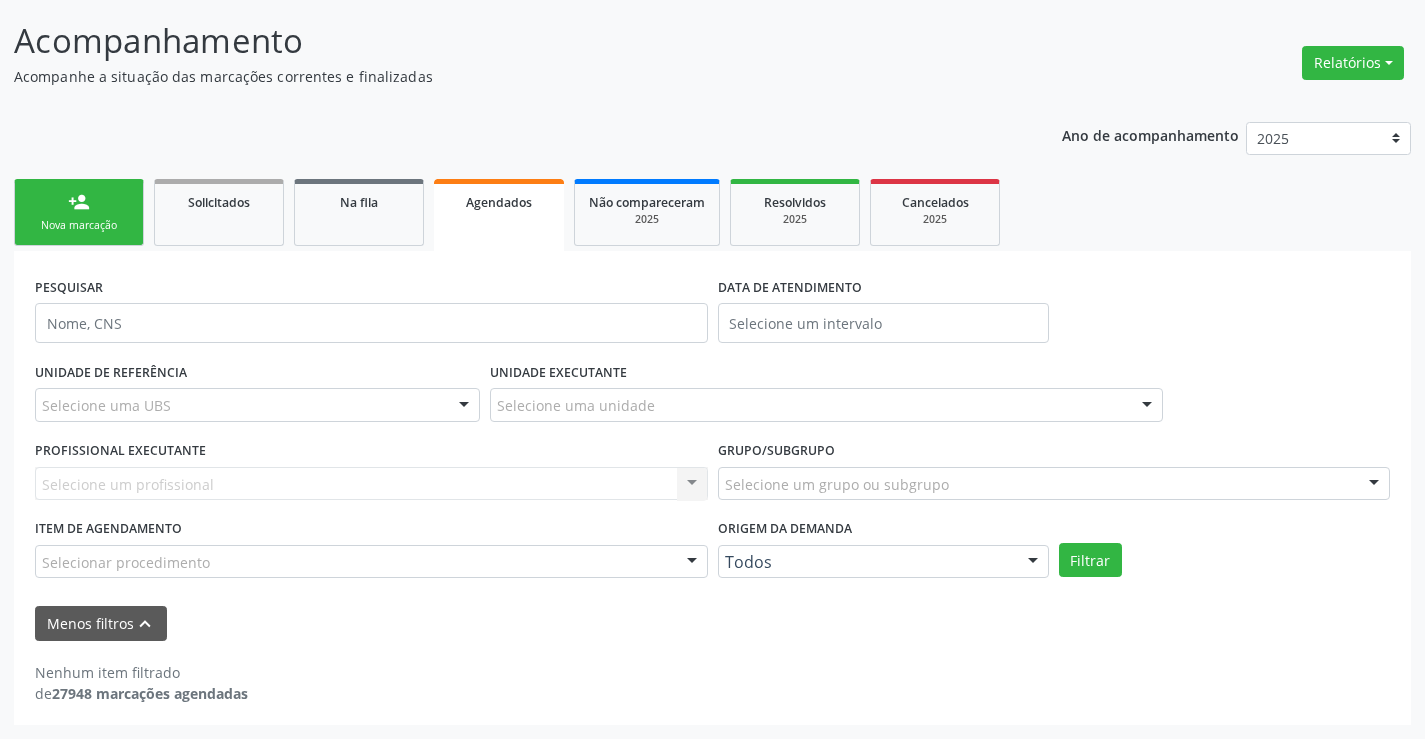 click on "PESQUISAR
DATA DE ATENDIMENTO" at bounding box center (712, 314) 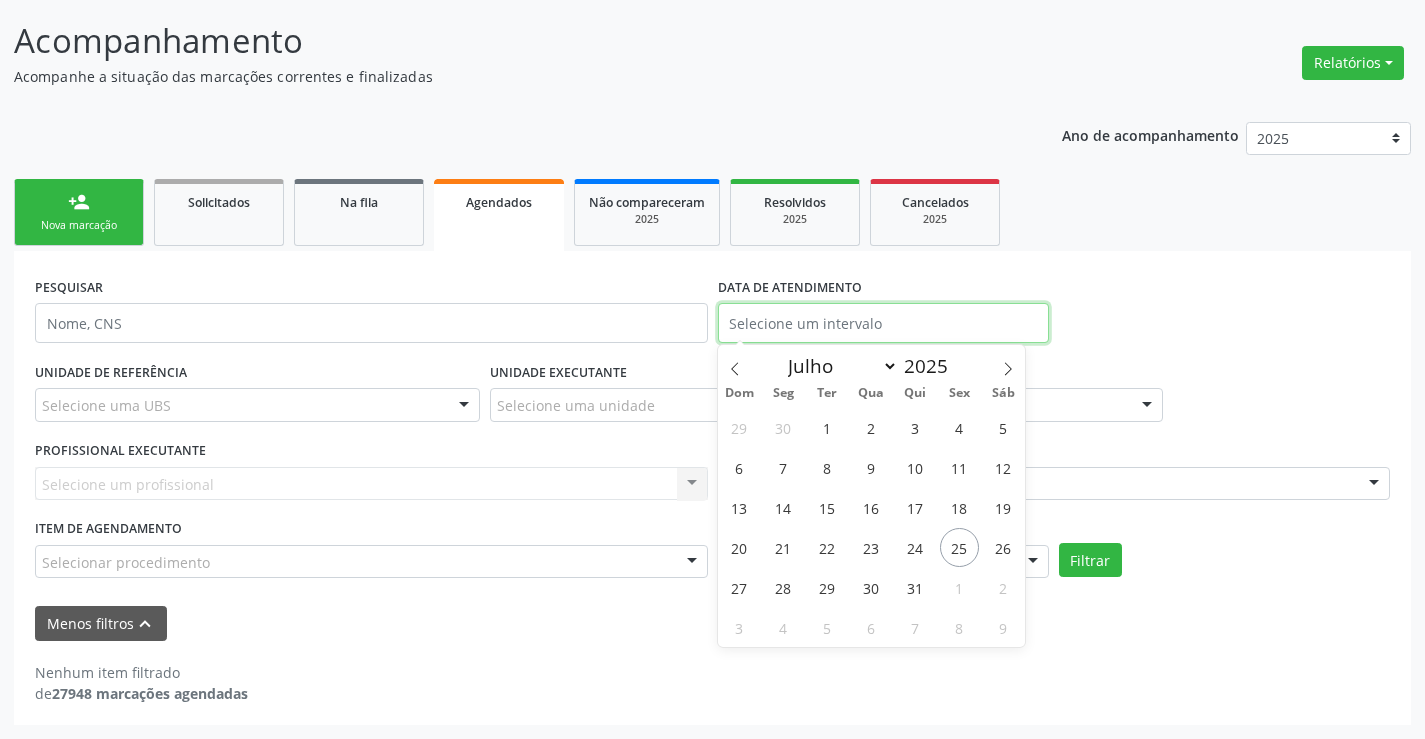 click at bounding box center (883, 323) 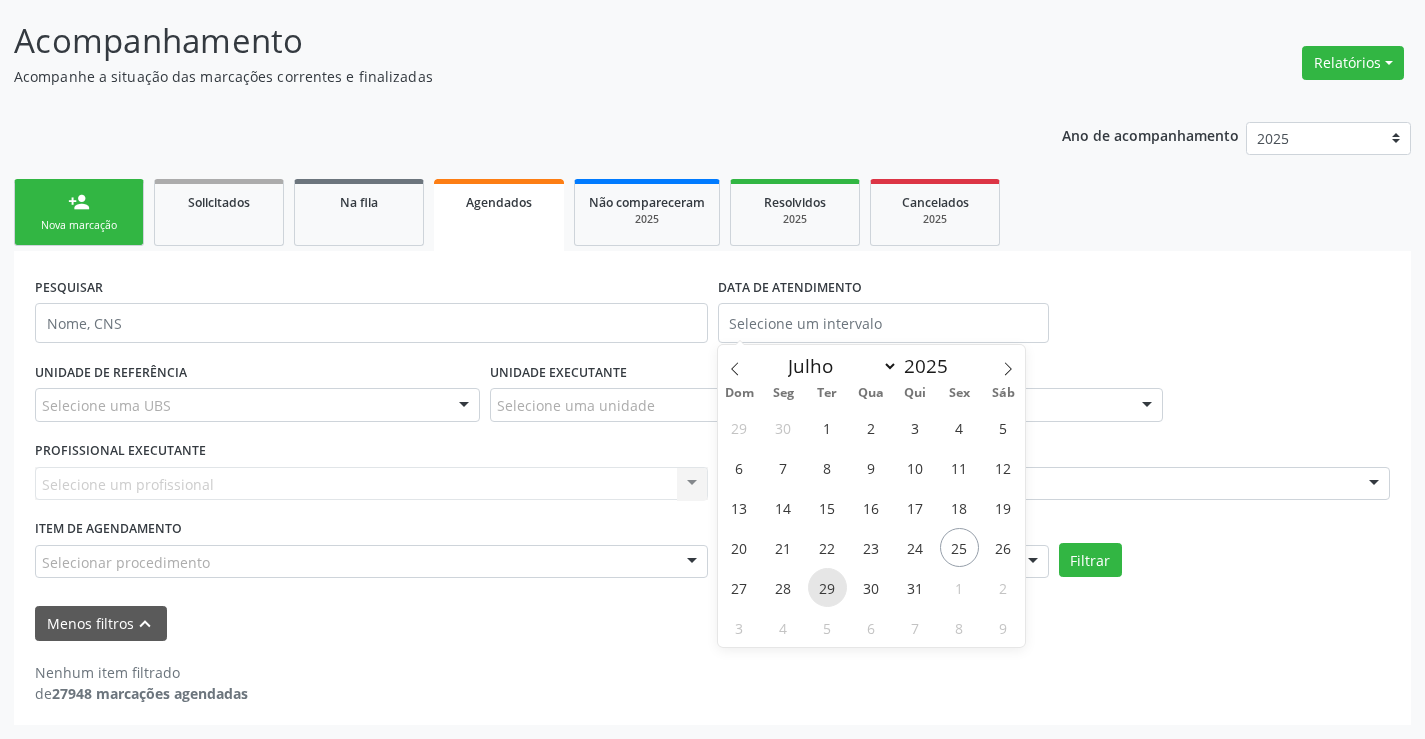 click on "29" at bounding box center [827, 587] 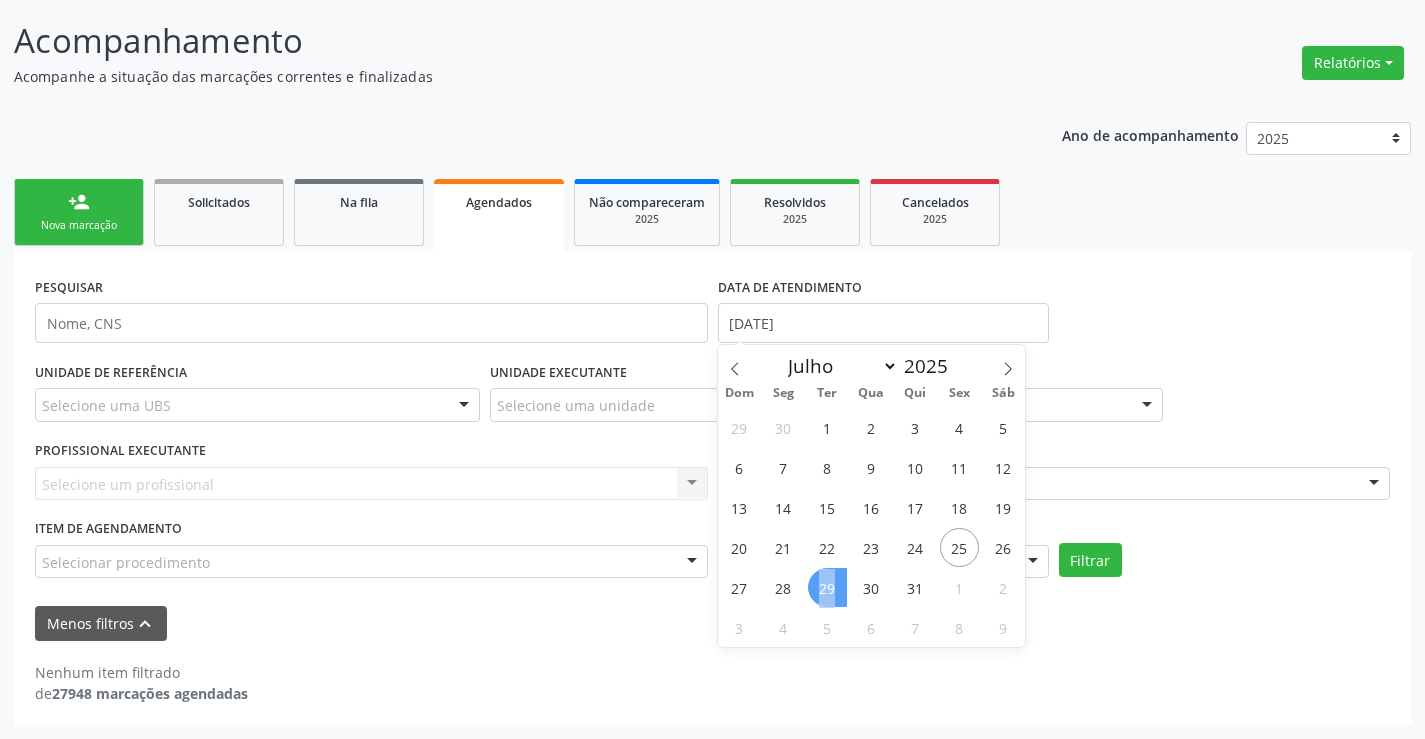 click on "29" at bounding box center [827, 587] 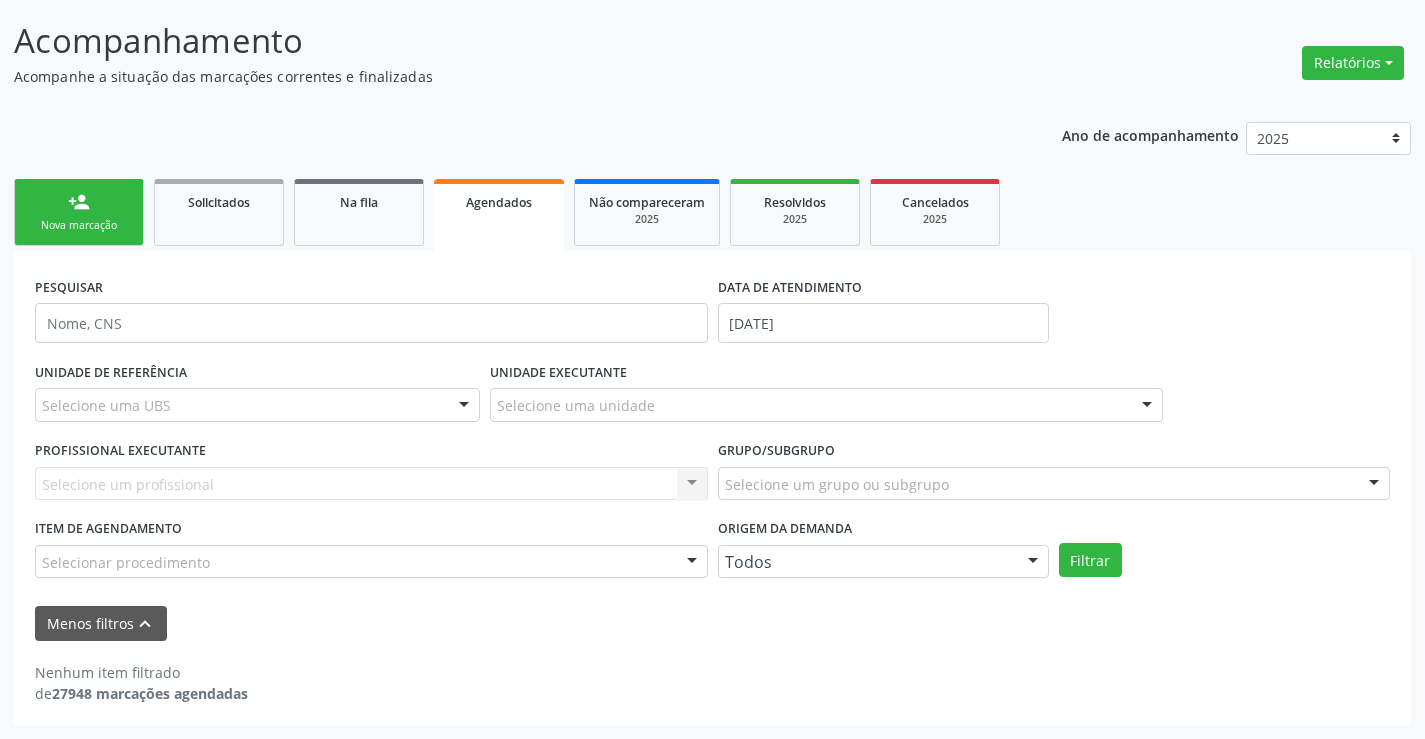 click at bounding box center [464, 406] 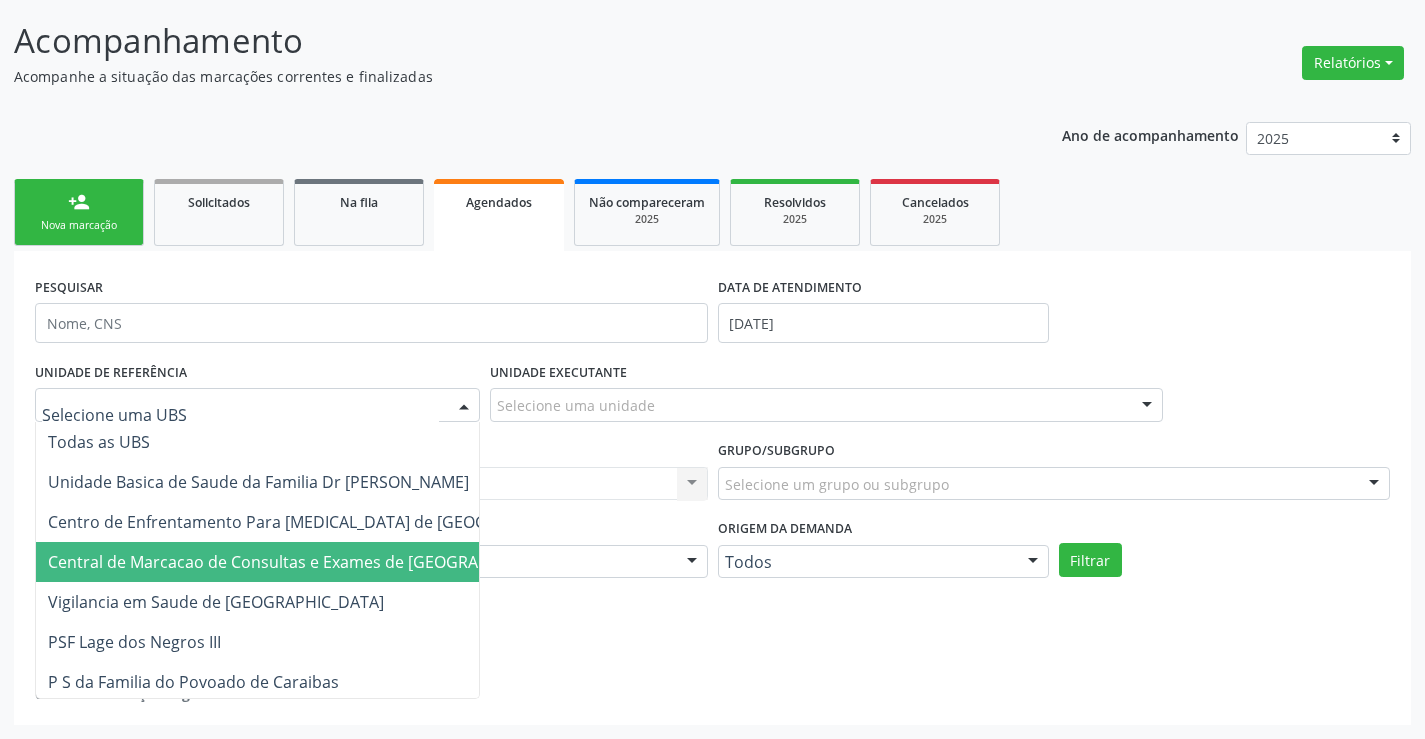 click on "Central de Marcacao de Consultas e Exames de [GEOGRAPHIC_DATA]" at bounding box center [307, 562] 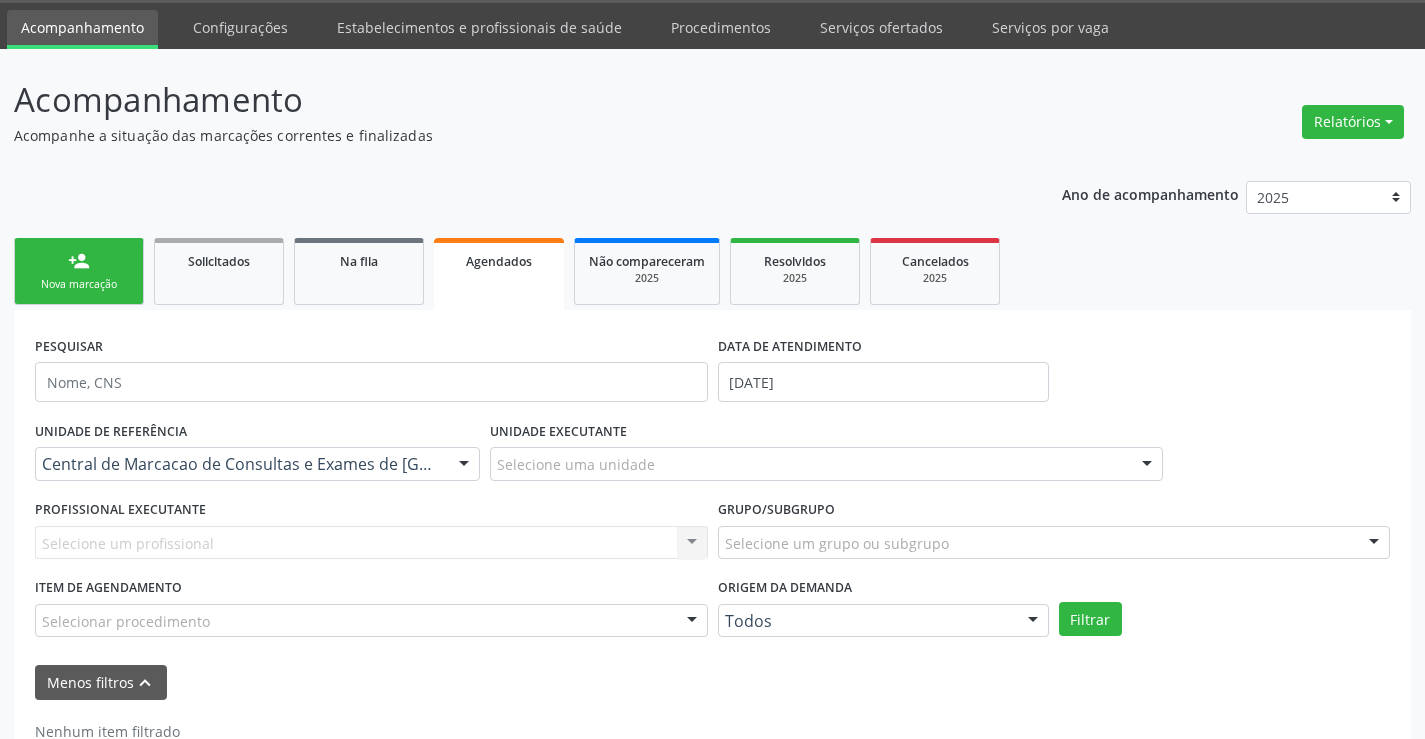 scroll, scrollTop: 0, scrollLeft: 0, axis: both 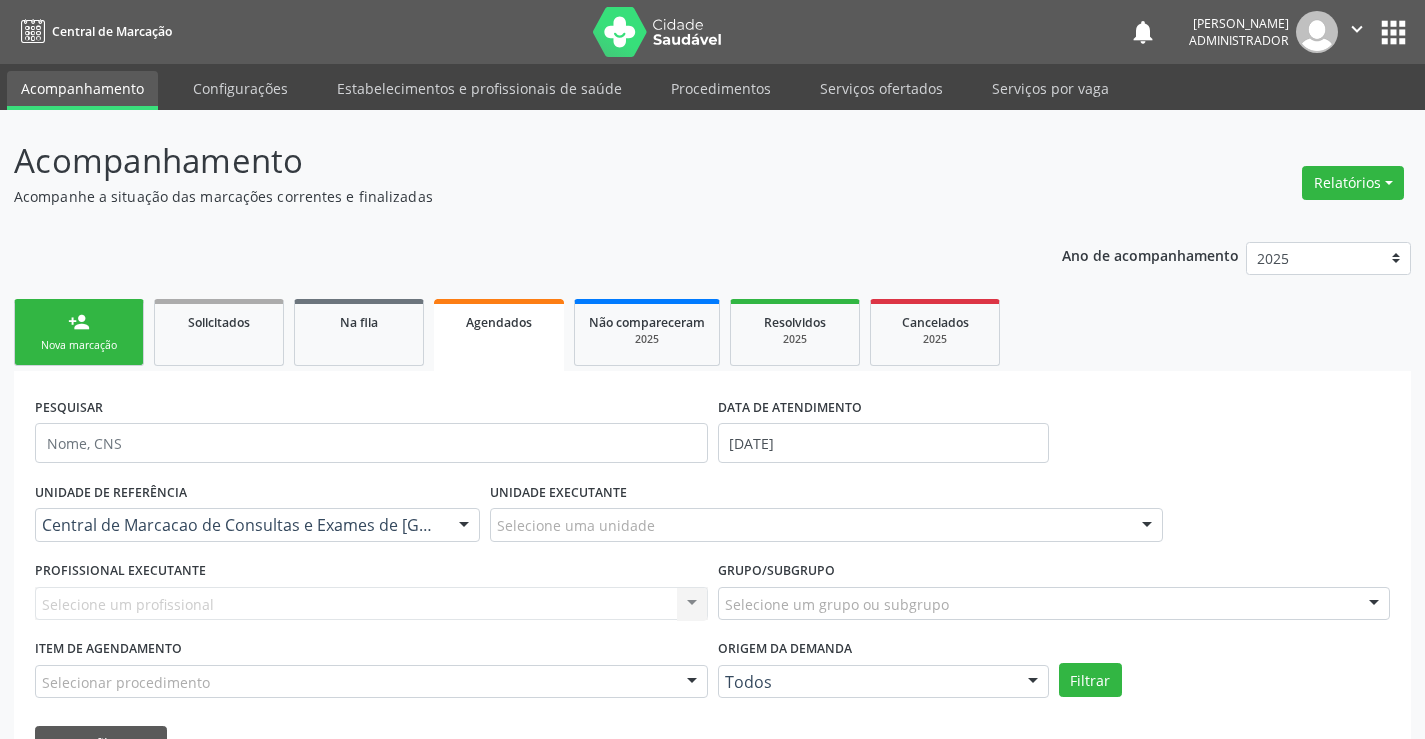 click on "" at bounding box center [1357, 29] 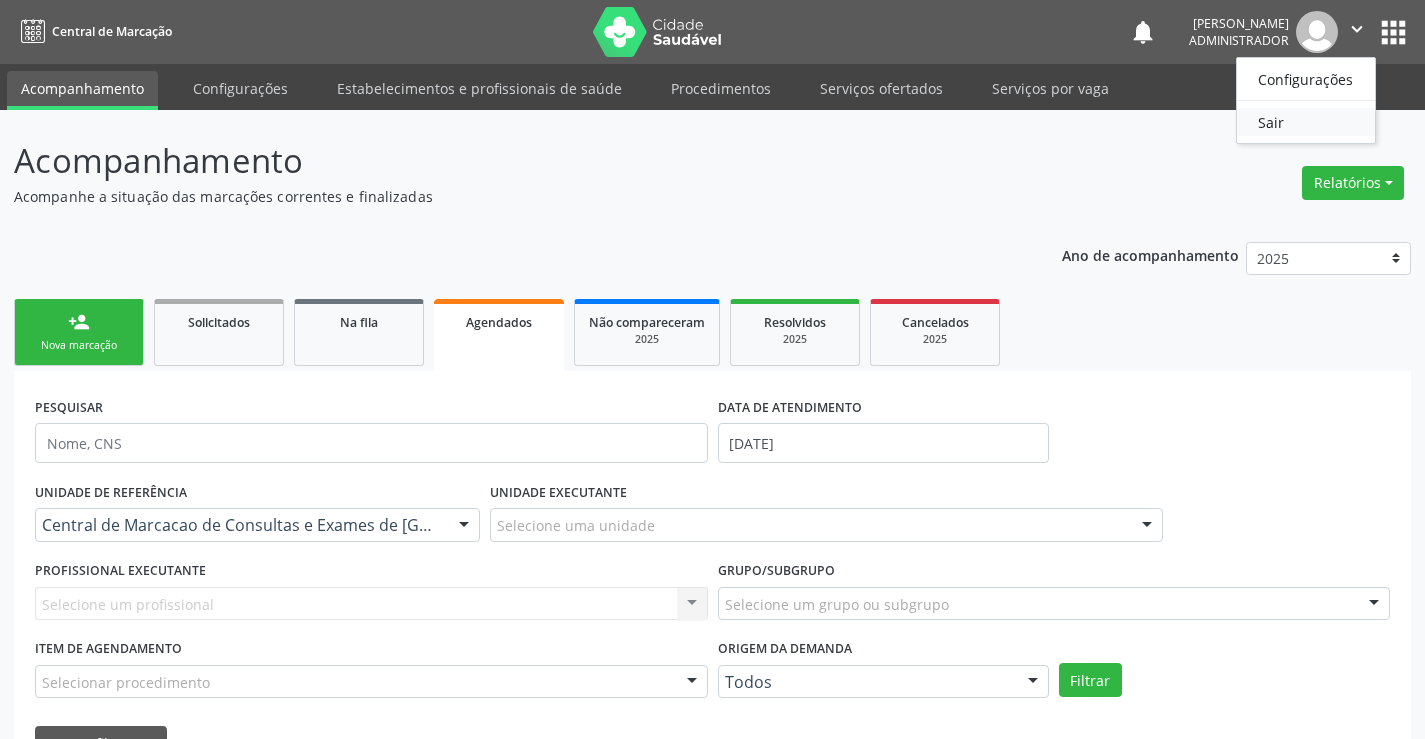 click on "Sair" at bounding box center [1306, 122] 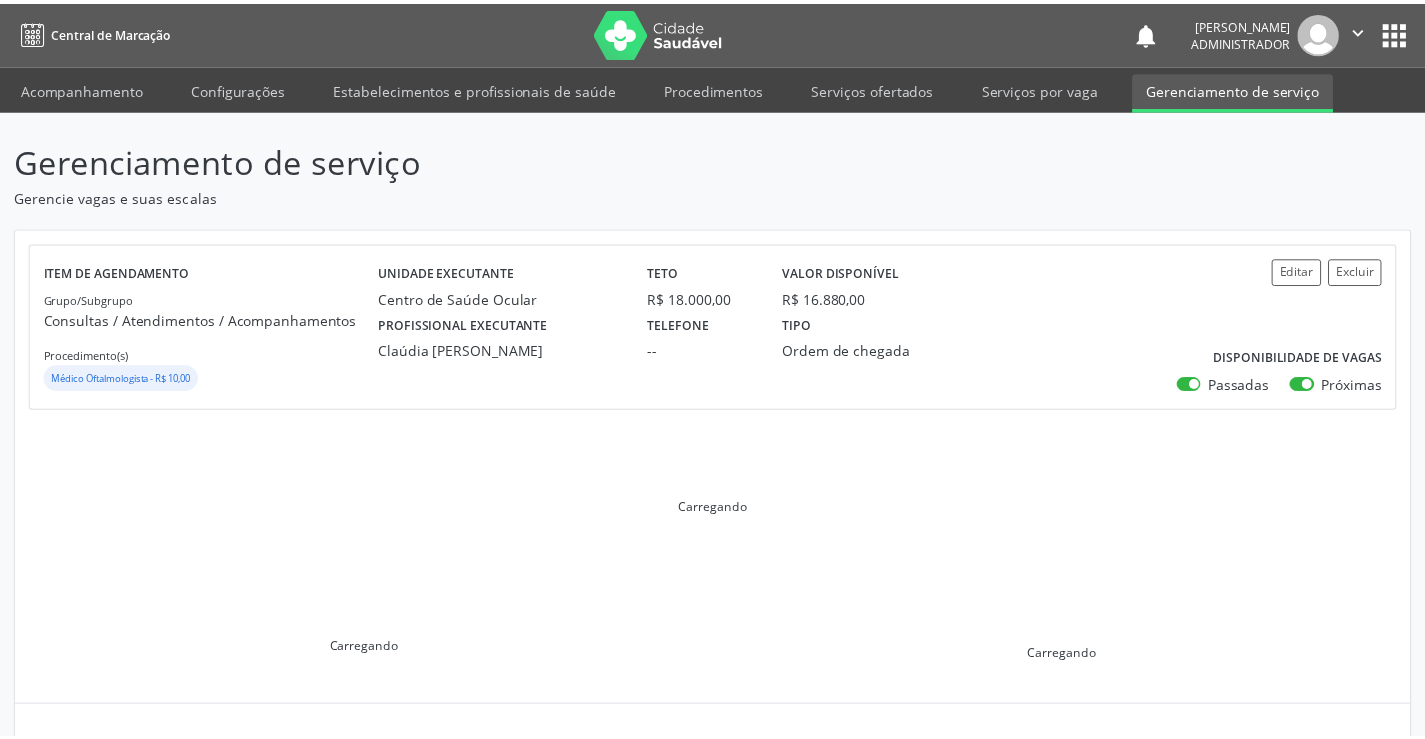 scroll, scrollTop: 0, scrollLeft: 0, axis: both 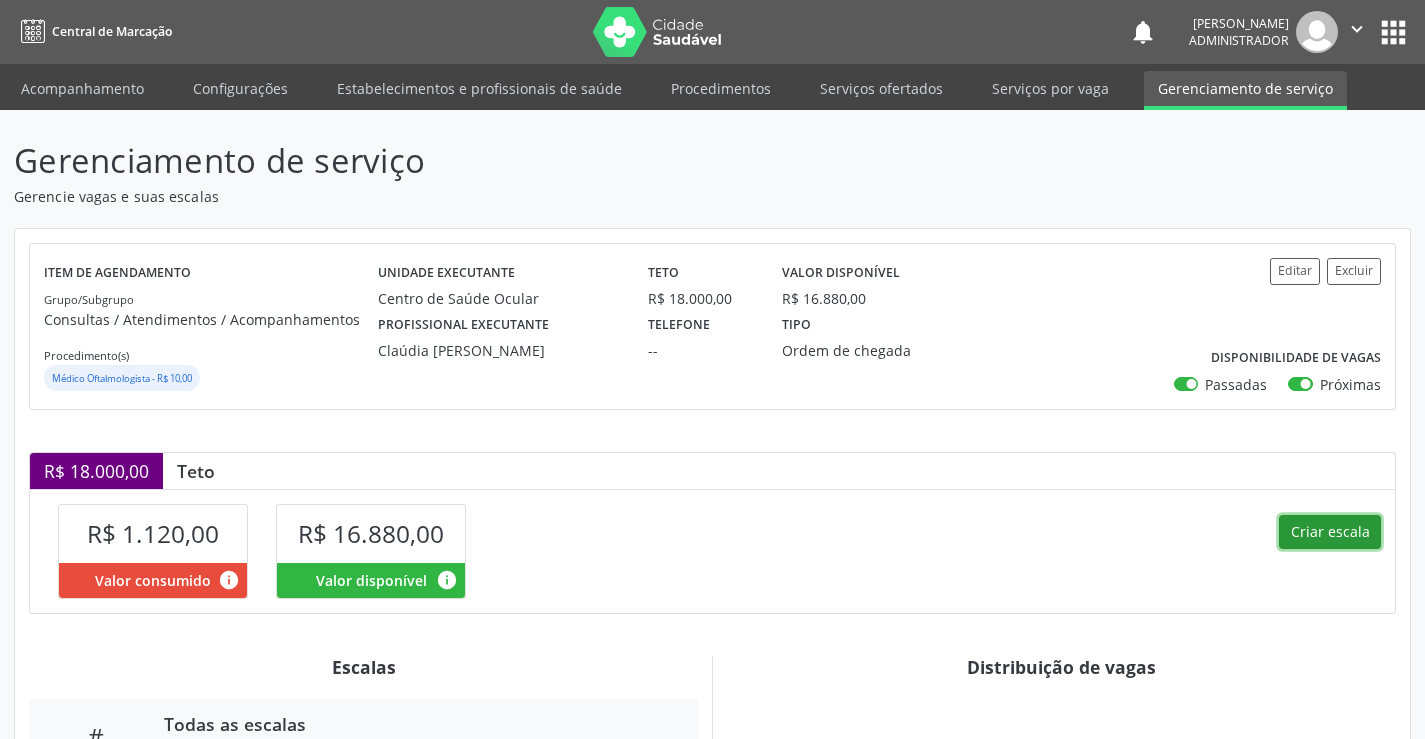 click on "Criar escala" at bounding box center (1330, 532) 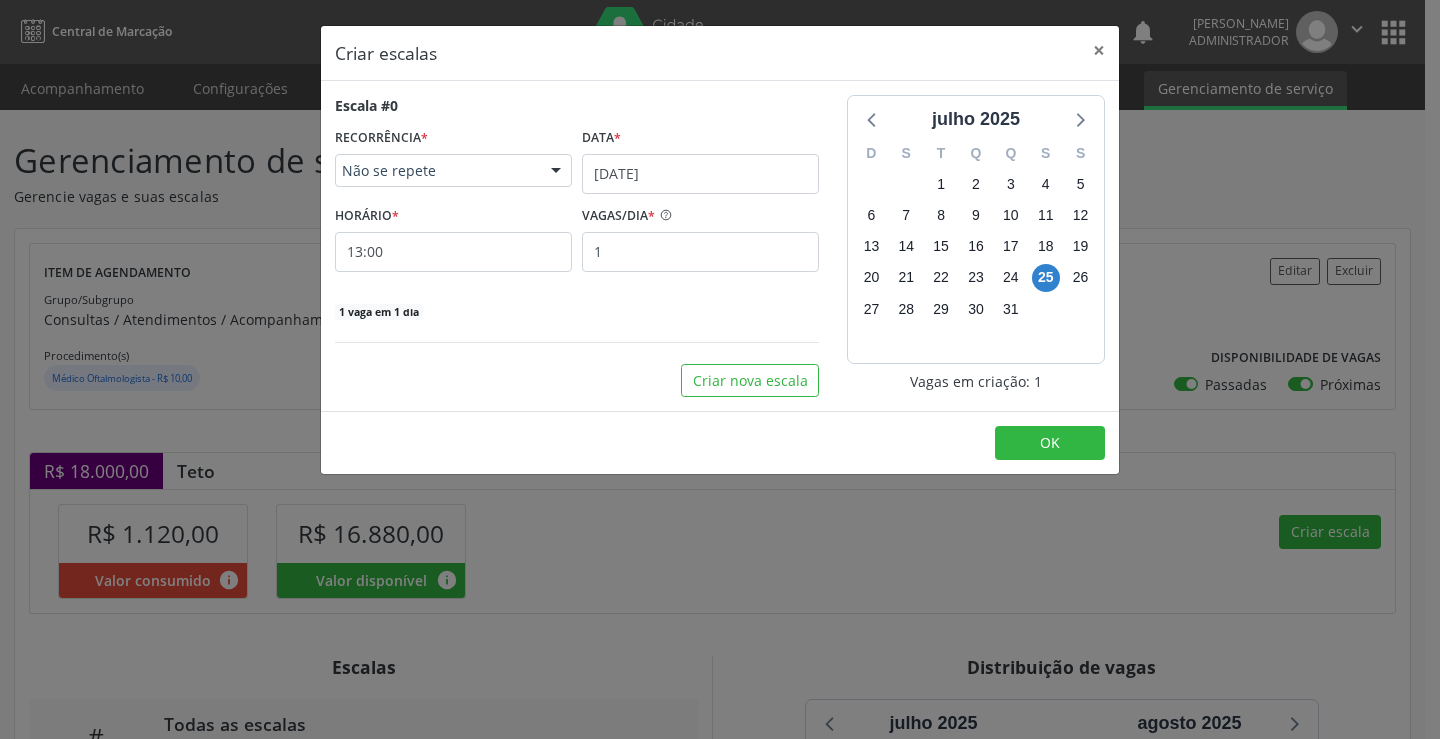 click on "Data
*" at bounding box center (601, 138) 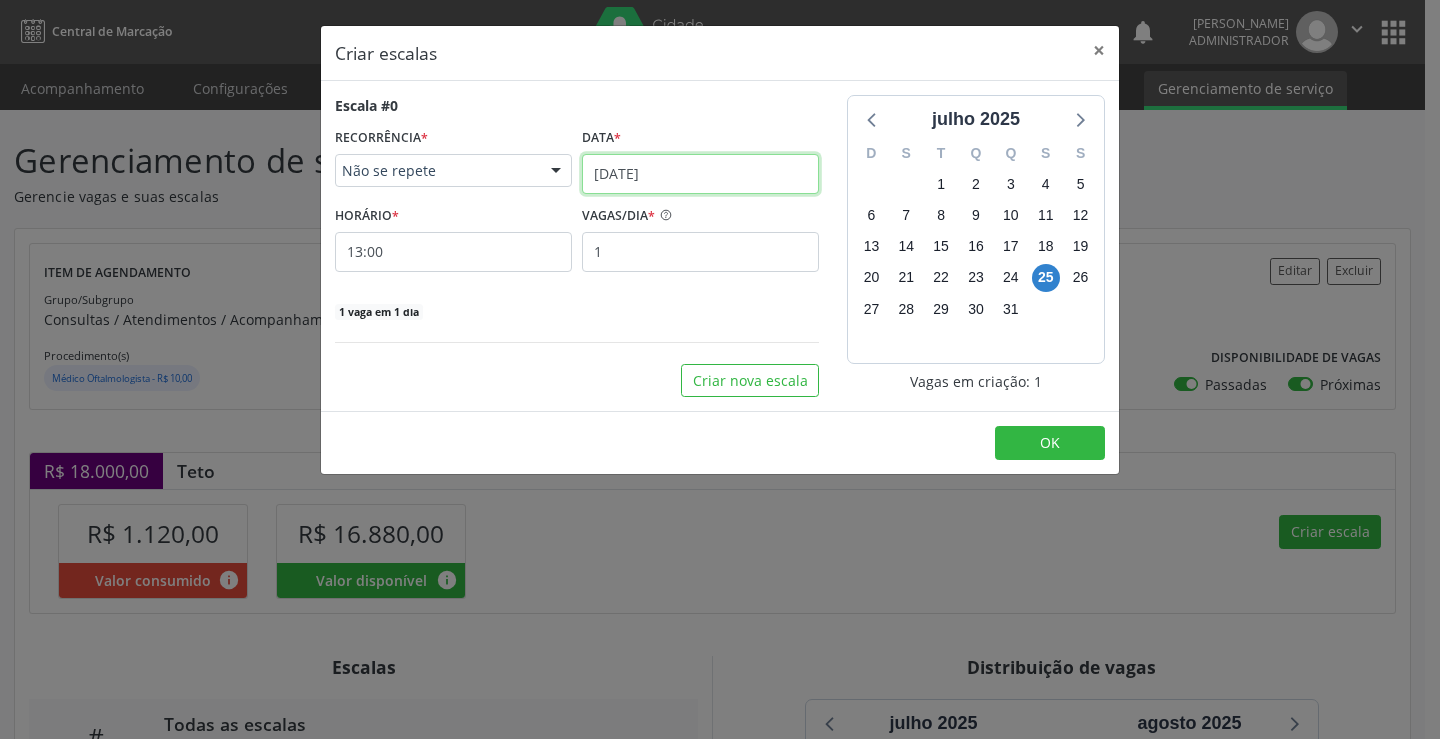click on "[DATE]" at bounding box center (700, 174) 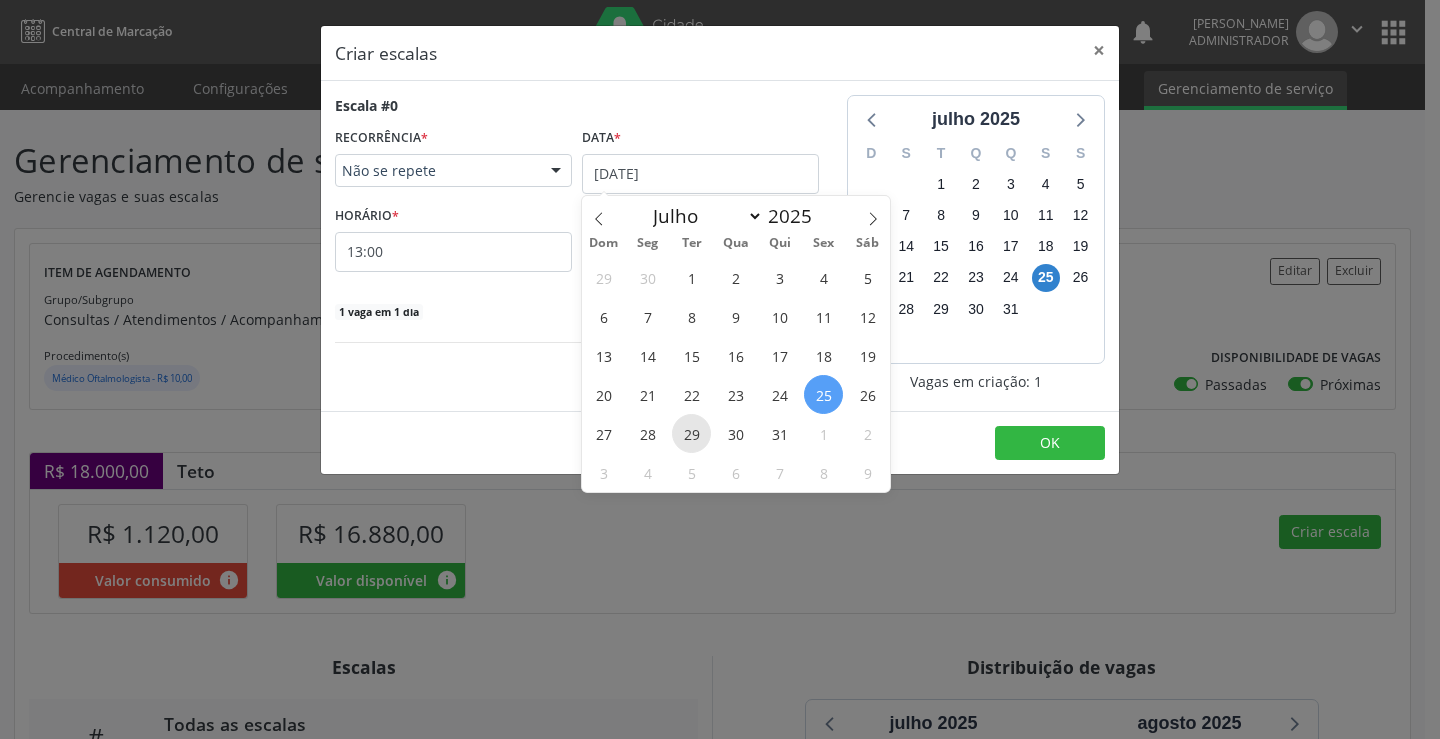 click on "29" at bounding box center [691, 433] 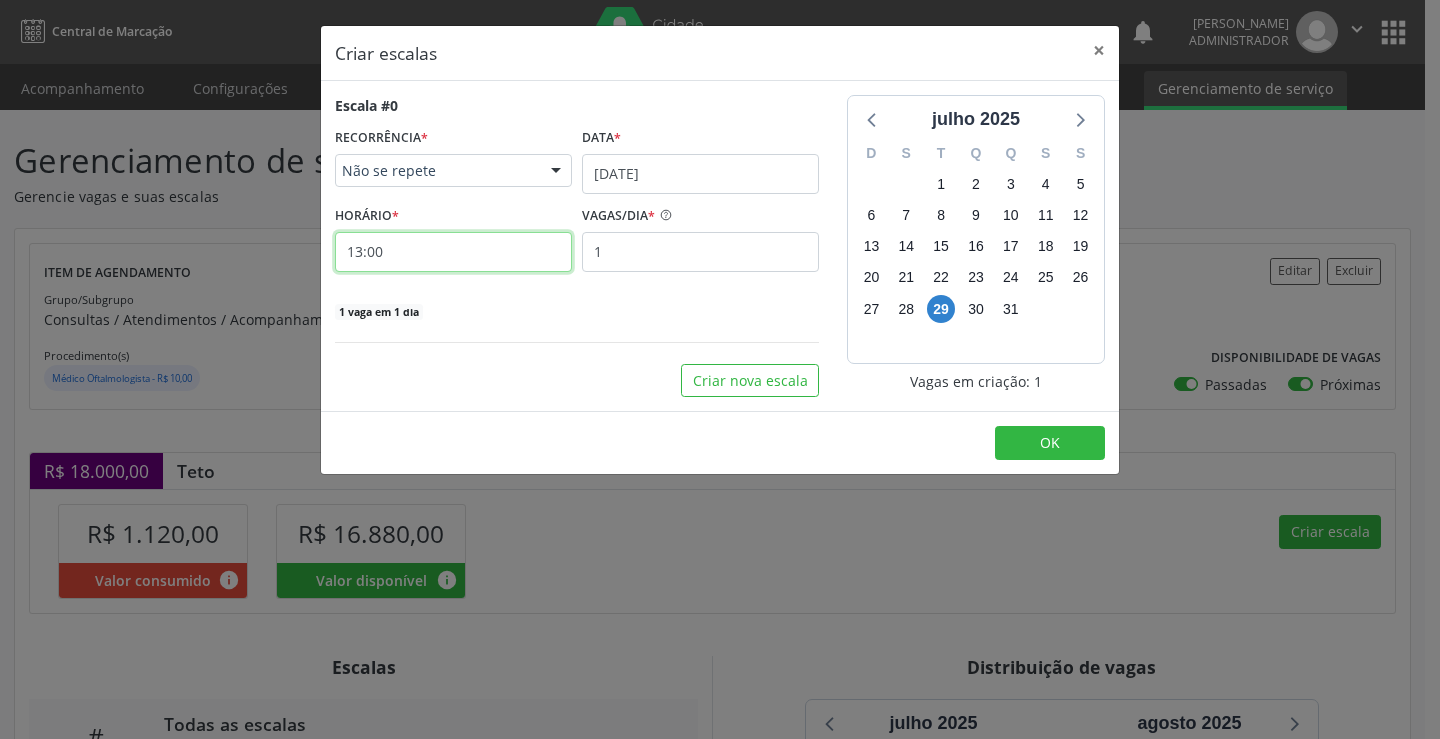 click on "13:00" at bounding box center (453, 252) 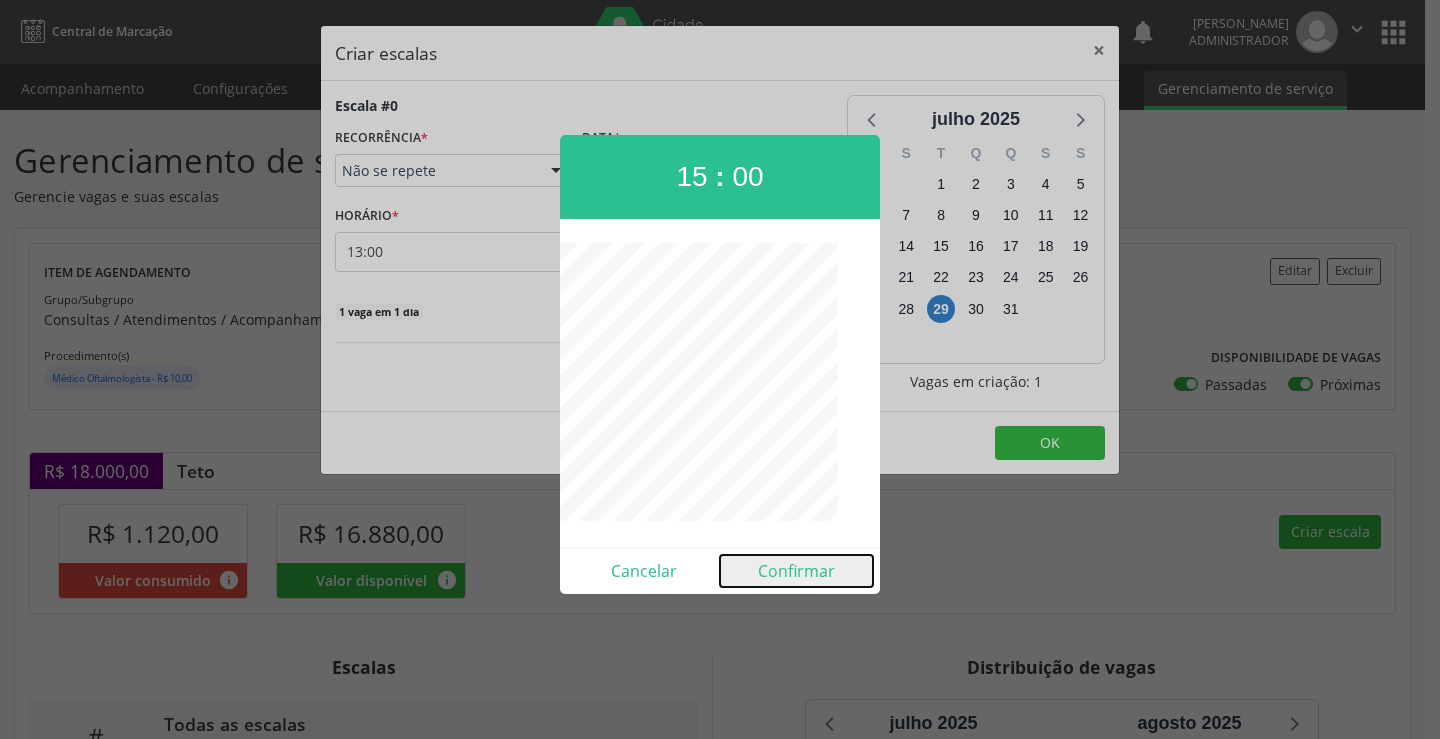click on "Confirmar" at bounding box center (796, 571) 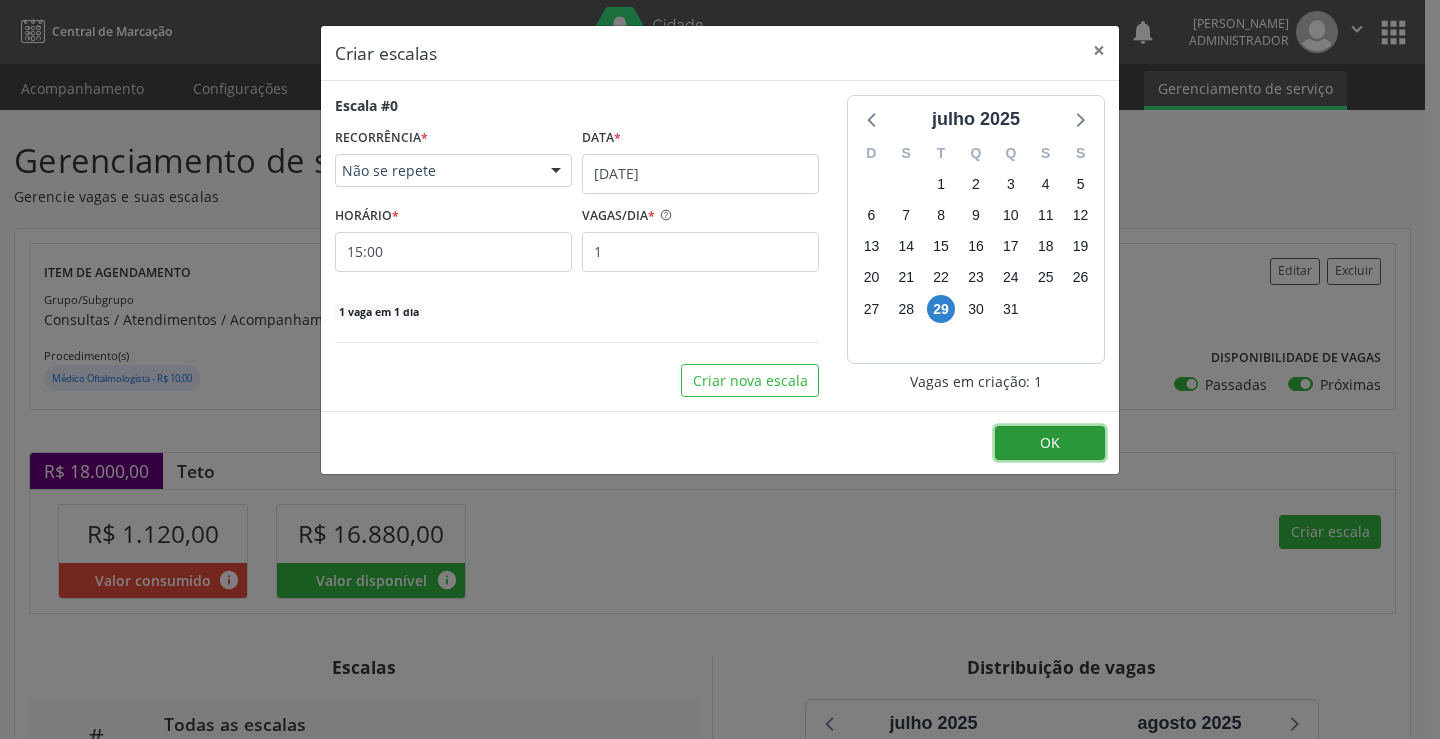 click on "OK" at bounding box center (1050, 443) 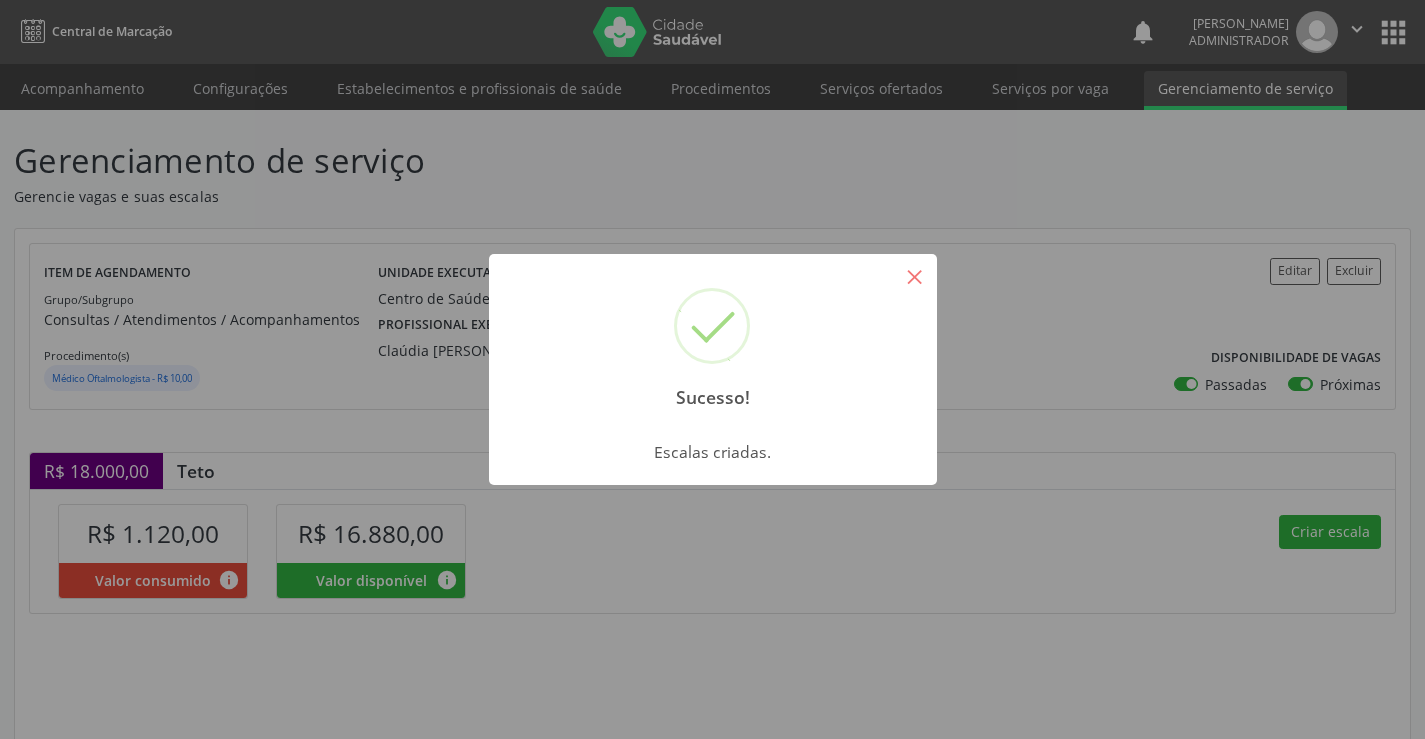 click on "×" at bounding box center (915, 276) 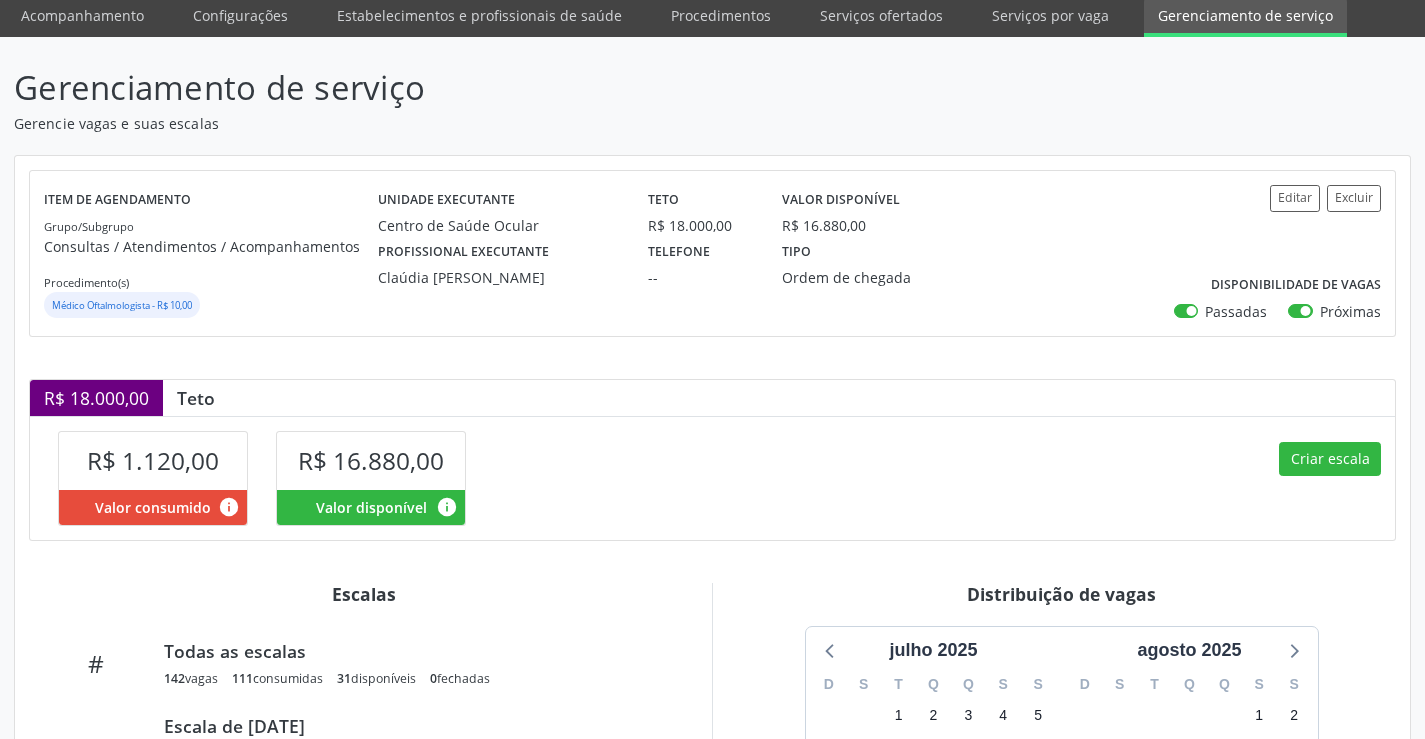 scroll, scrollTop: 0, scrollLeft: 0, axis: both 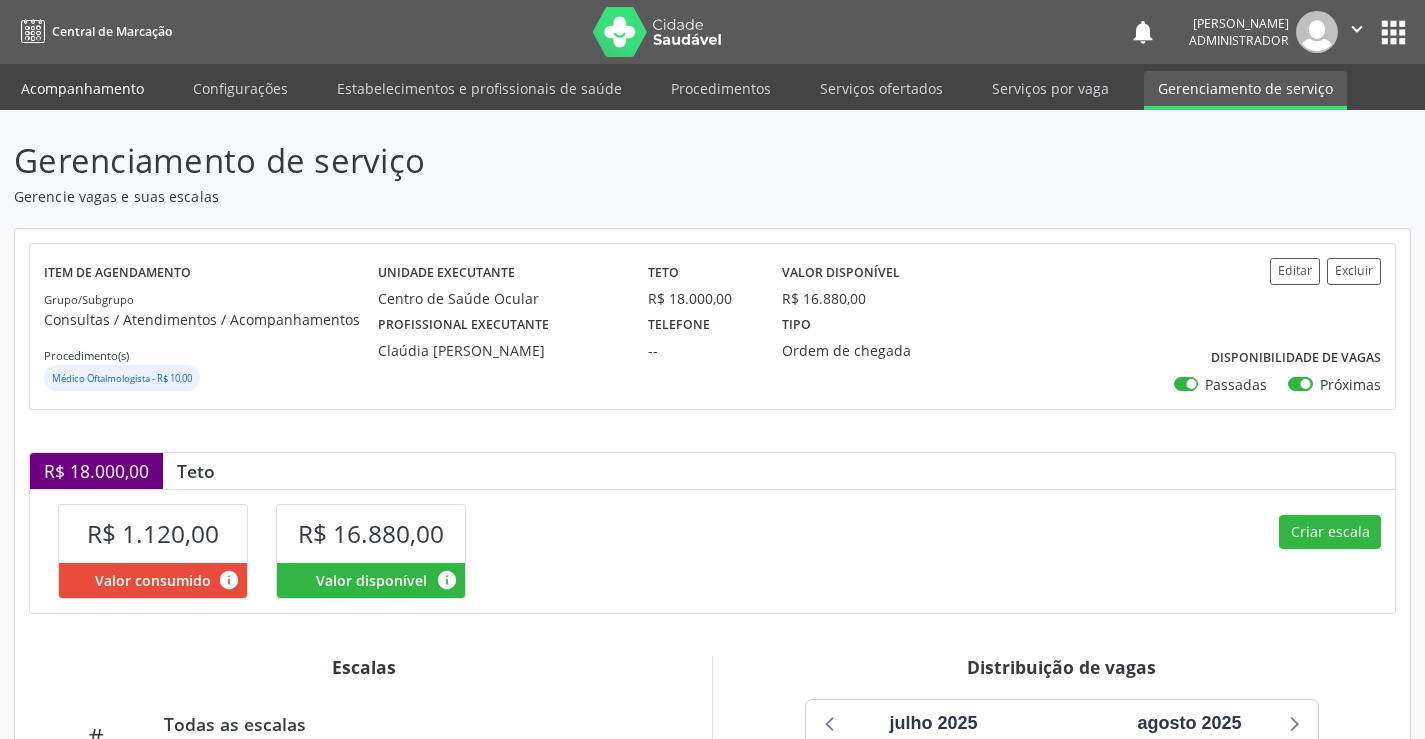 click on "Acompanhamento" at bounding box center [82, 88] 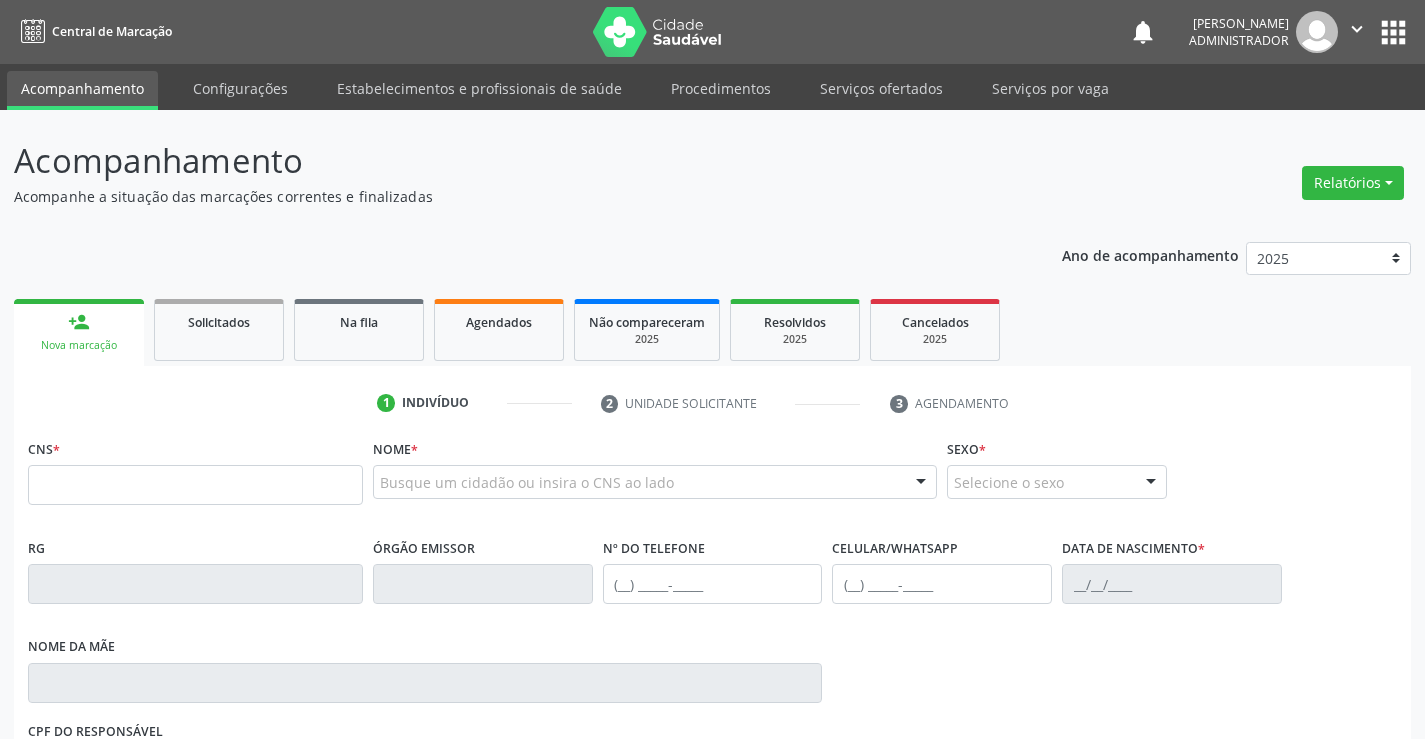 click at bounding box center [195, 485] 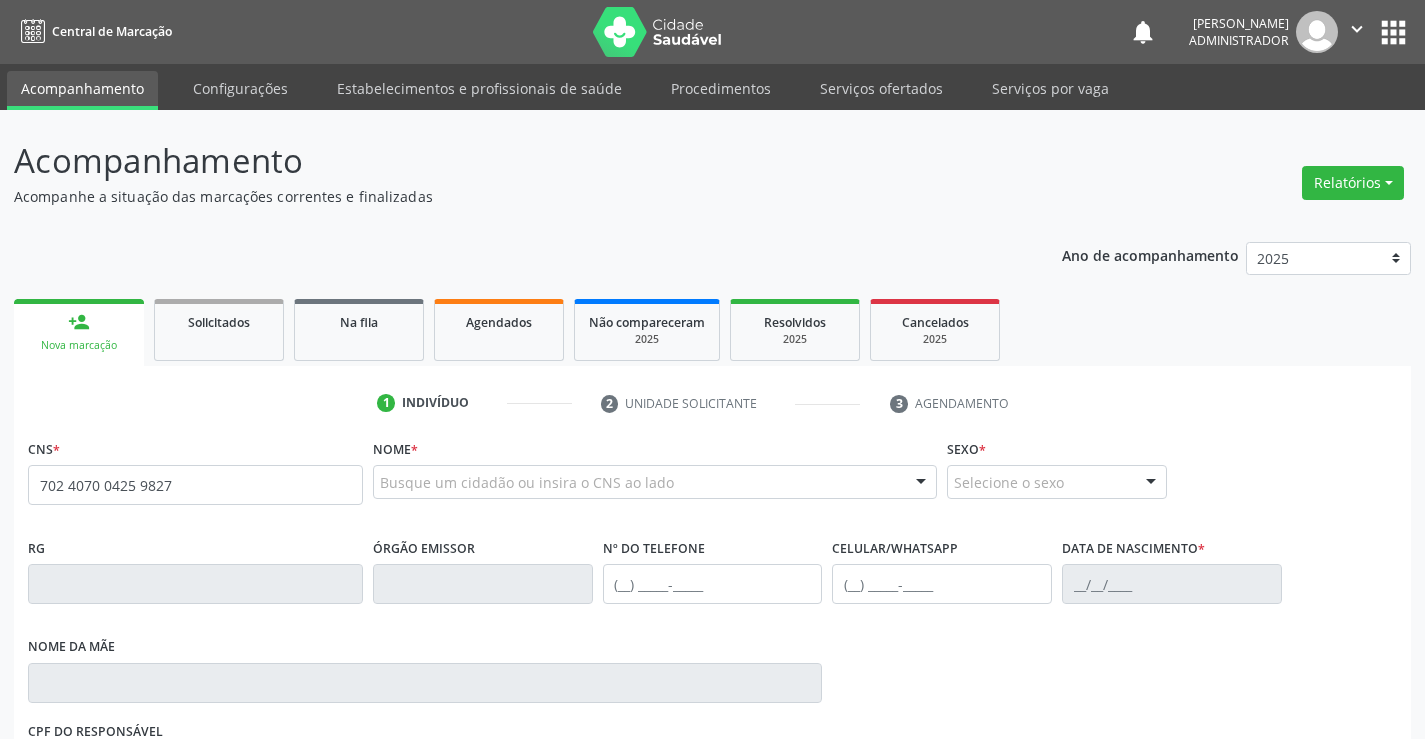 type on "702 4070 0425 9827" 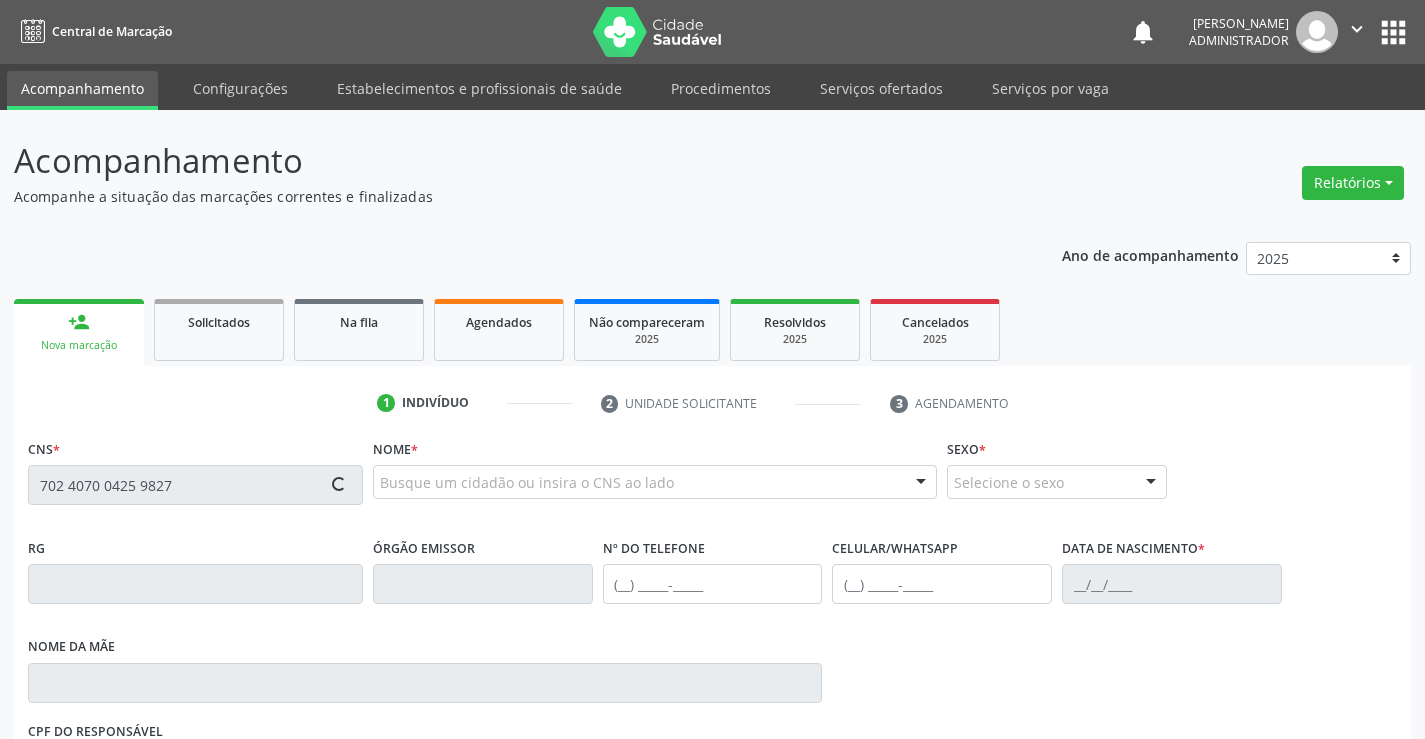 type 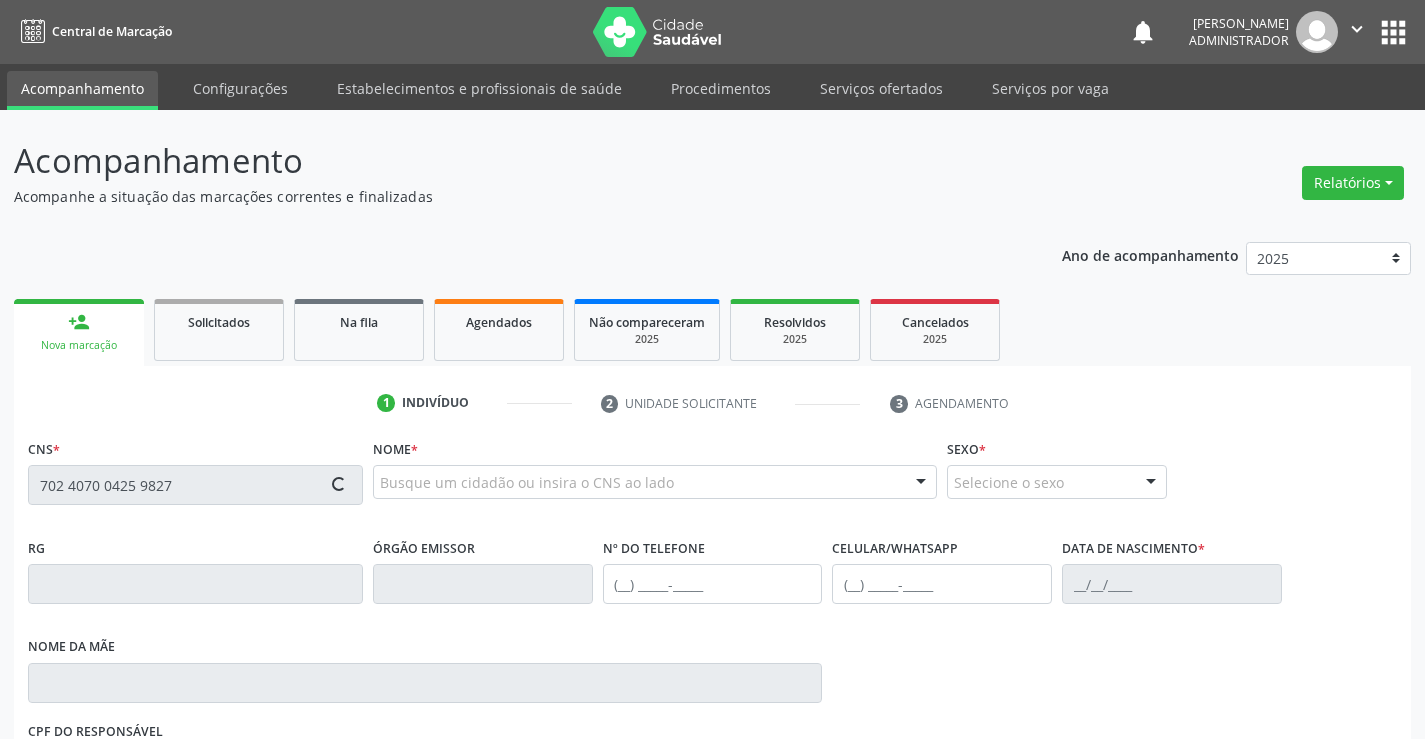 type 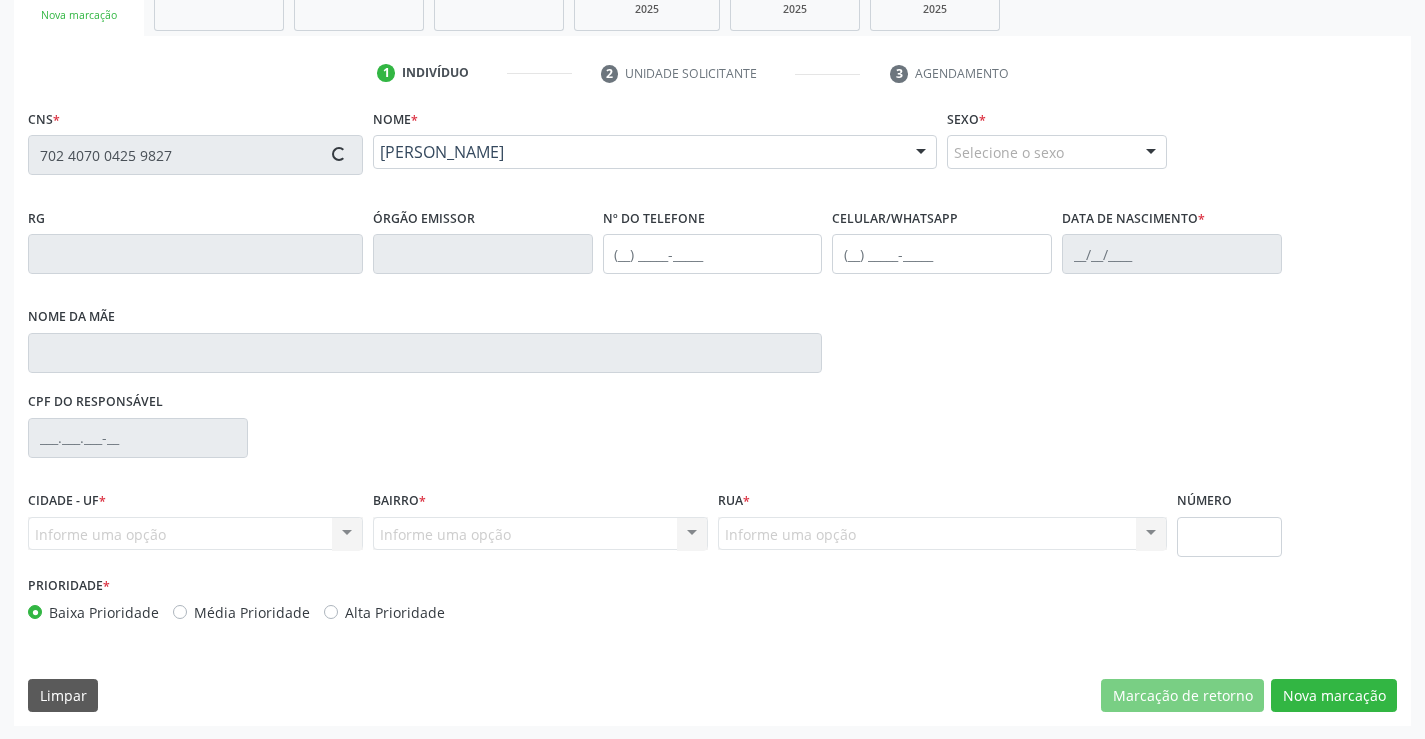 scroll, scrollTop: 331, scrollLeft: 0, axis: vertical 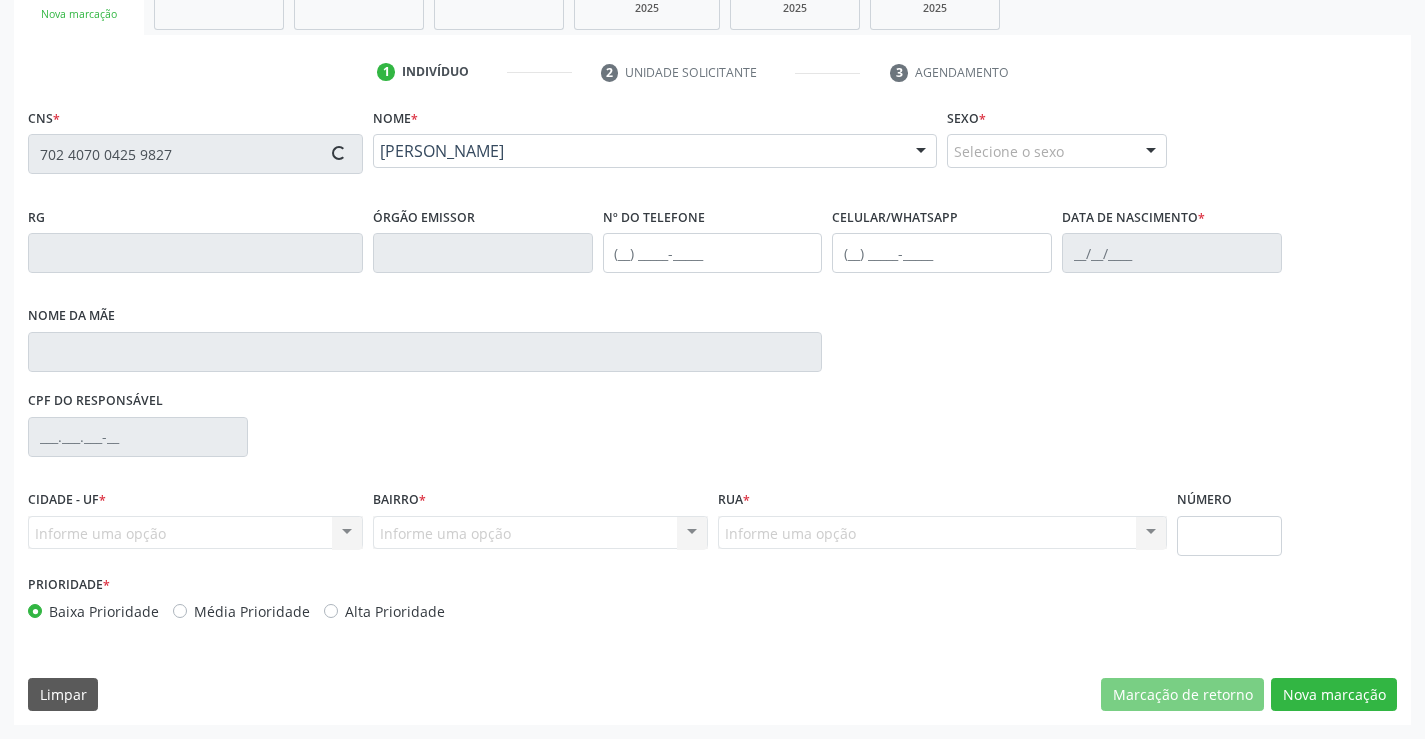 type on "(74) 98843-7680" 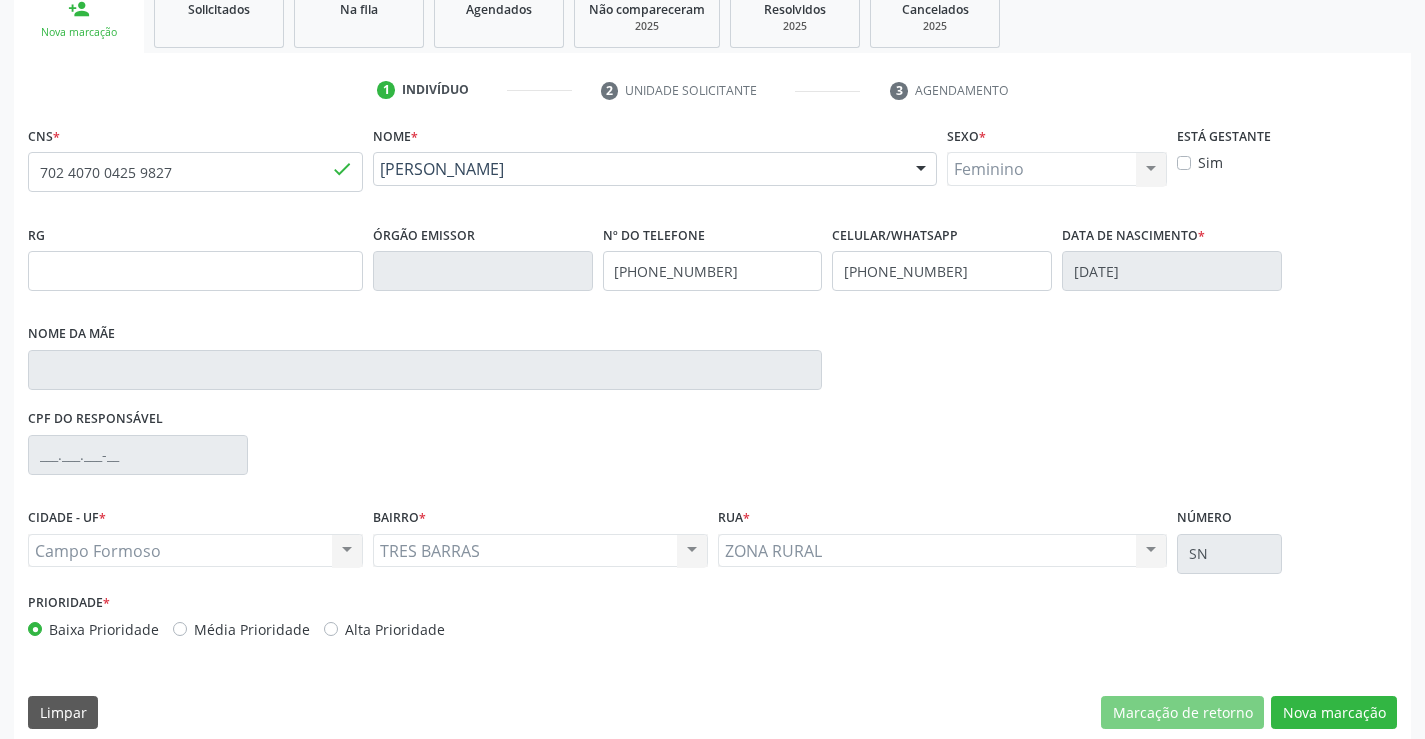 scroll, scrollTop: 331, scrollLeft: 0, axis: vertical 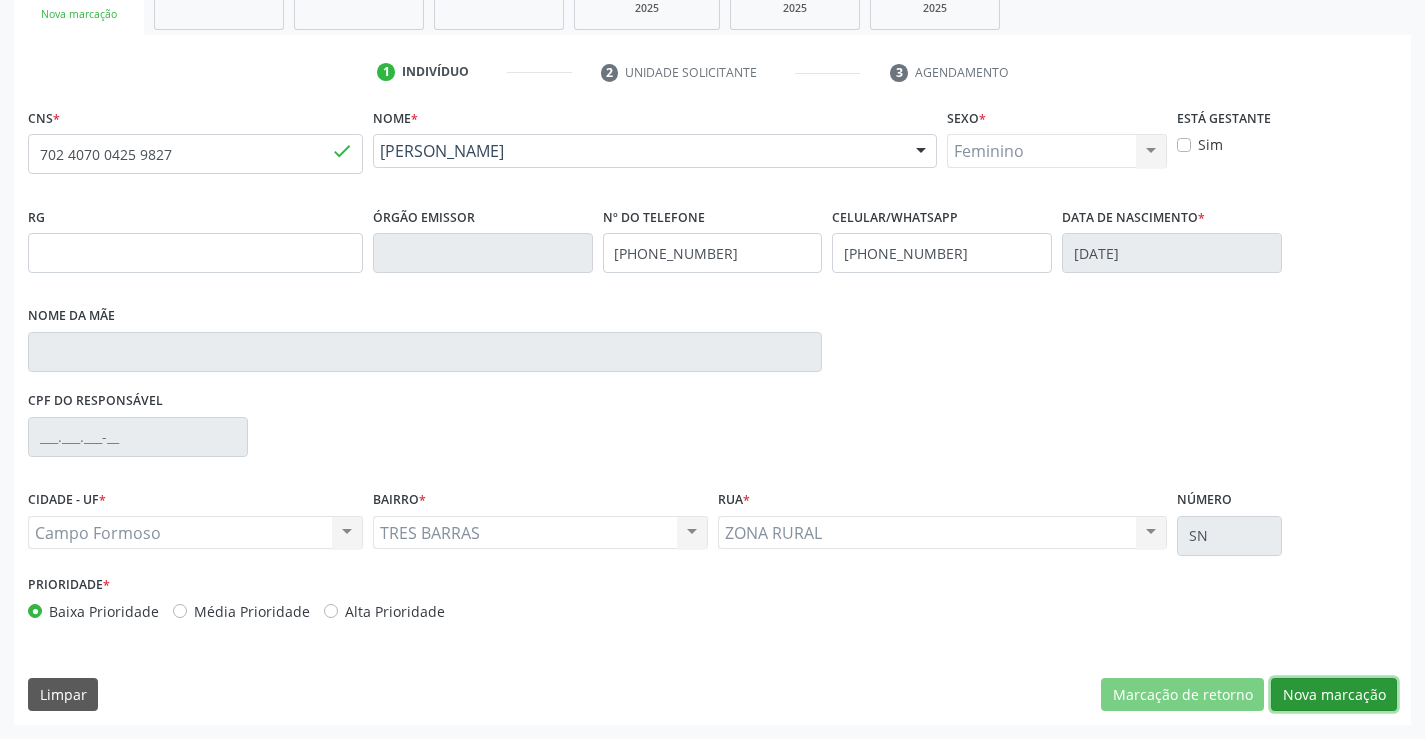 click on "Nova marcação" at bounding box center (1334, 695) 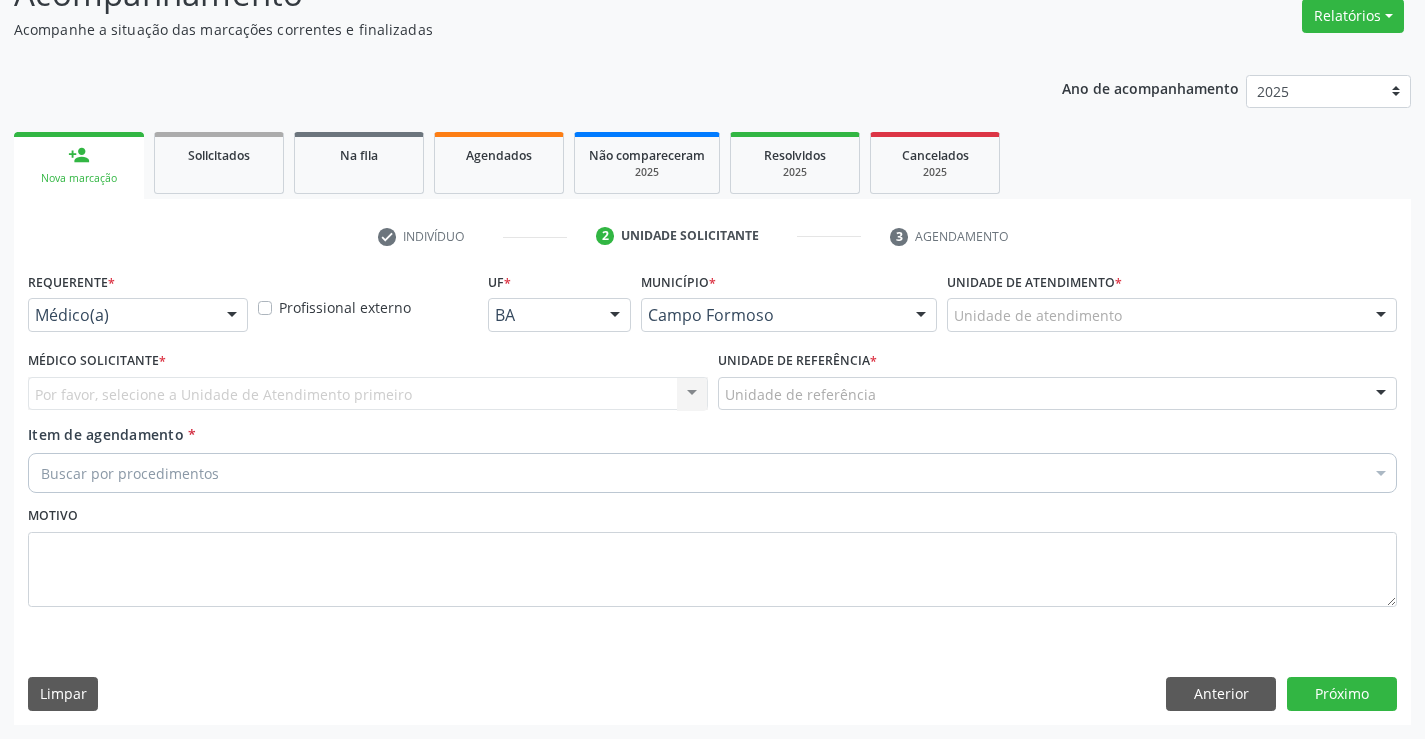 scroll, scrollTop: 167, scrollLeft: 0, axis: vertical 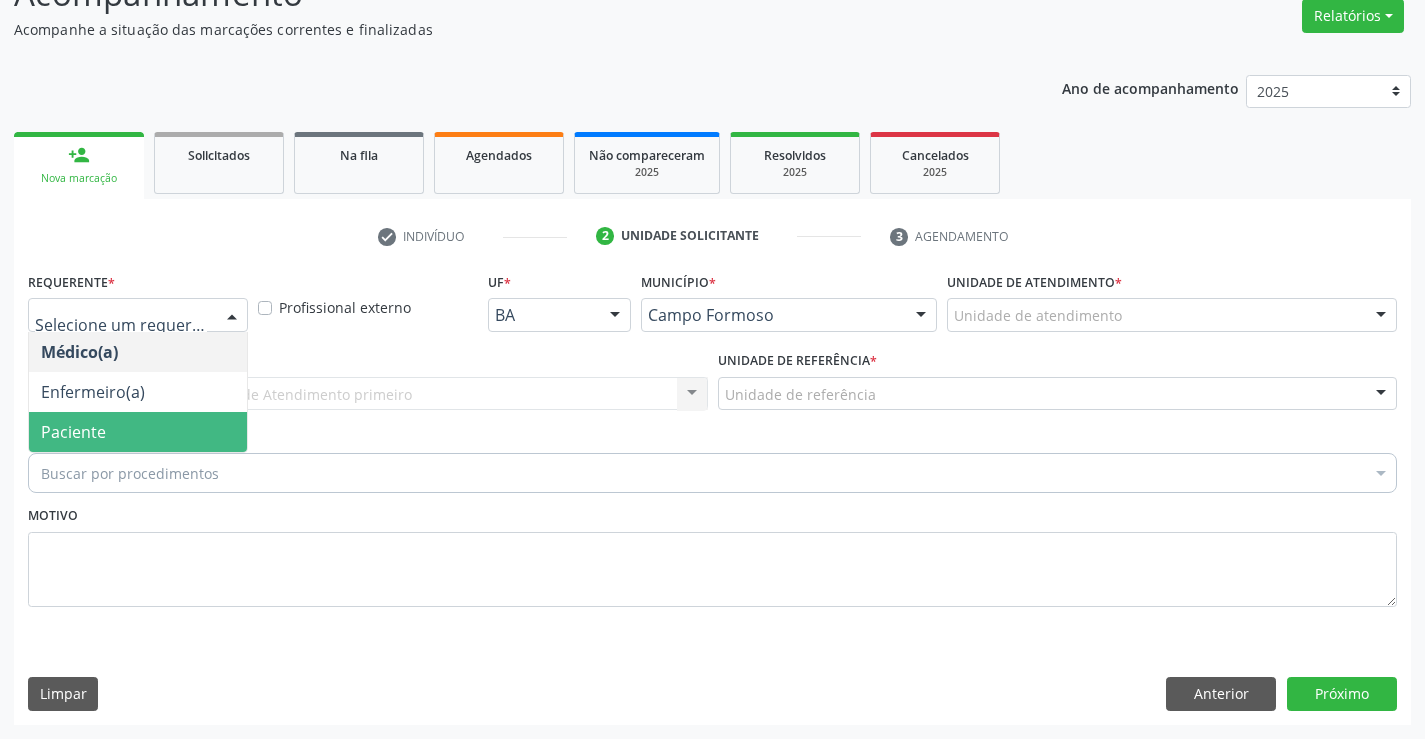 click on "Paciente" at bounding box center [138, 432] 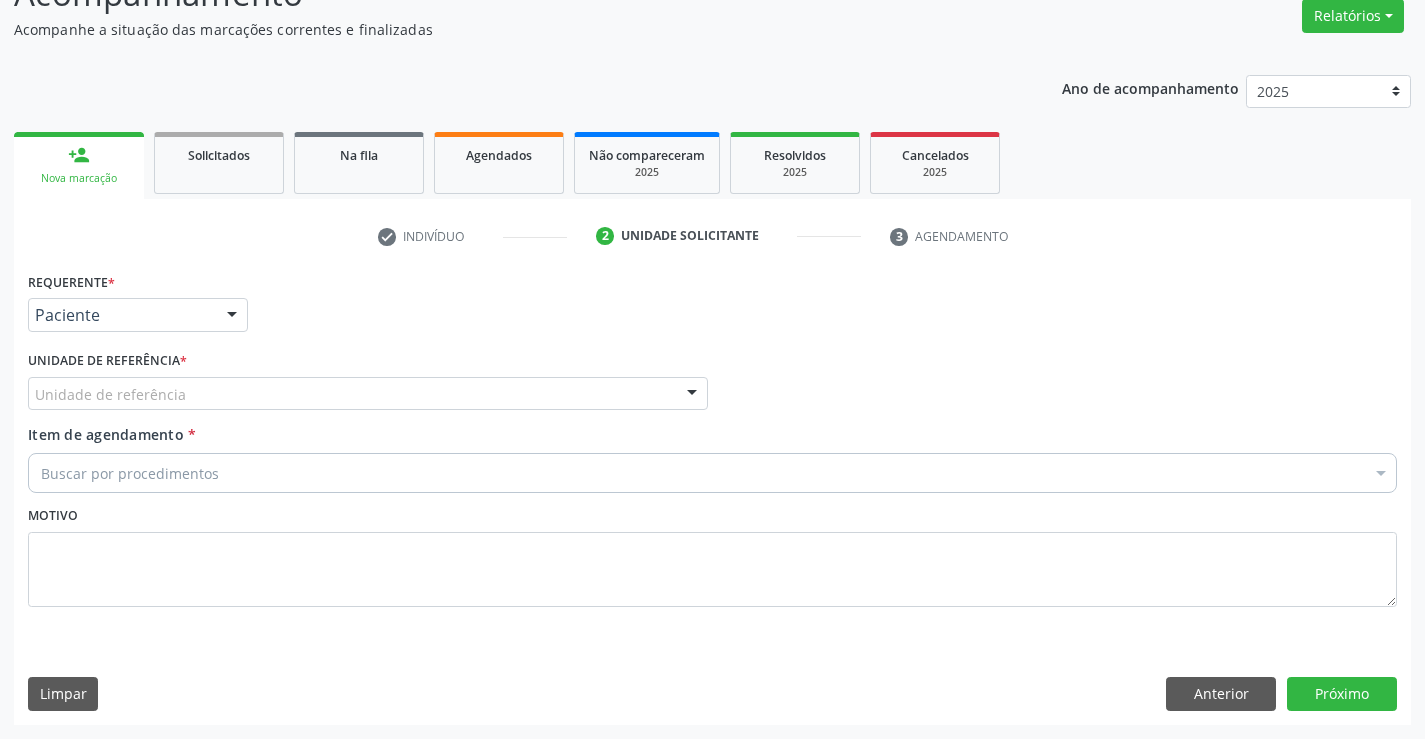 click at bounding box center (692, 395) 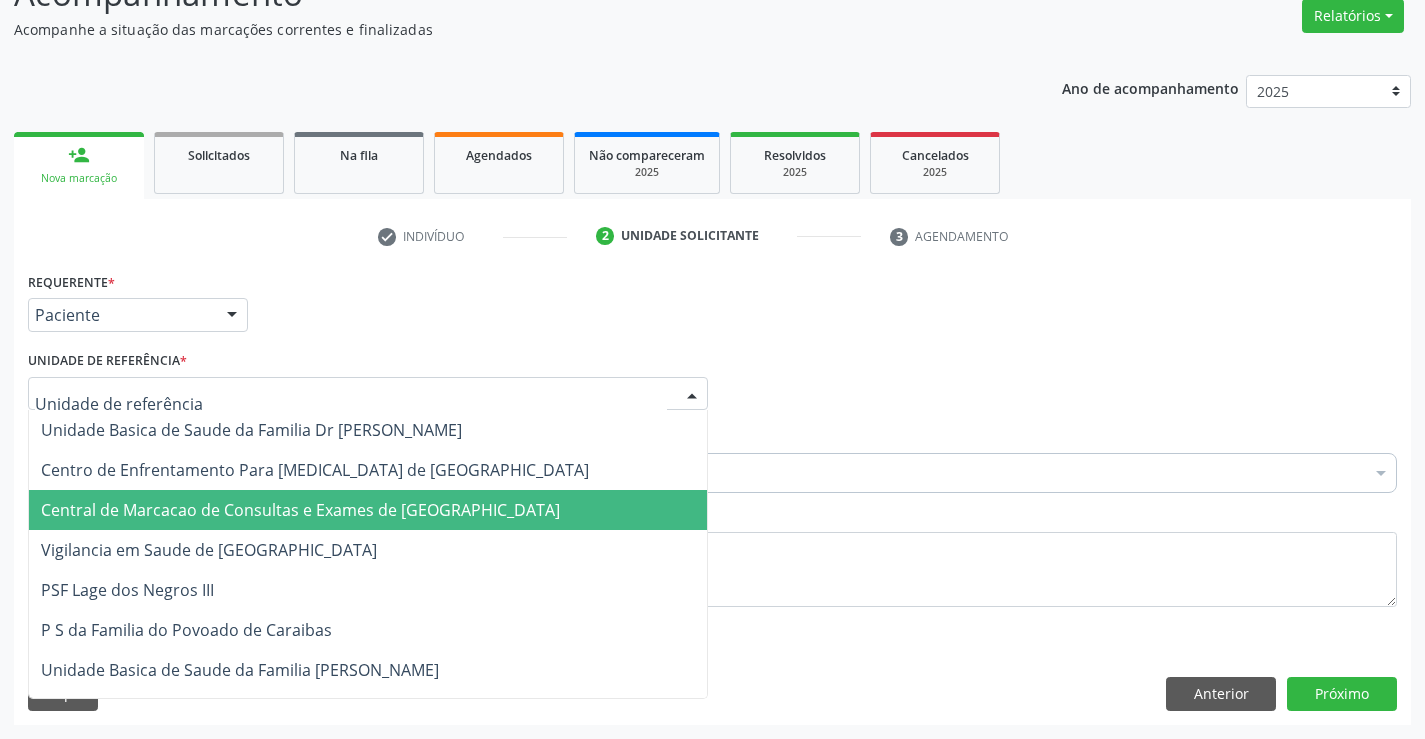 click on "Central de Marcacao de Consultas e Exames de [GEOGRAPHIC_DATA]" at bounding box center [368, 510] 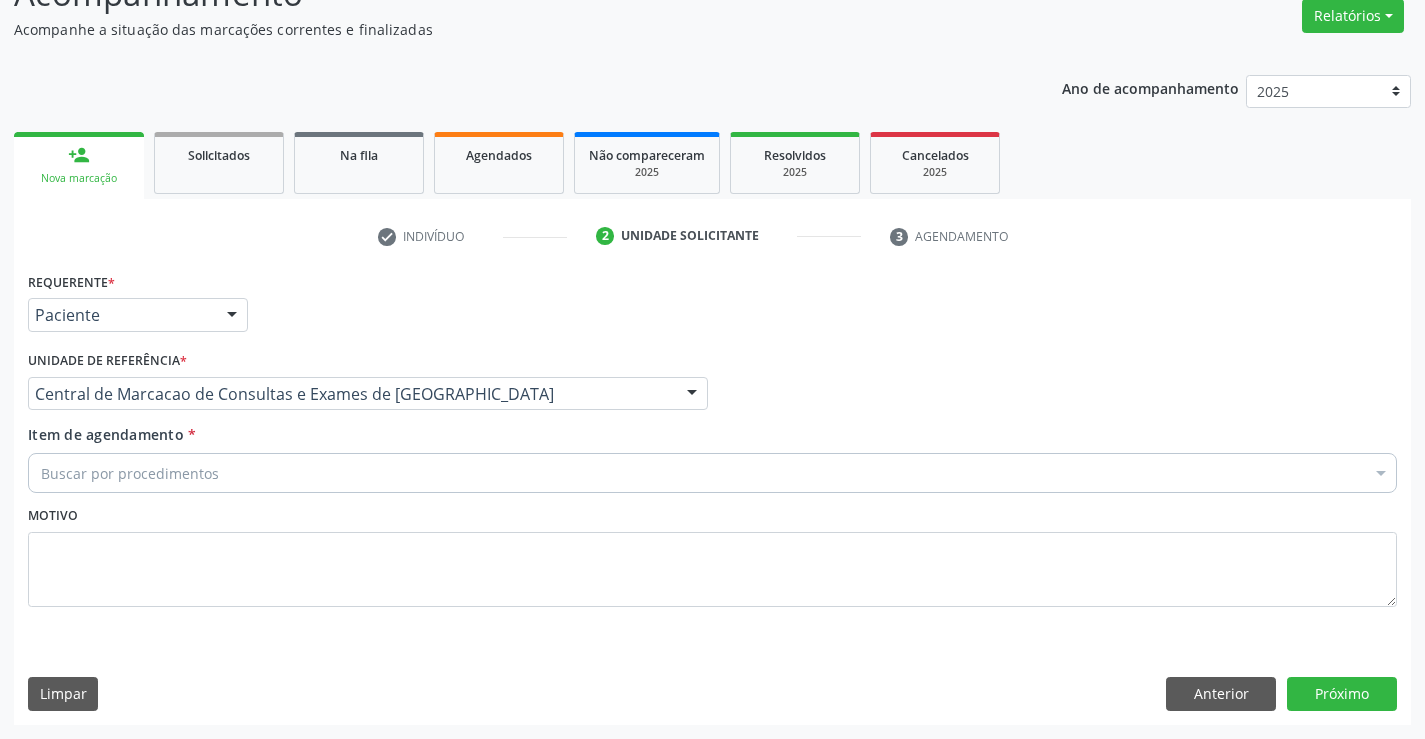 click on "Buscar por procedimentos" at bounding box center (712, 473) 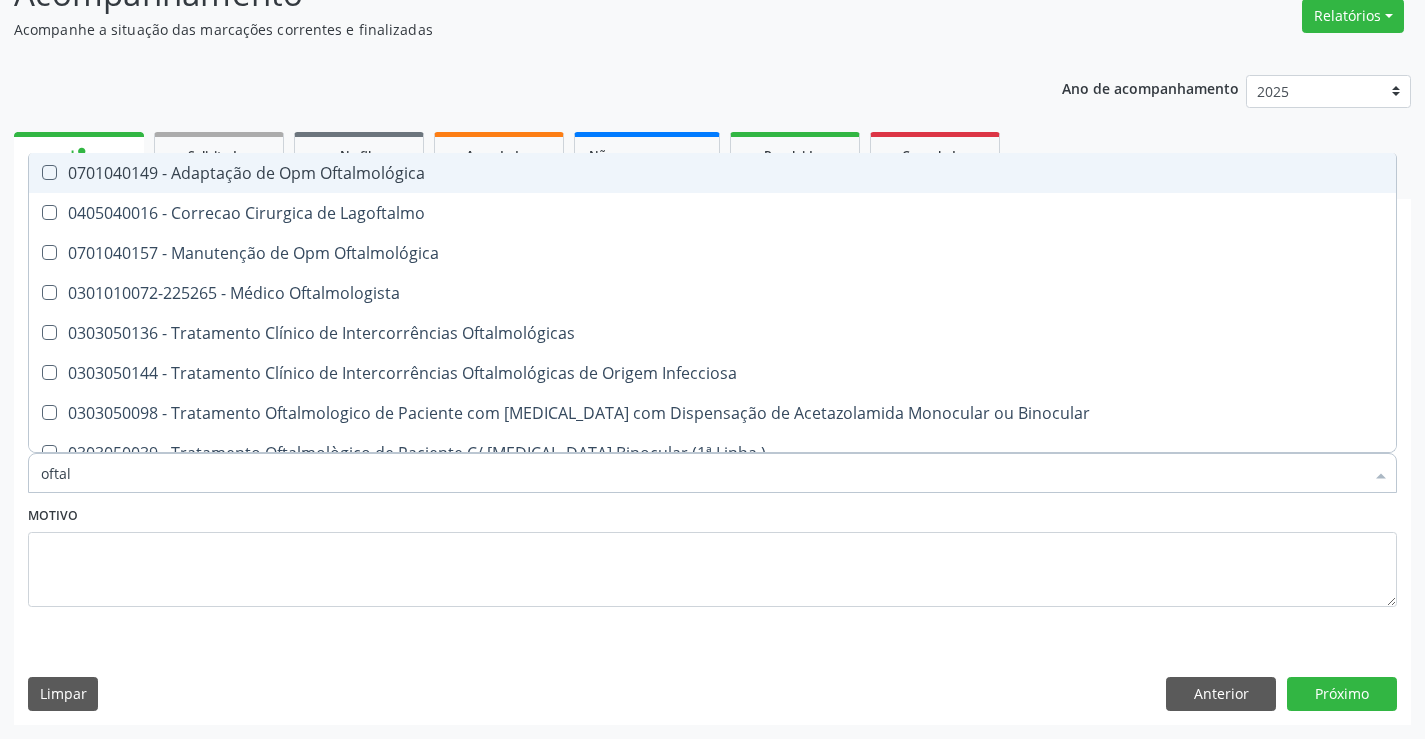 type on "oftalm" 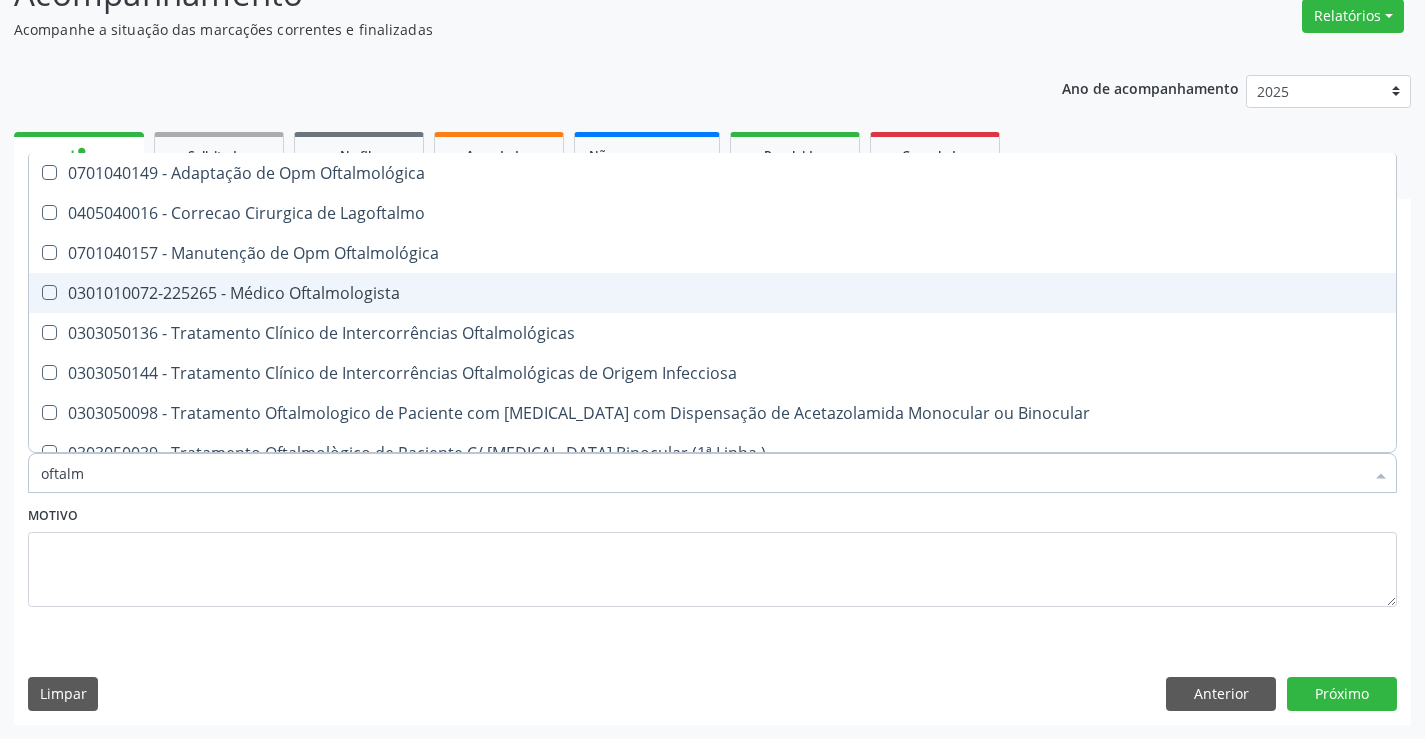 click on "0301010072-225265 - Médico Oftalmologista" at bounding box center (712, 293) 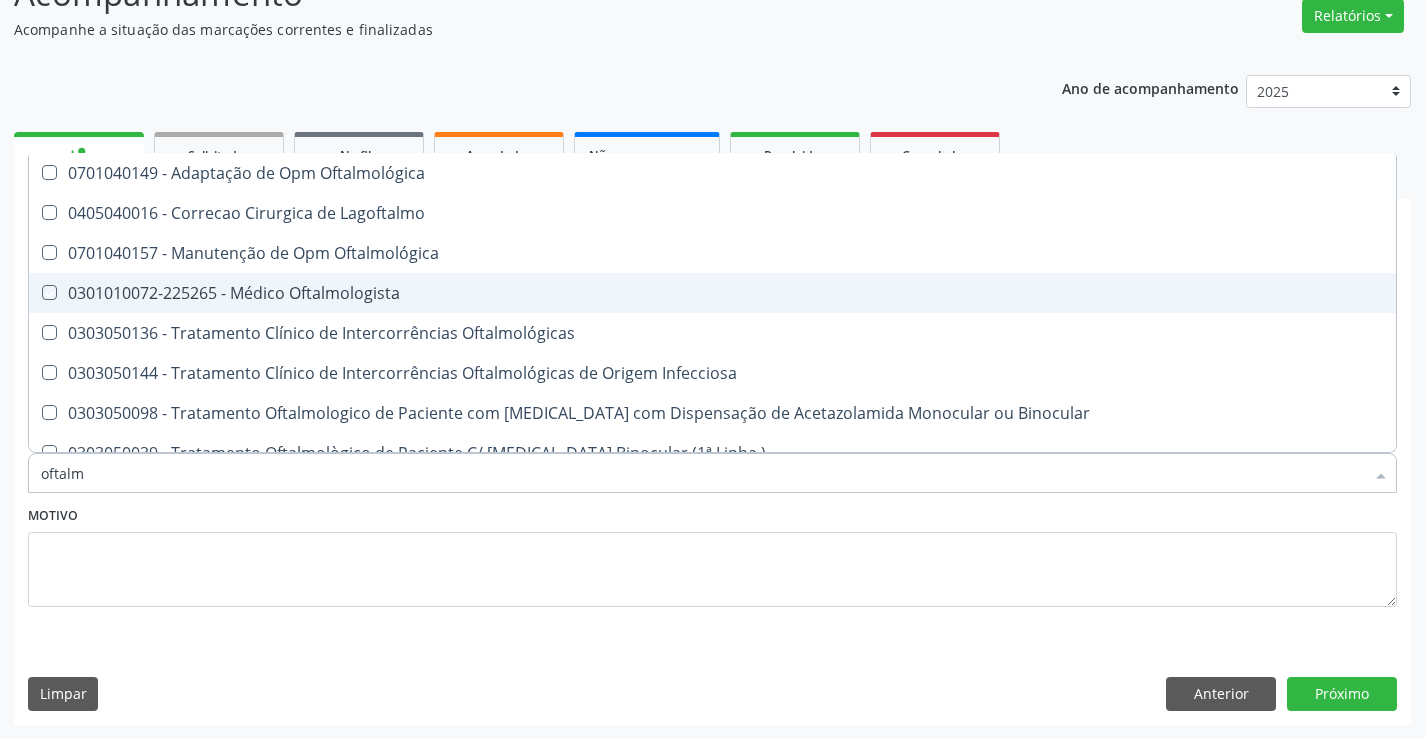 checkbox on "true" 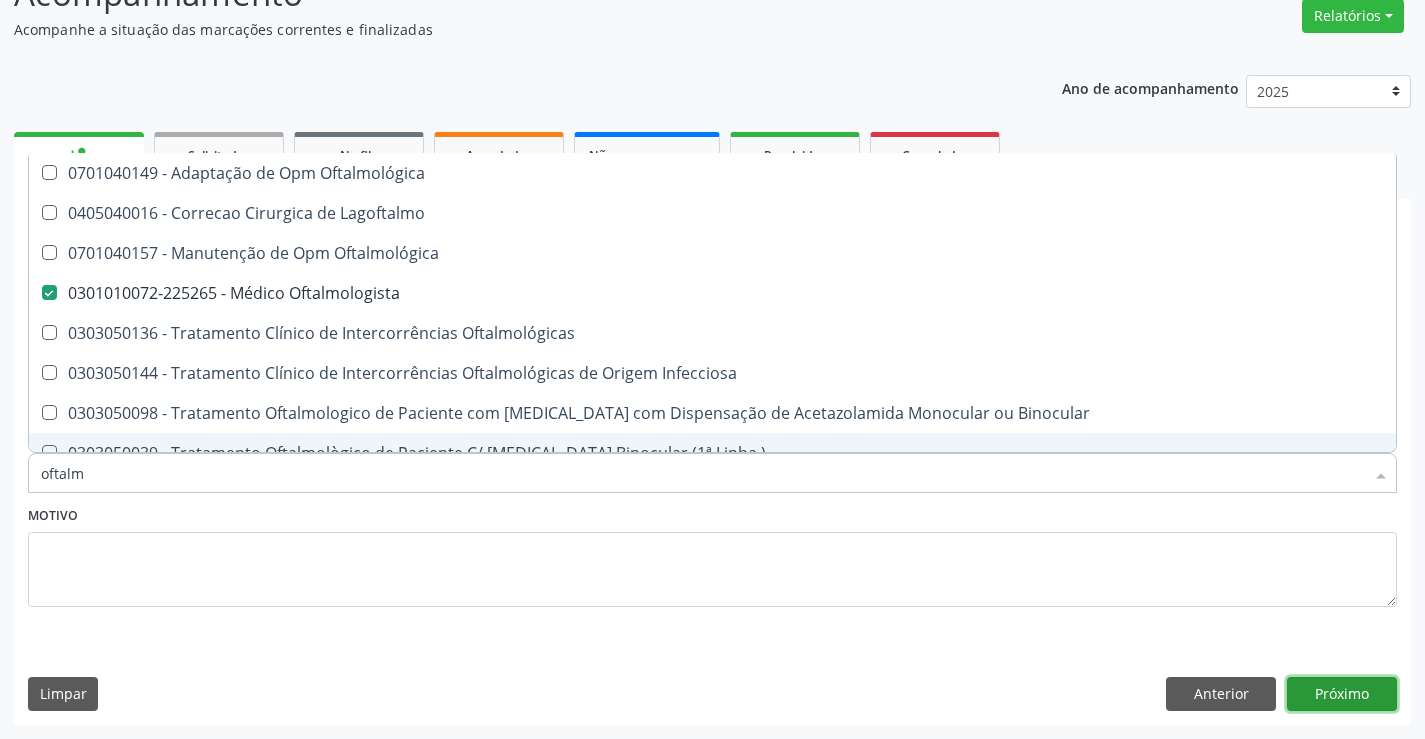click on "Próximo" at bounding box center [1342, 694] 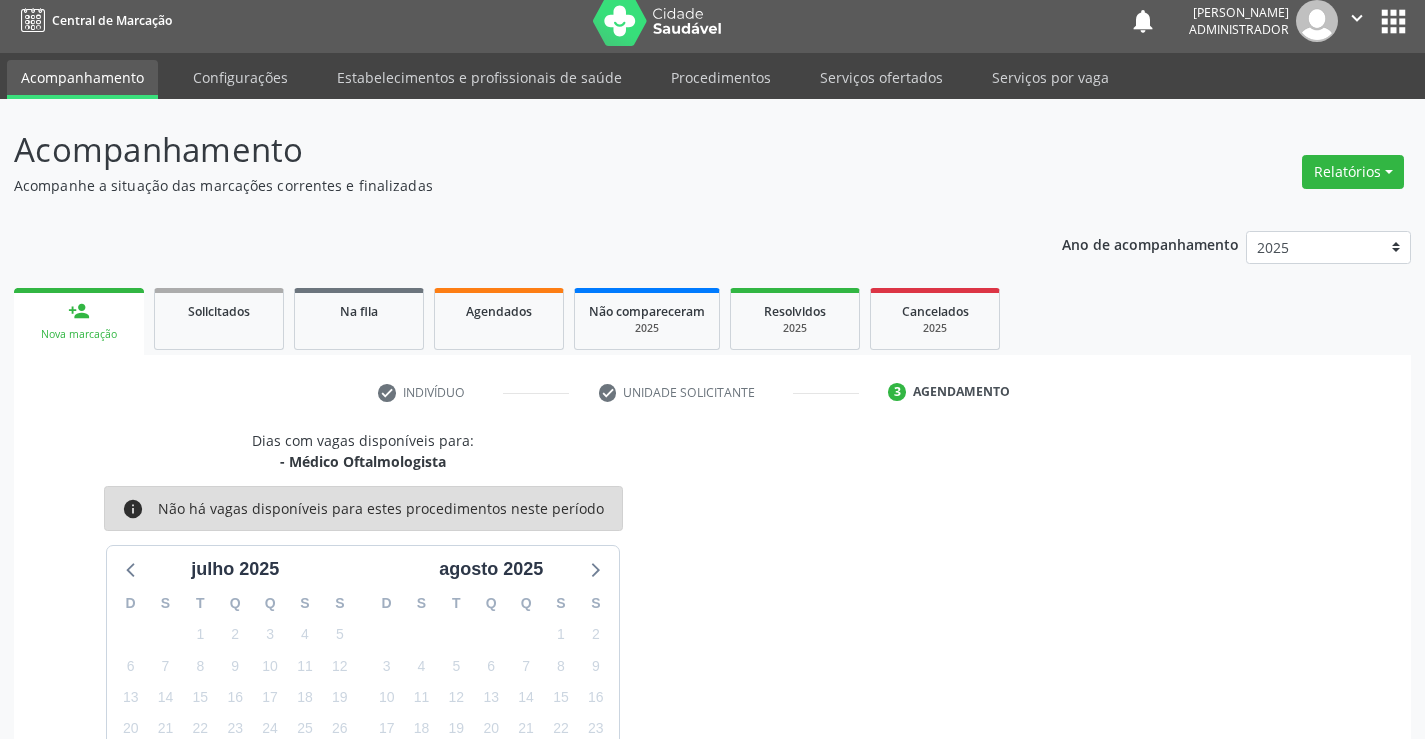 scroll, scrollTop: 0, scrollLeft: 0, axis: both 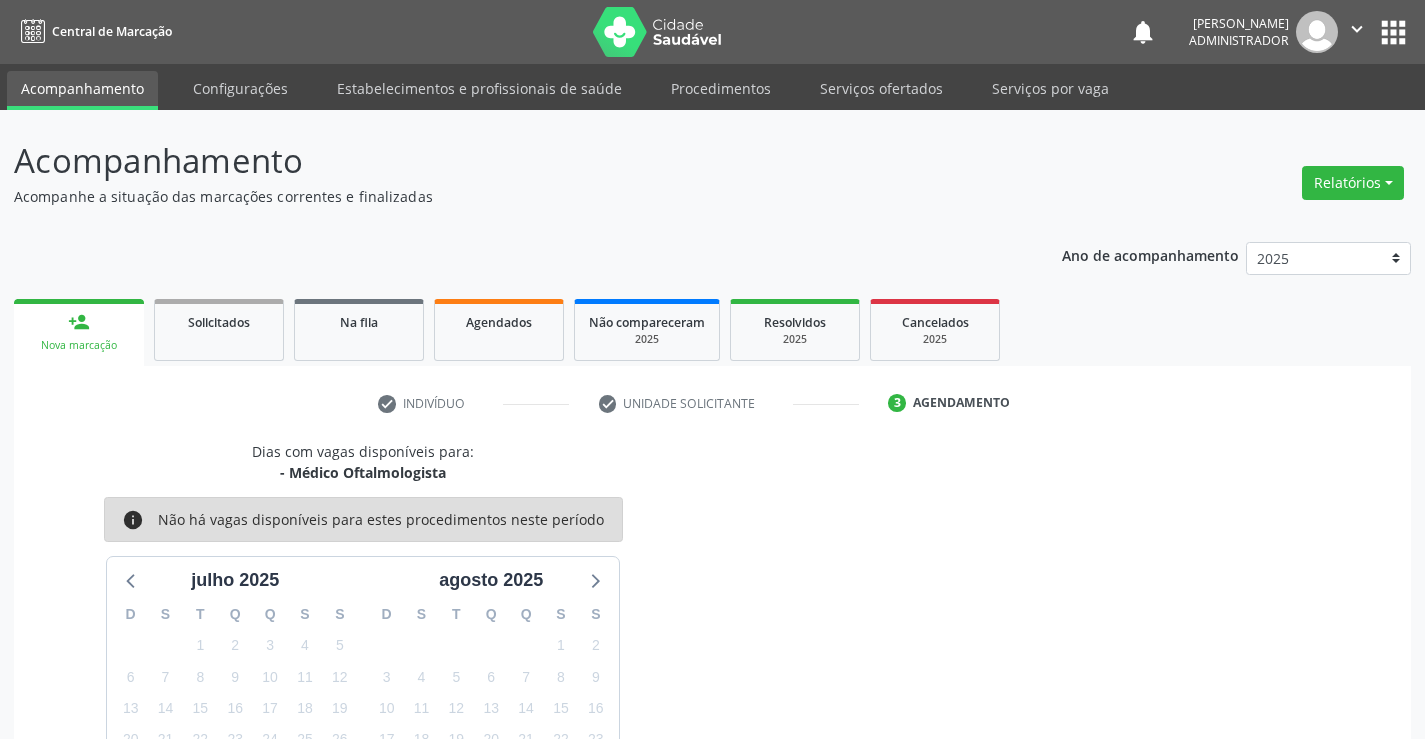 click on "person_add" at bounding box center (79, 322) 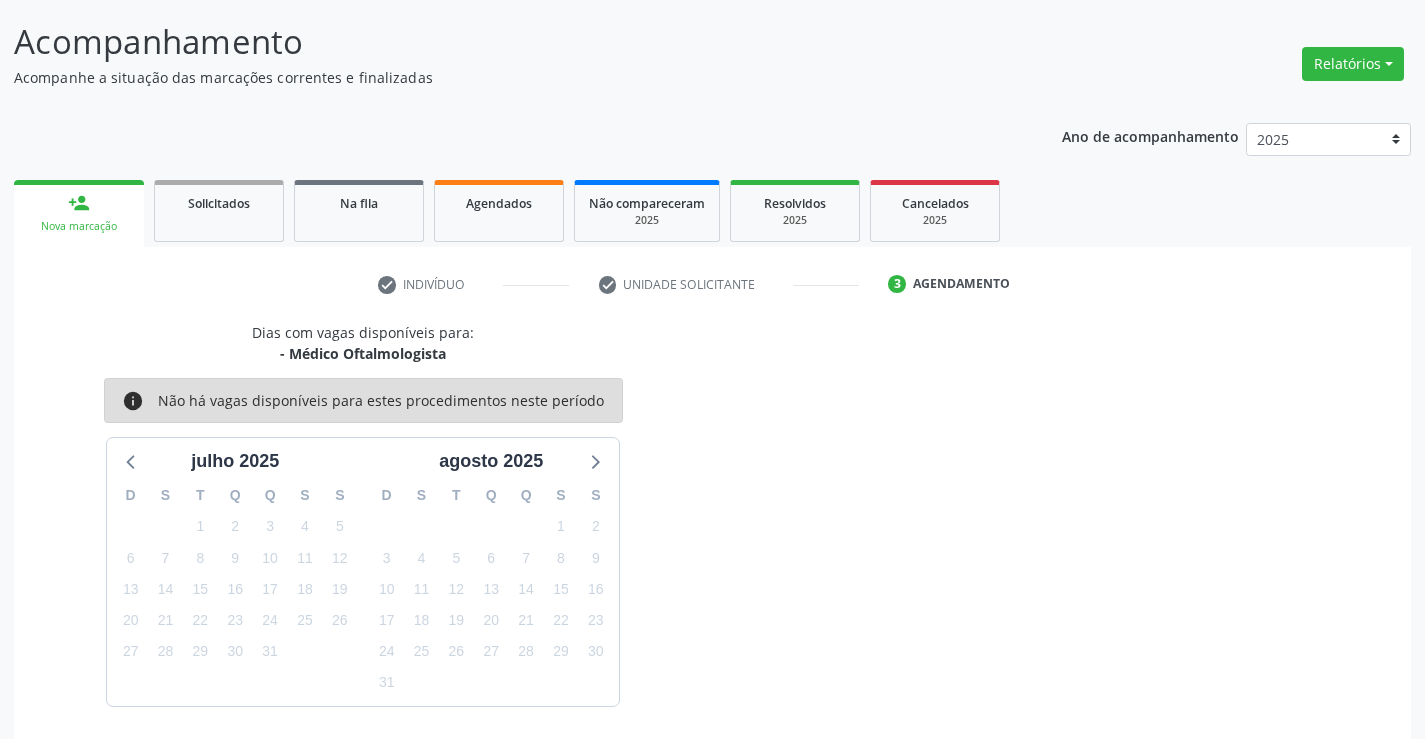 scroll, scrollTop: 190, scrollLeft: 0, axis: vertical 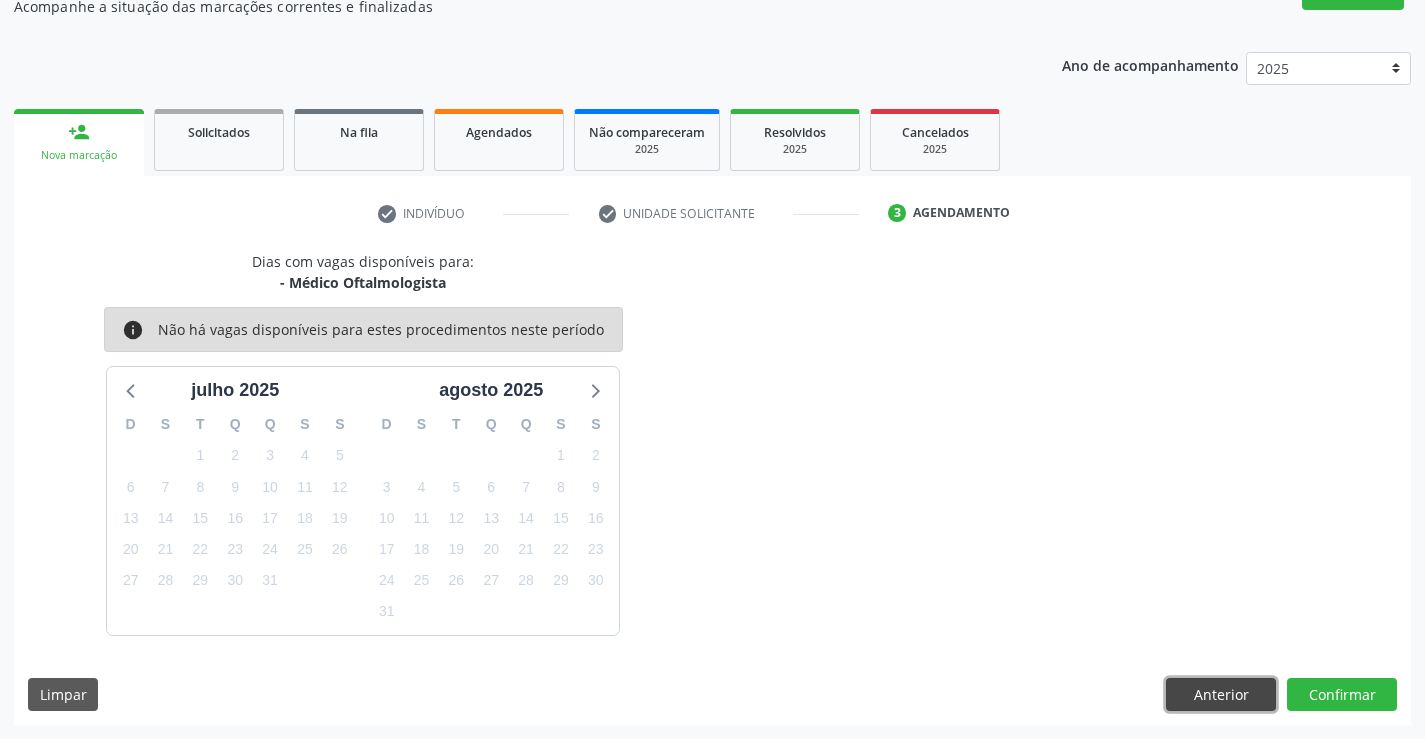click on "Anterior" at bounding box center [1221, 695] 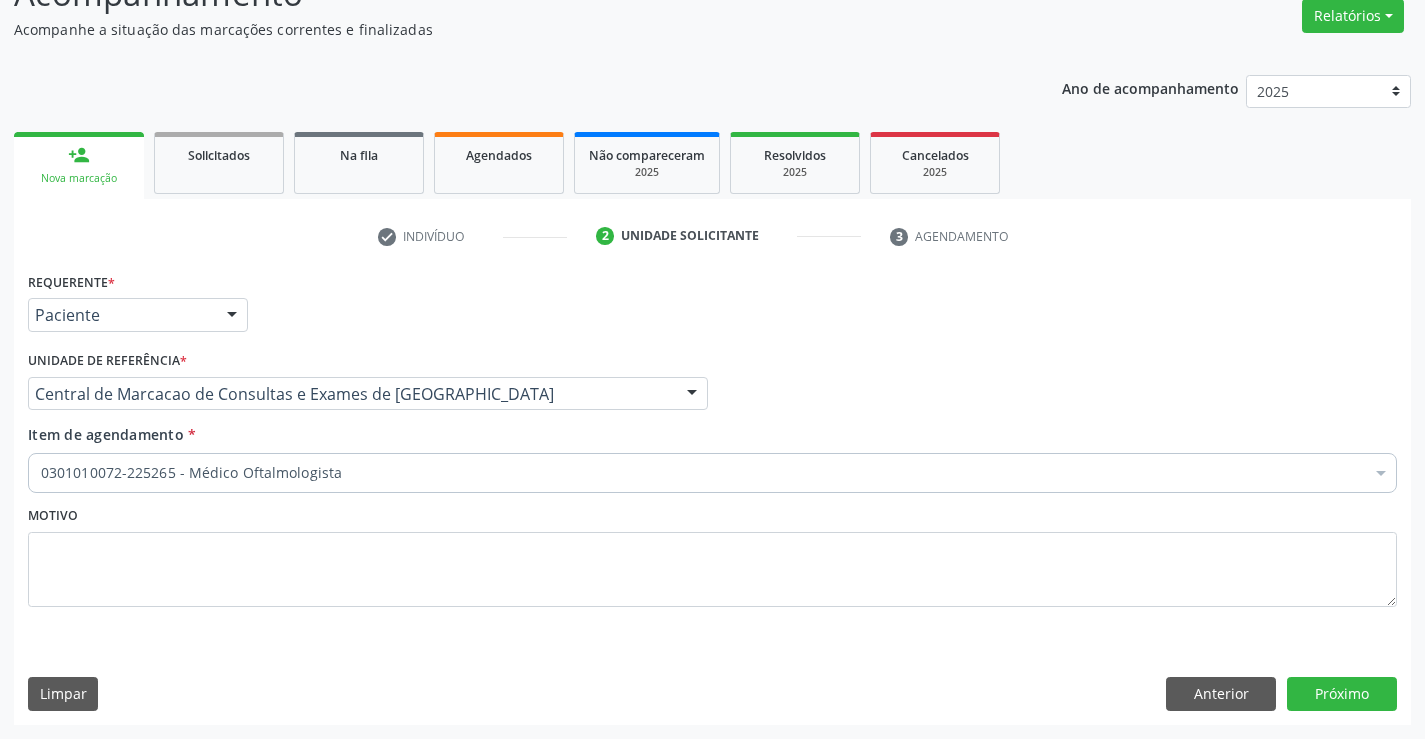 scroll, scrollTop: 167, scrollLeft: 0, axis: vertical 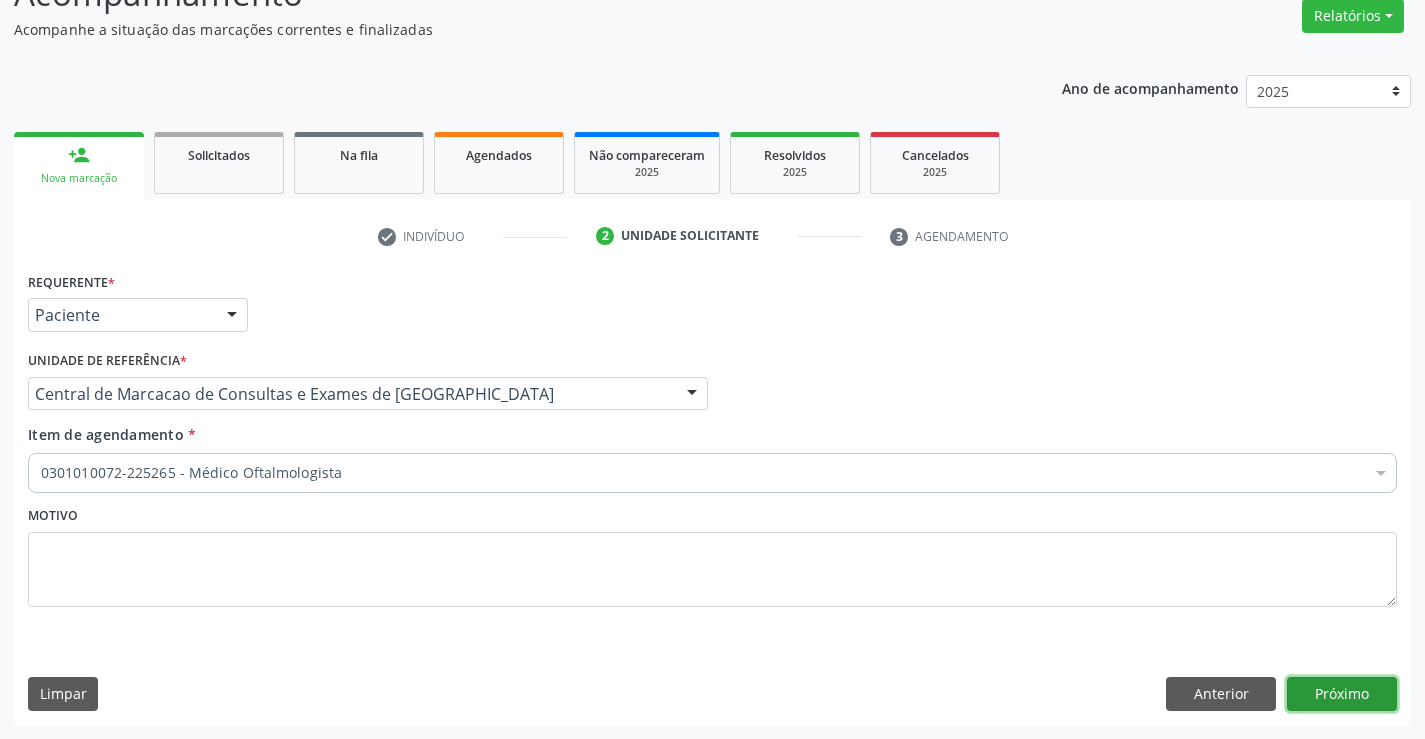 click on "Próximo" at bounding box center [1342, 694] 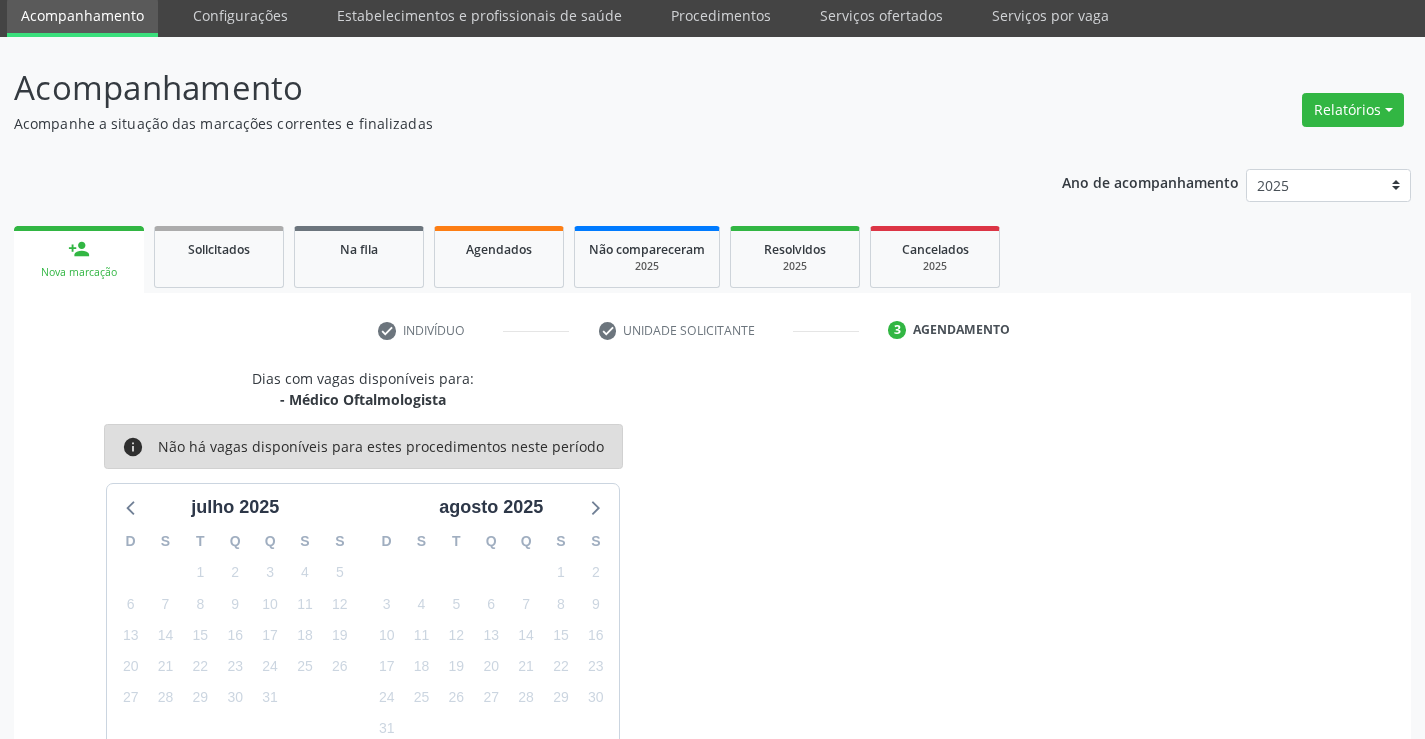 scroll, scrollTop: 0, scrollLeft: 0, axis: both 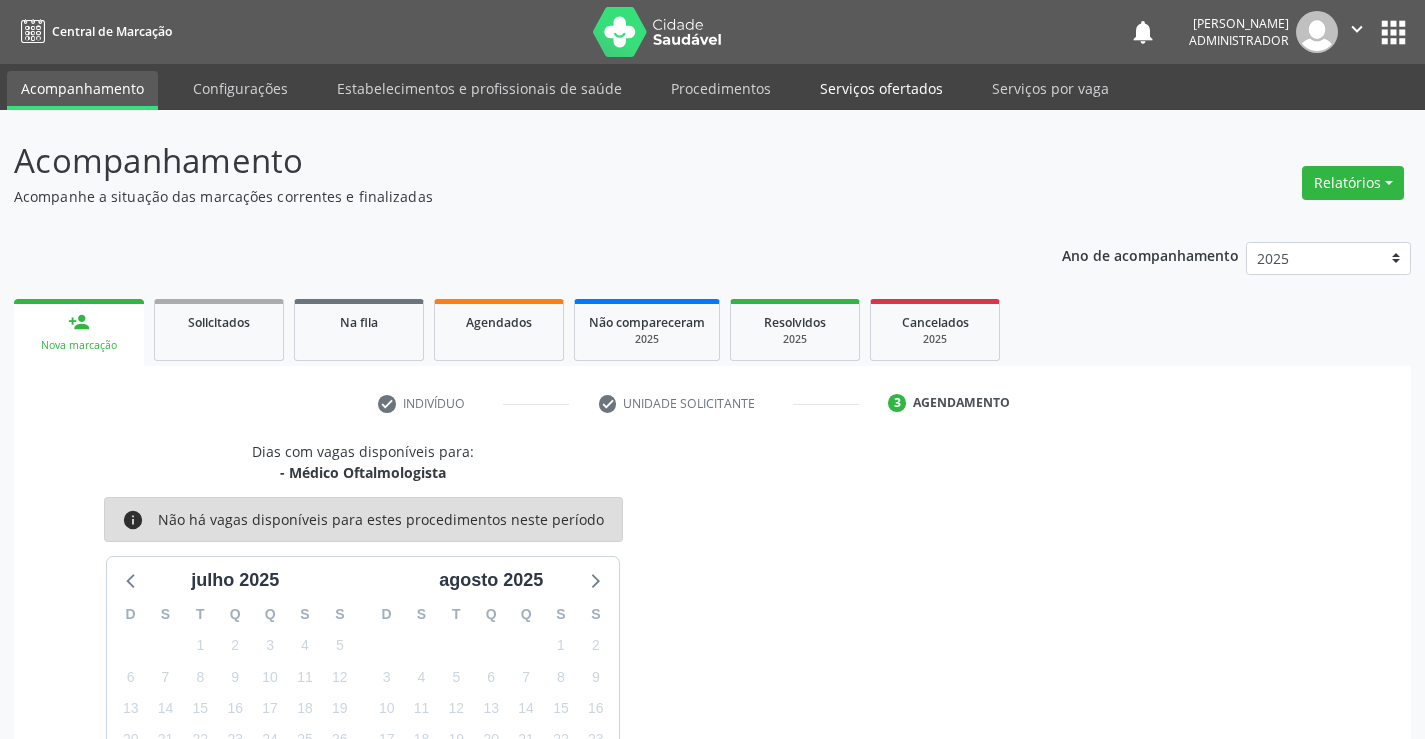 click on "Serviços ofertados" at bounding box center (881, 88) 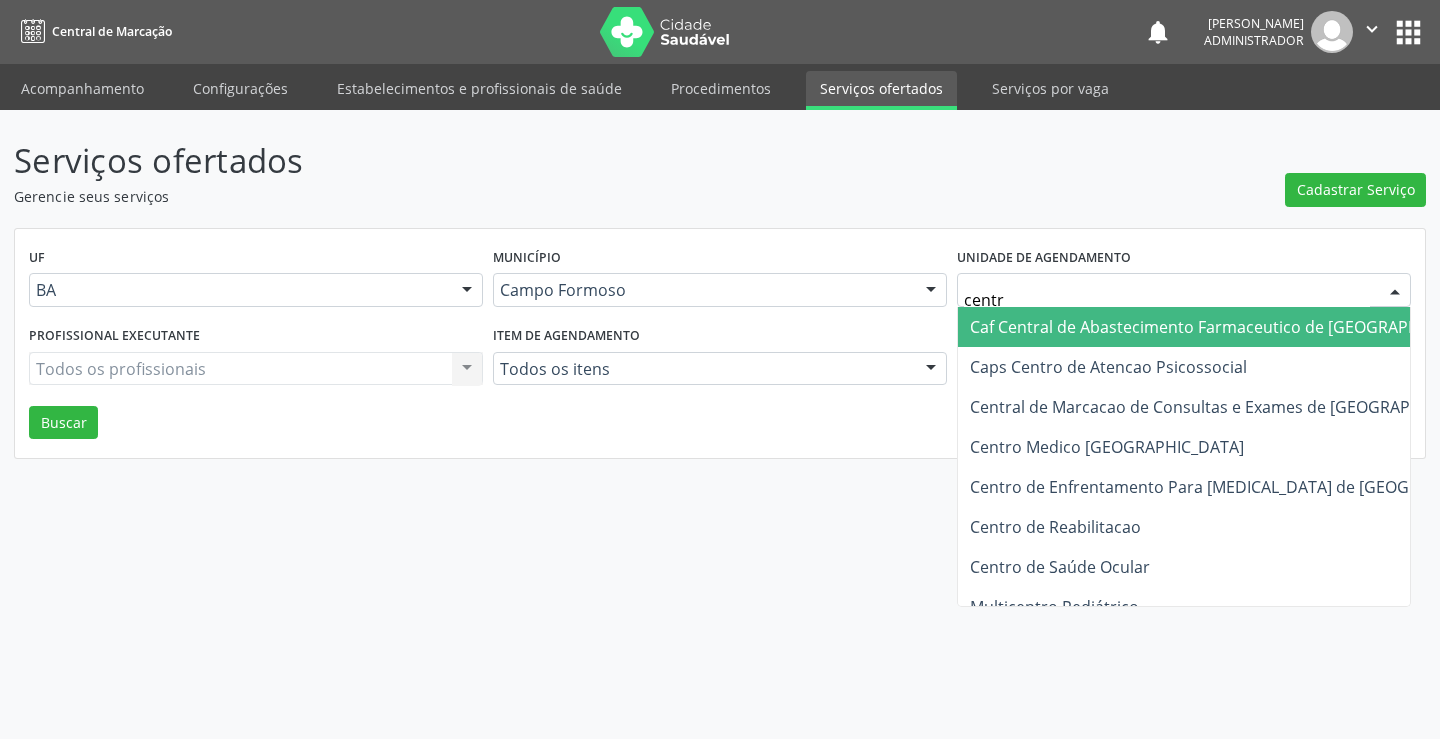 type on "centro" 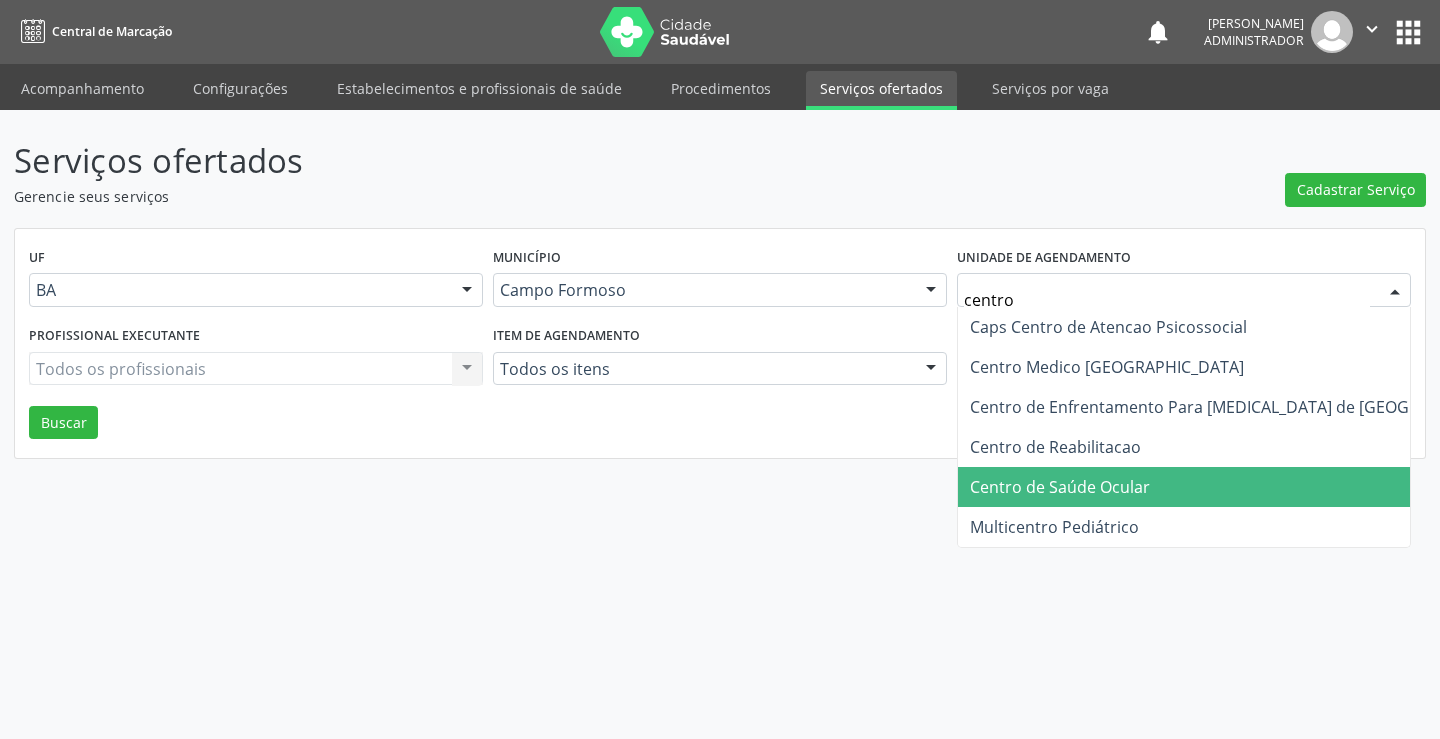 click on "Centro de Saúde Ocular" at bounding box center [1060, 487] 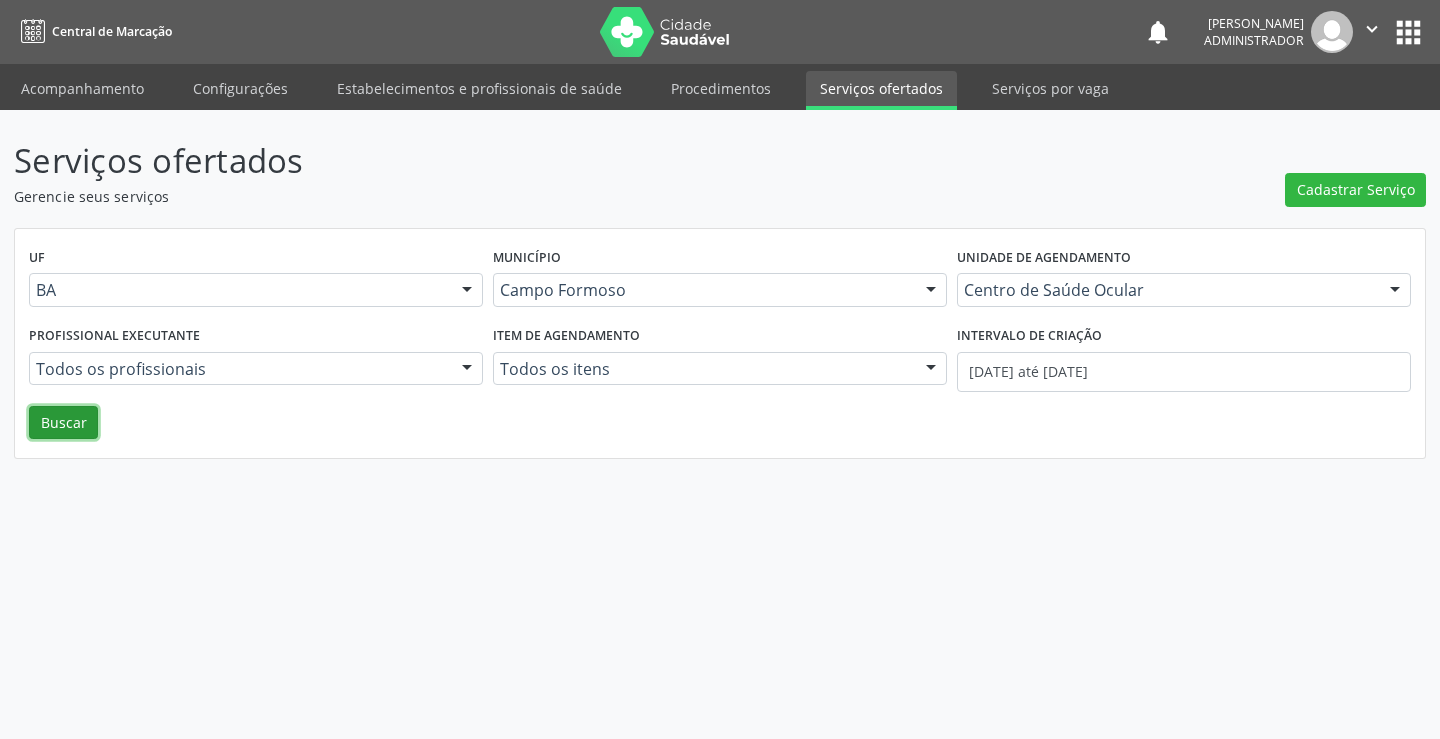 click on "Buscar" at bounding box center [63, 423] 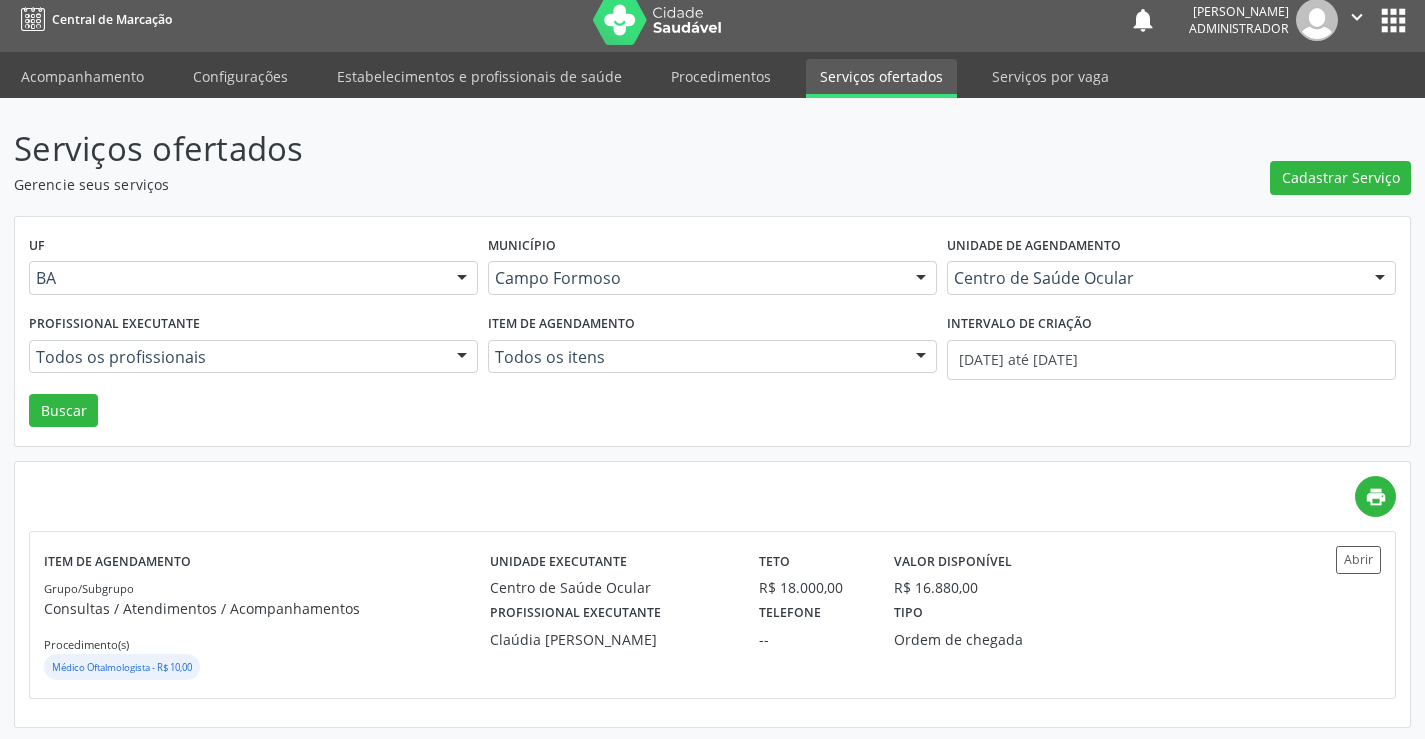 scroll, scrollTop: 15, scrollLeft: 0, axis: vertical 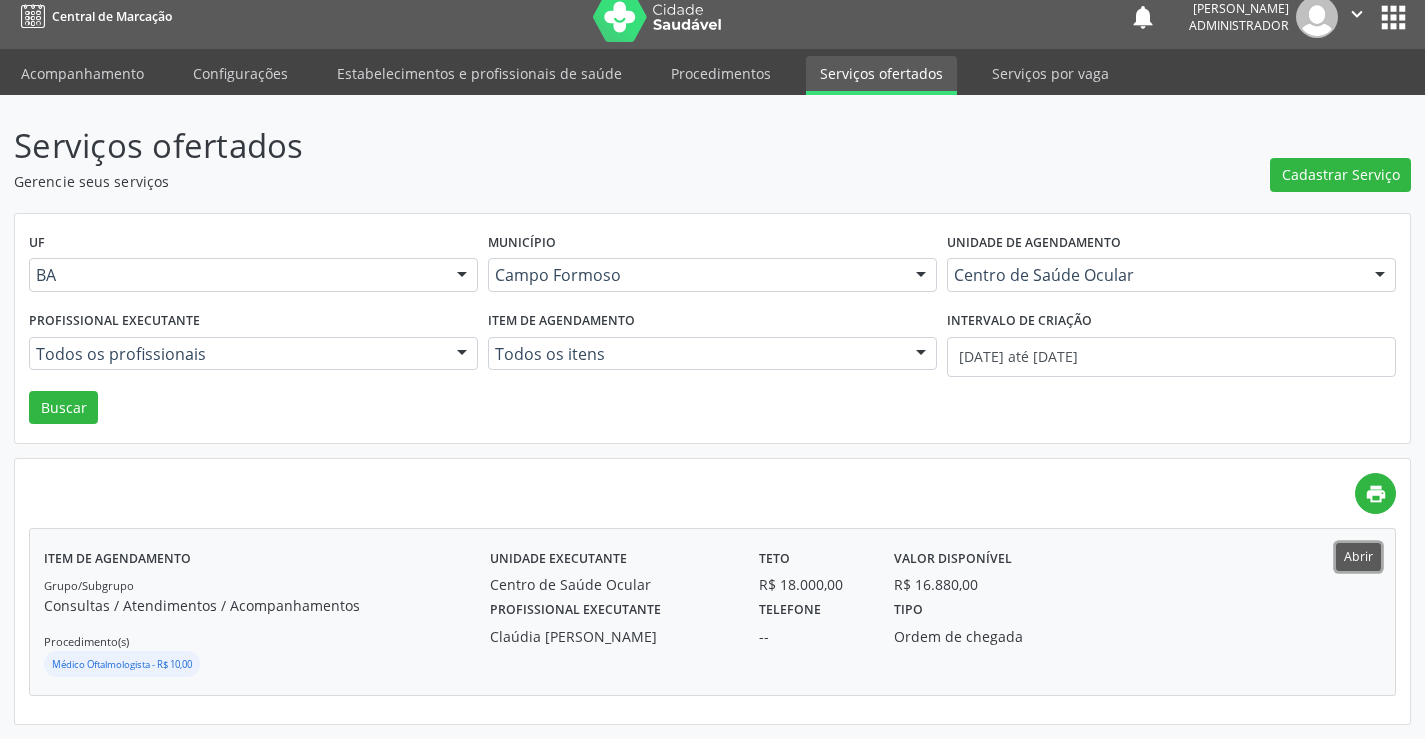 click on "Abrir" at bounding box center [1358, 556] 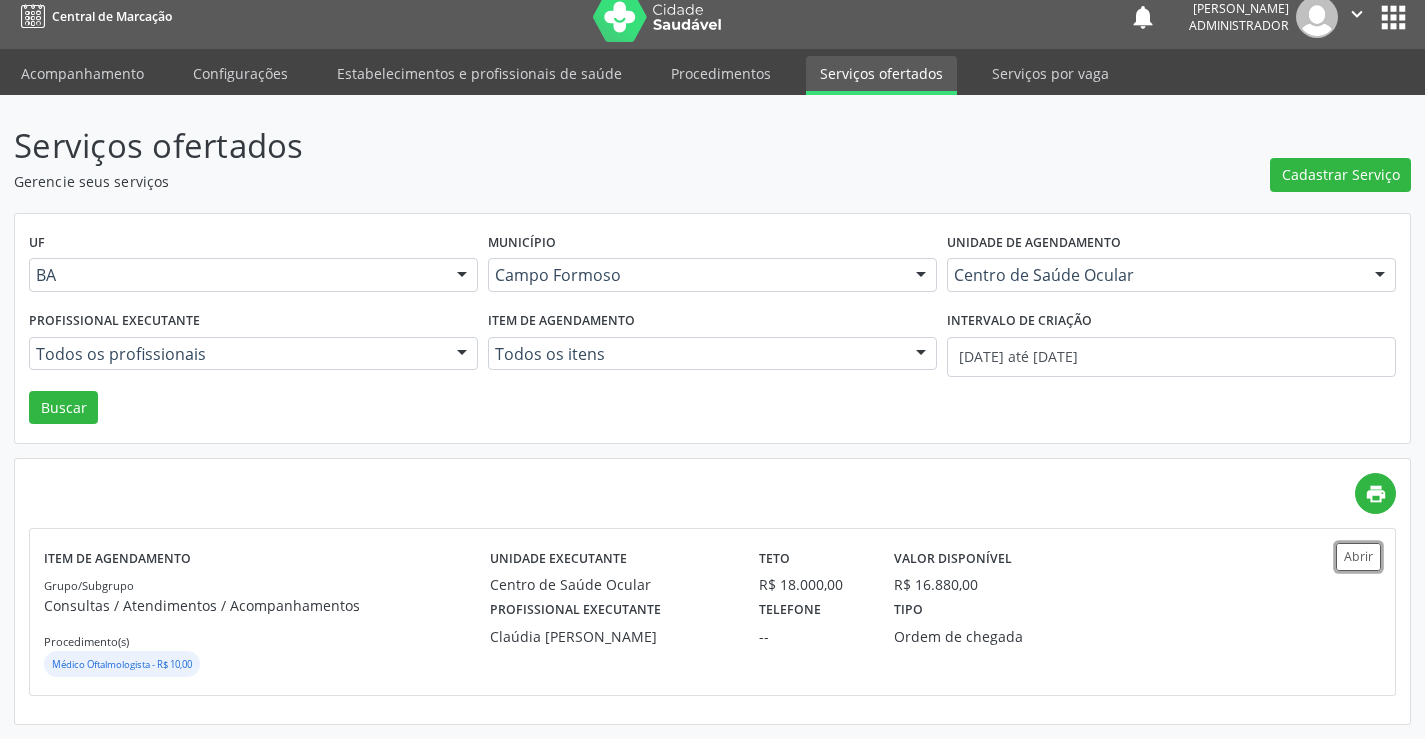 click on "" at bounding box center (1357, 14) 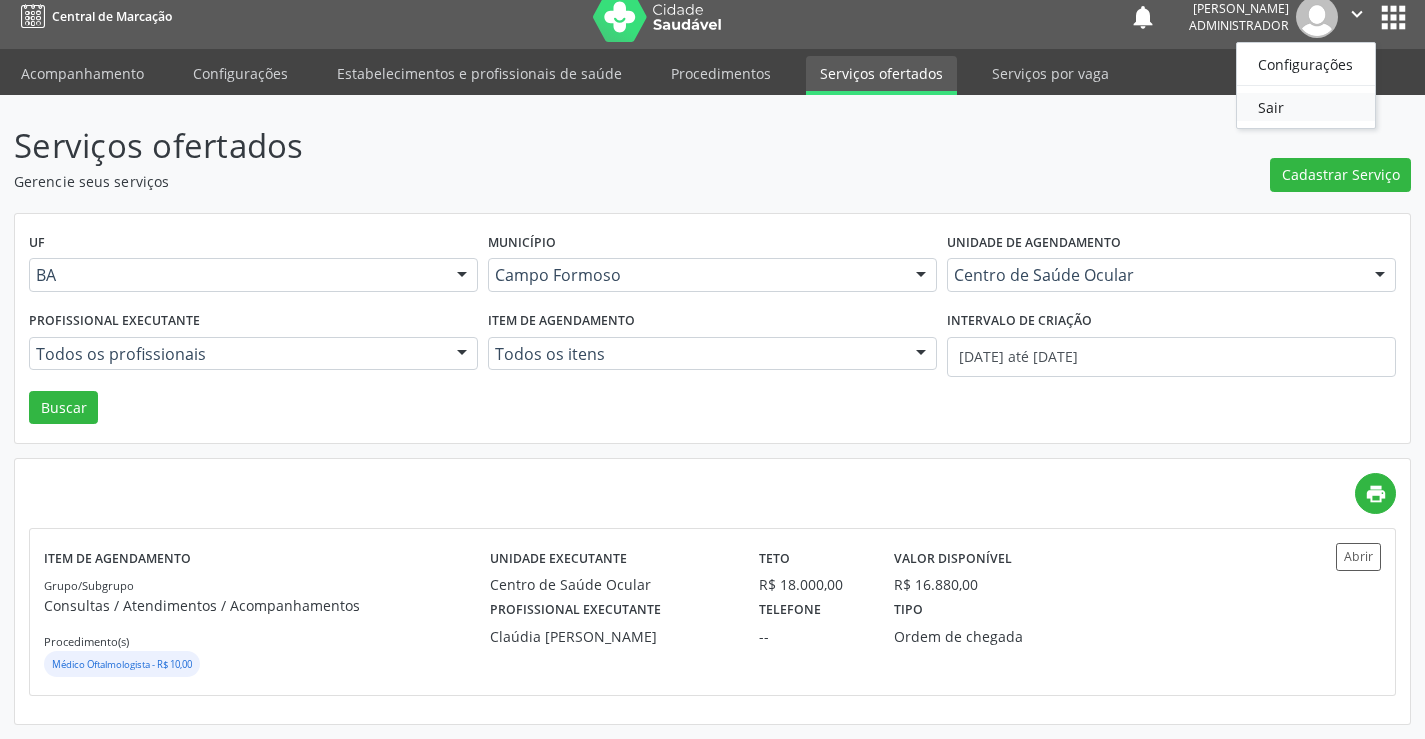 click on "Sair" at bounding box center [1306, 107] 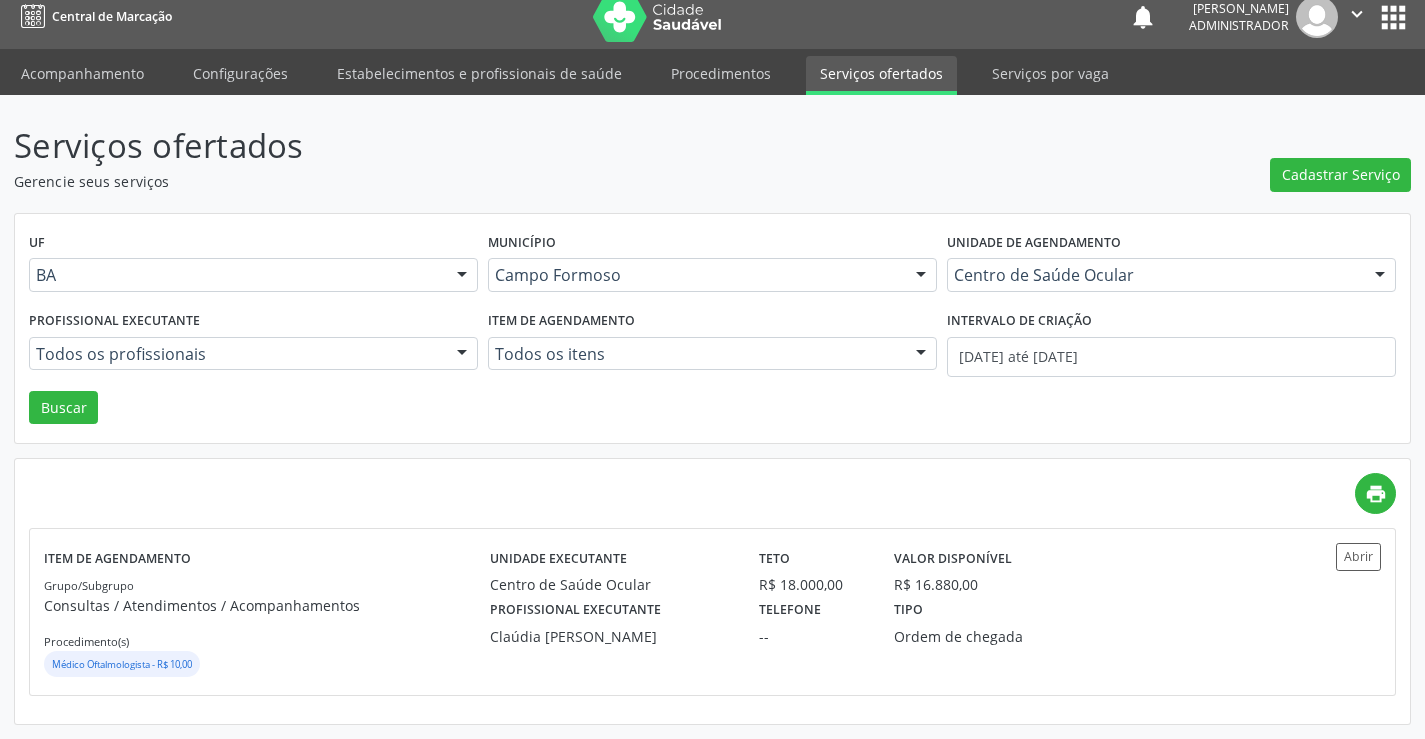 scroll, scrollTop: 11, scrollLeft: 0, axis: vertical 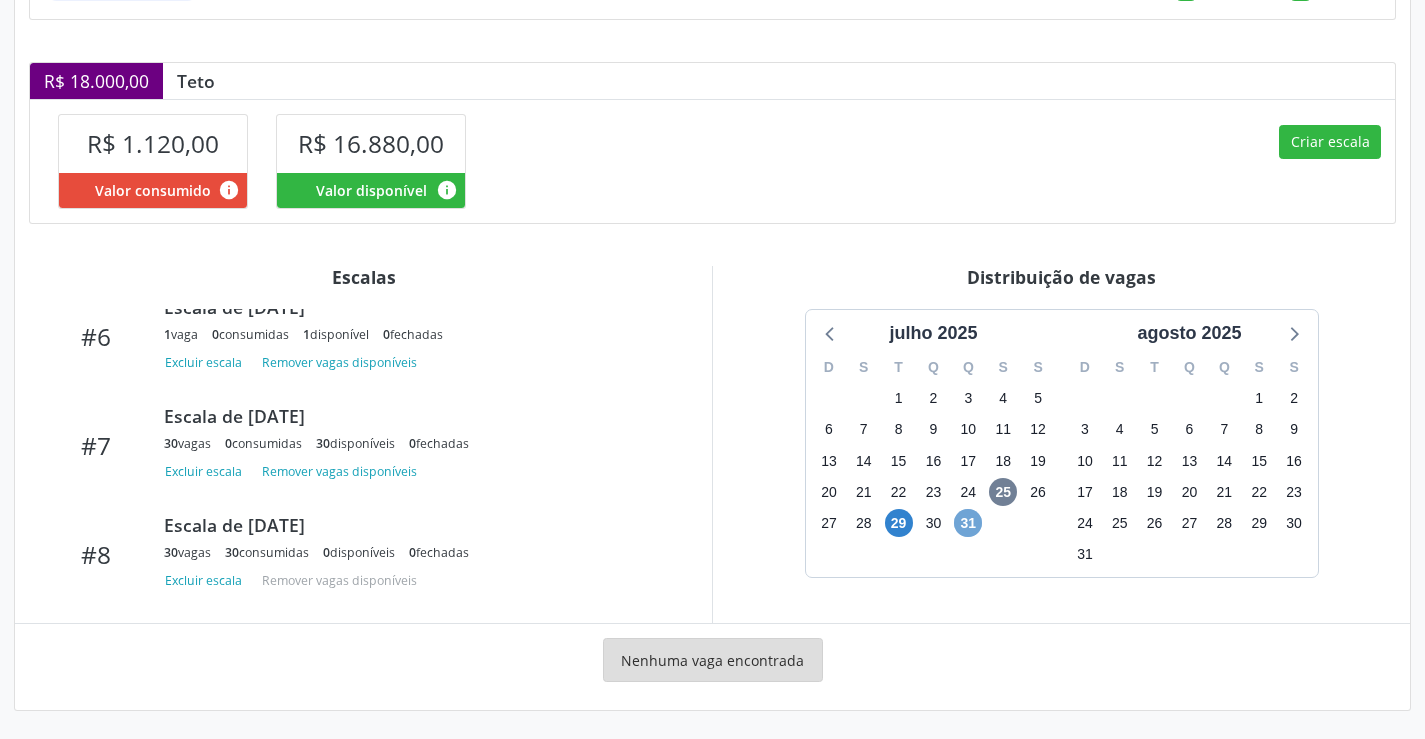 click on "31" at bounding box center (968, 523) 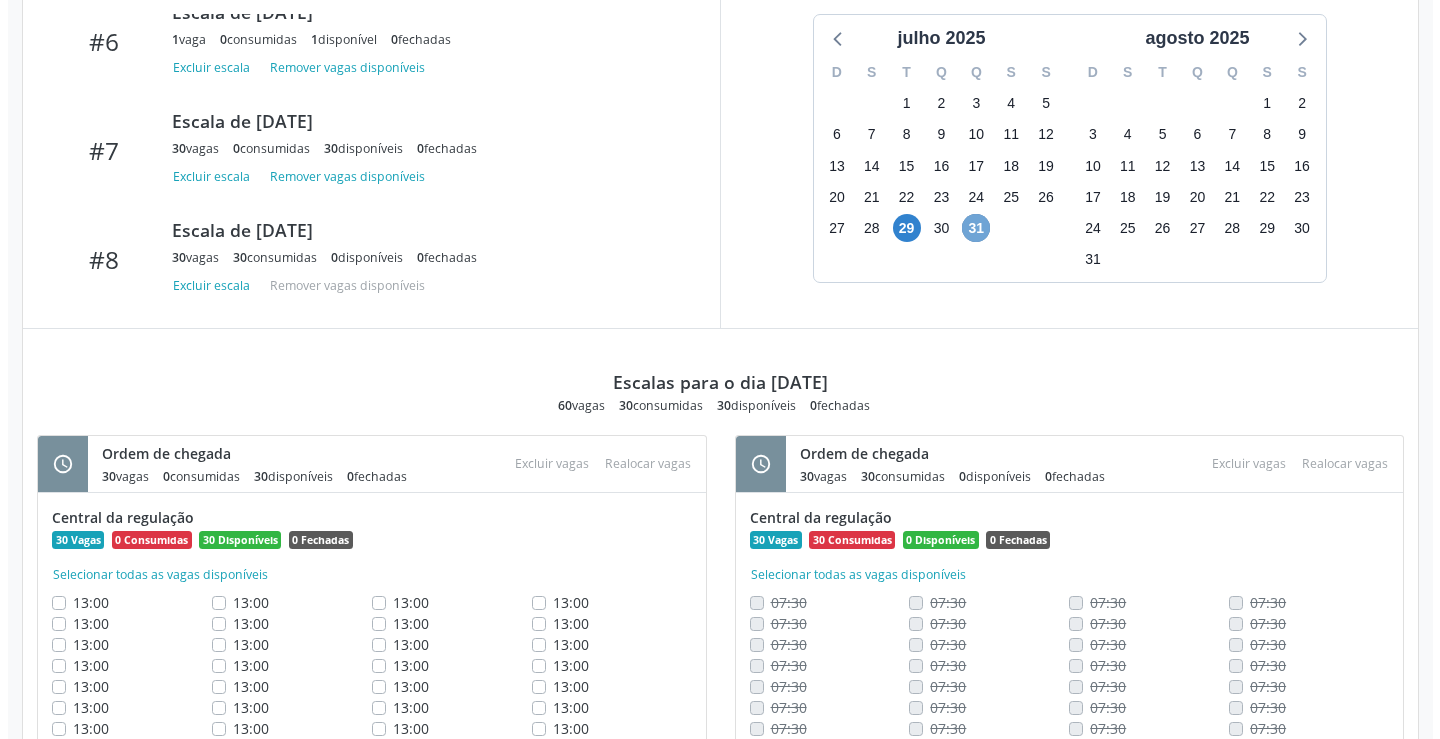 scroll, scrollTop: 785, scrollLeft: 0, axis: vertical 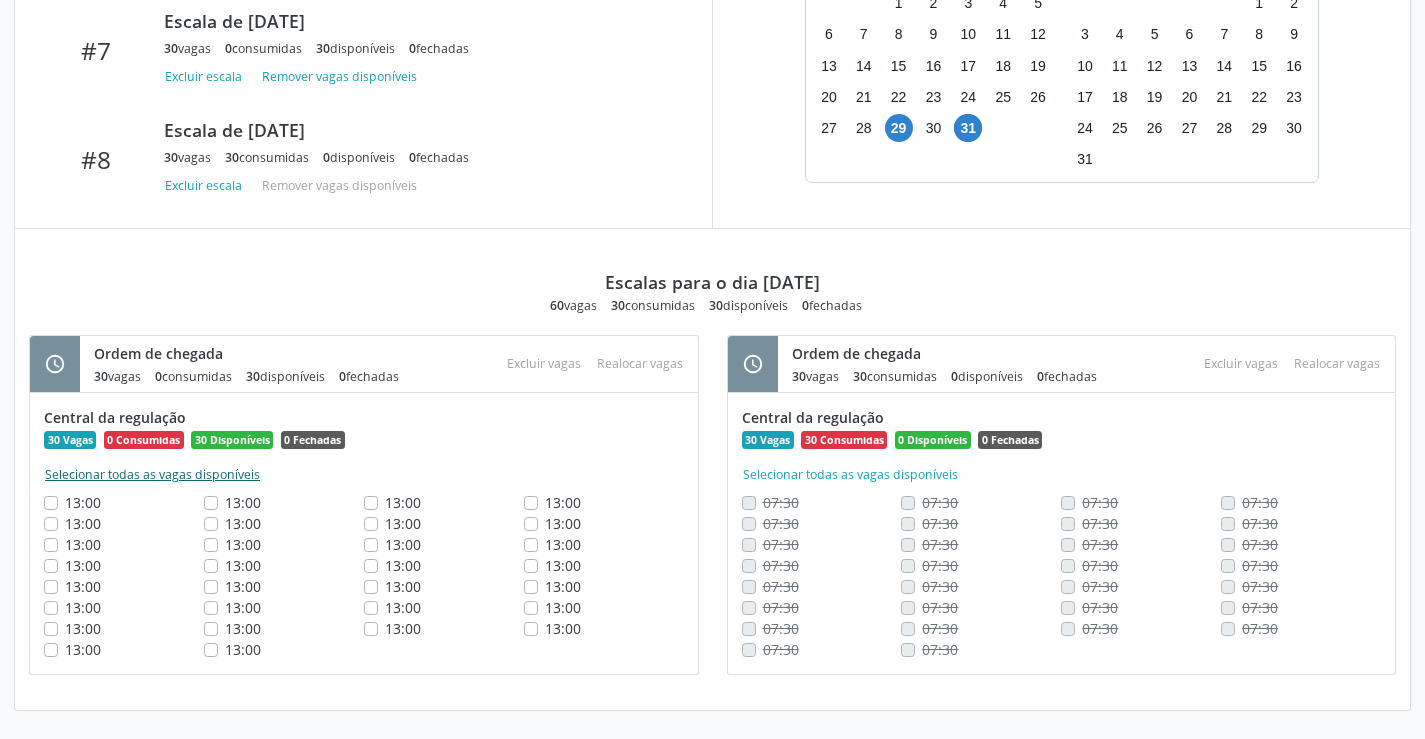 click on "Selecionar todas as vagas disponíveis" at bounding box center [152, 475] 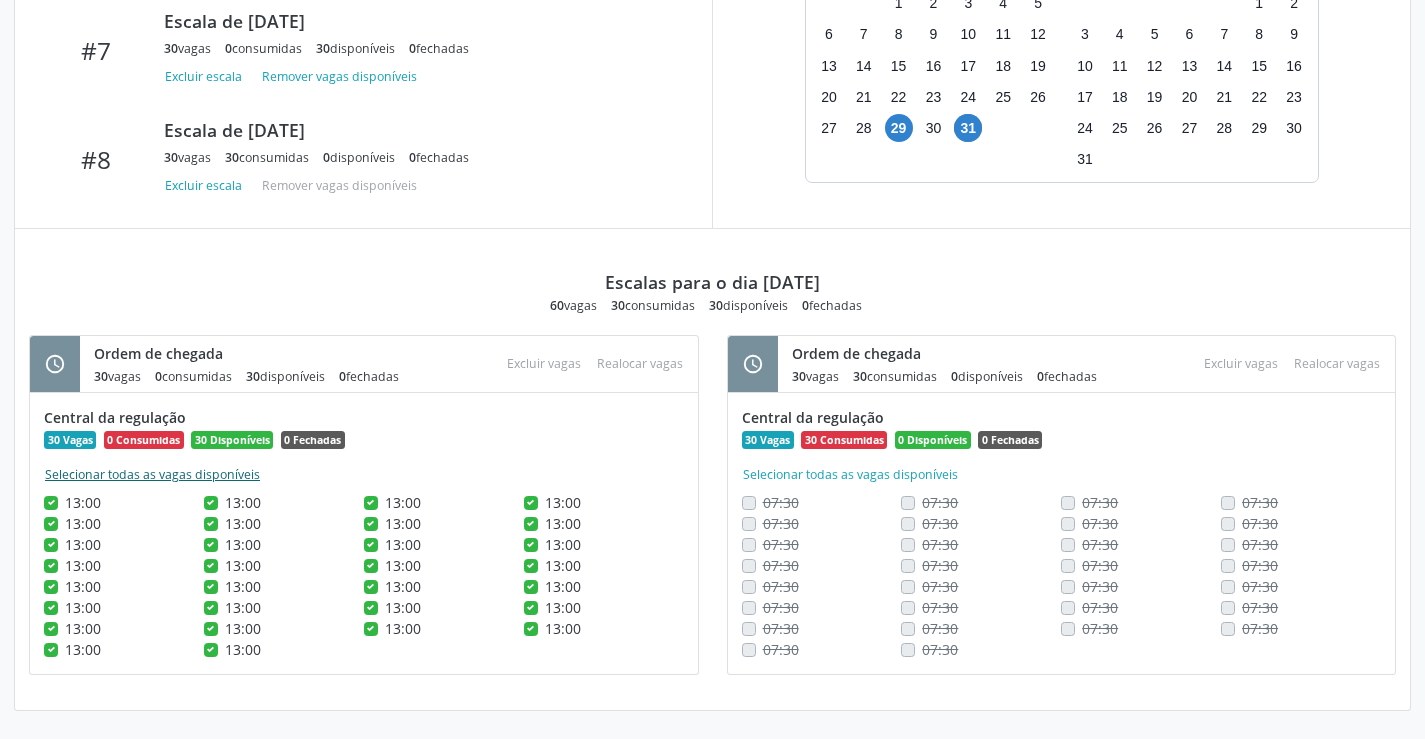 checkbox on "true" 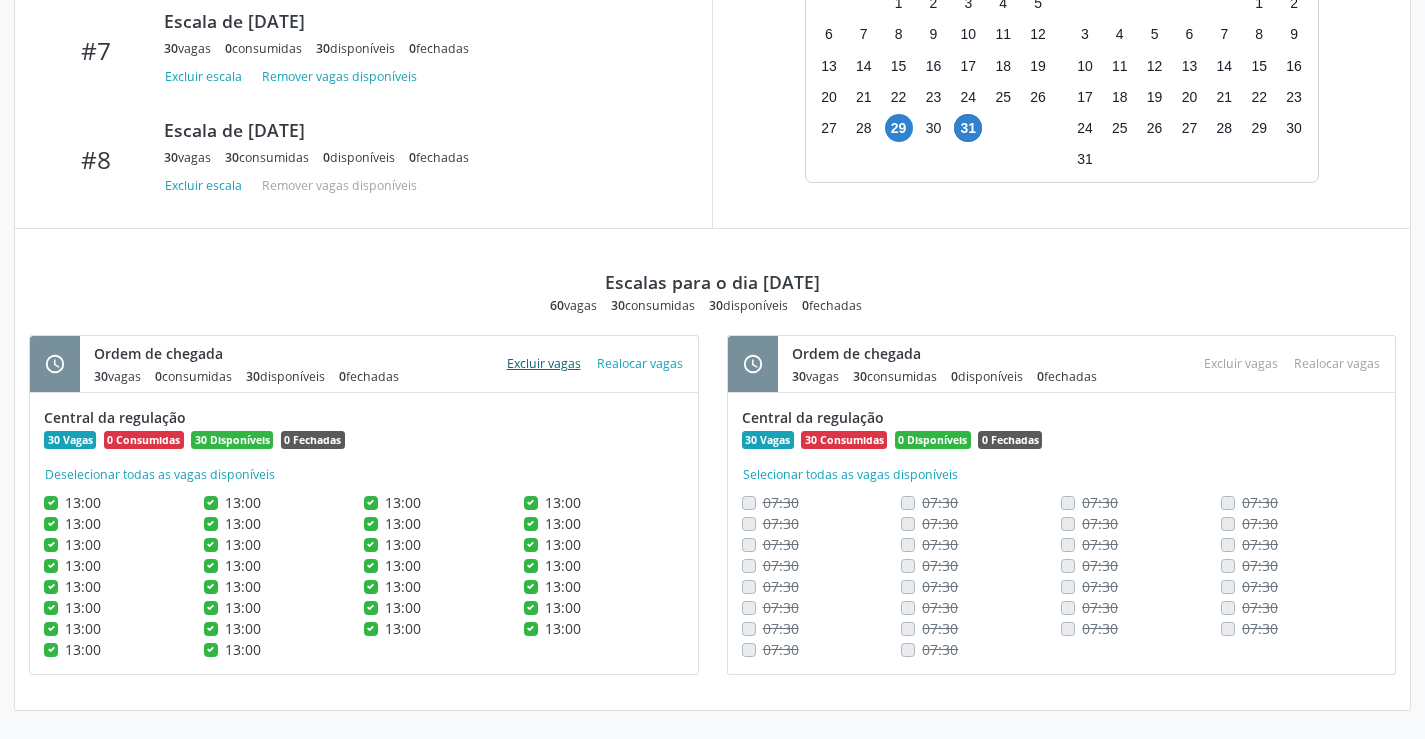 click on "Excluir vagas" at bounding box center [544, 363] 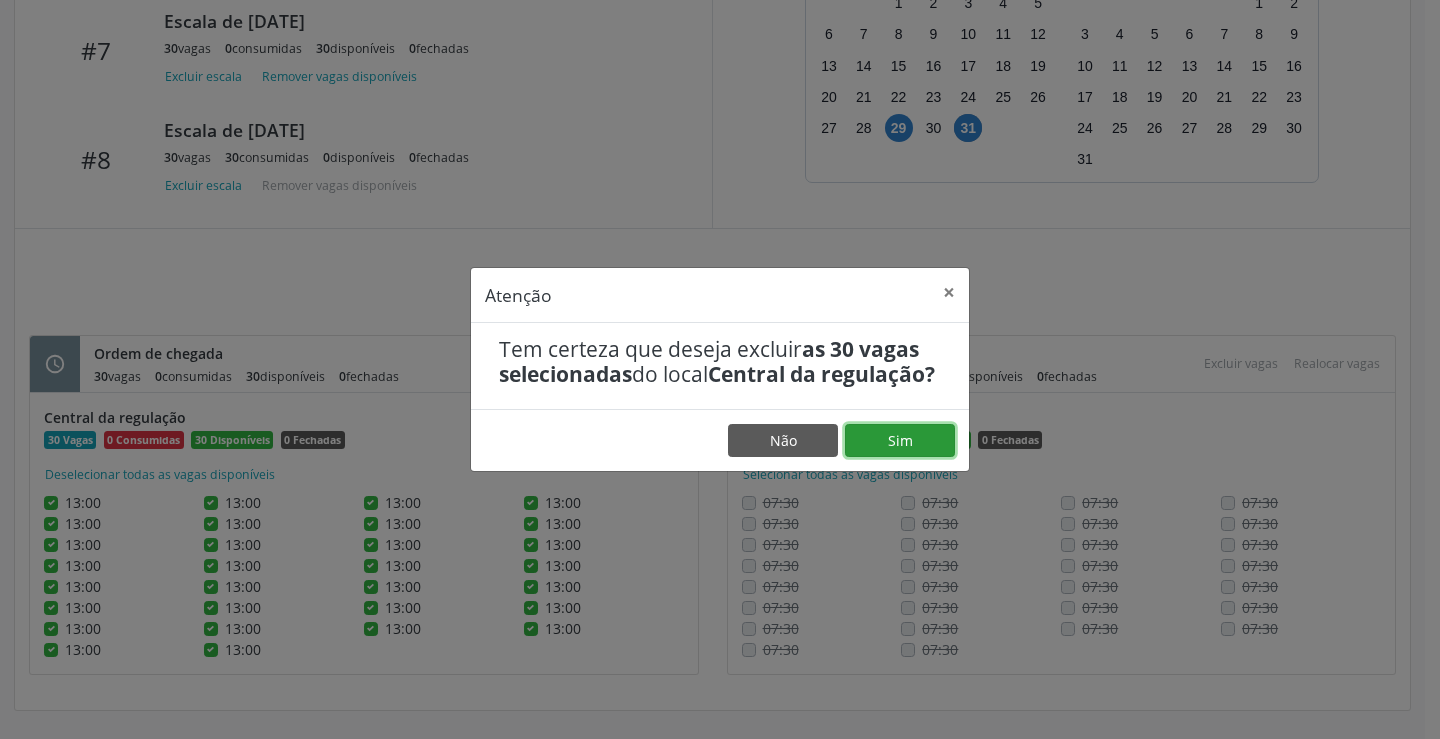 click on "Sim" at bounding box center [900, 441] 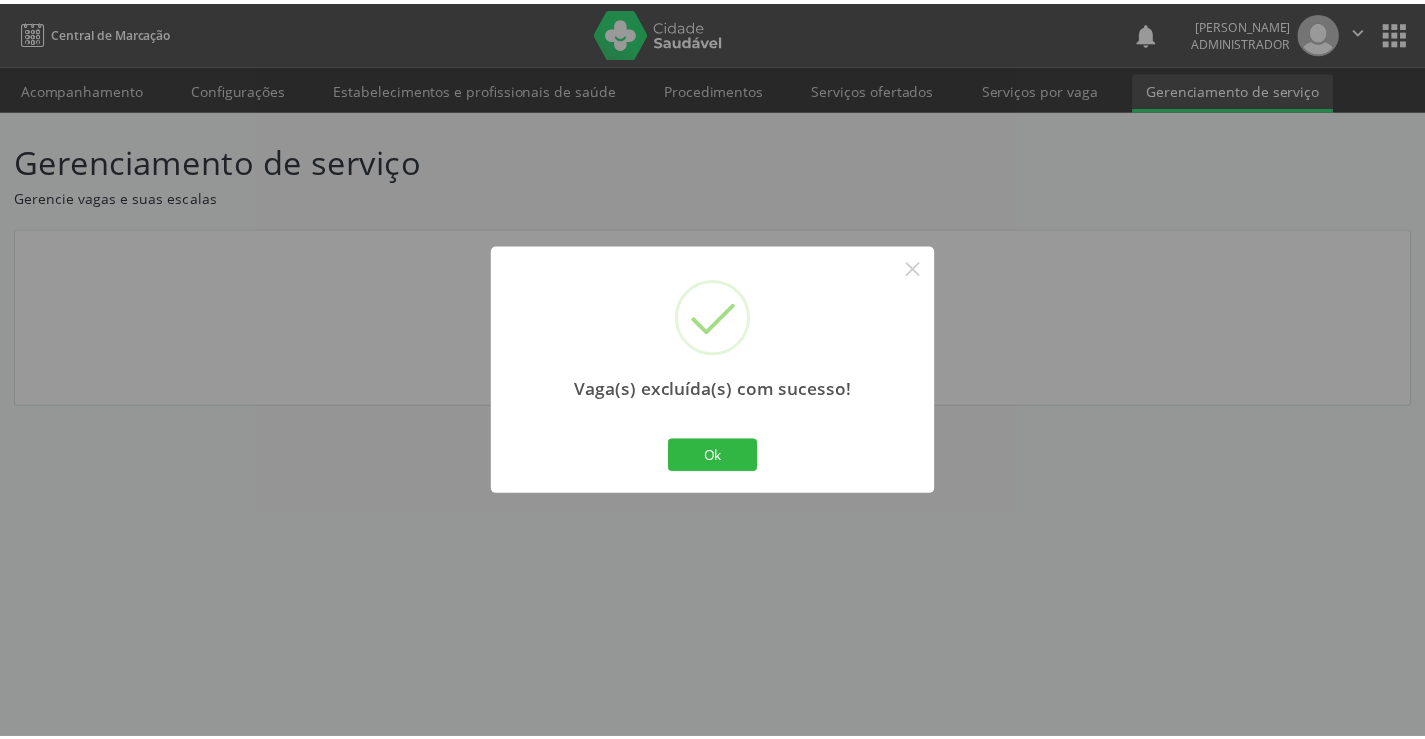 scroll, scrollTop: 0, scrollLeft: 0, axis: both 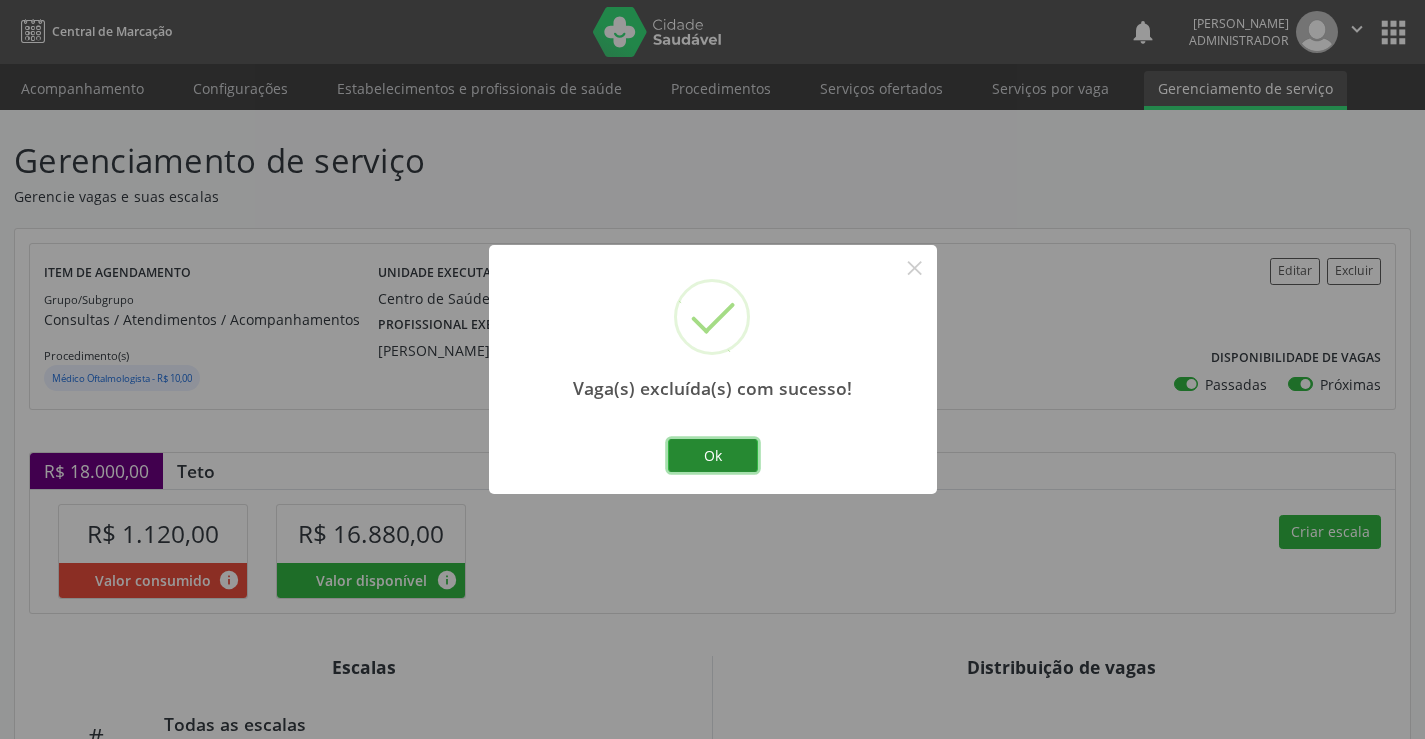 click on "Ok" at bounding box center (713, 456) 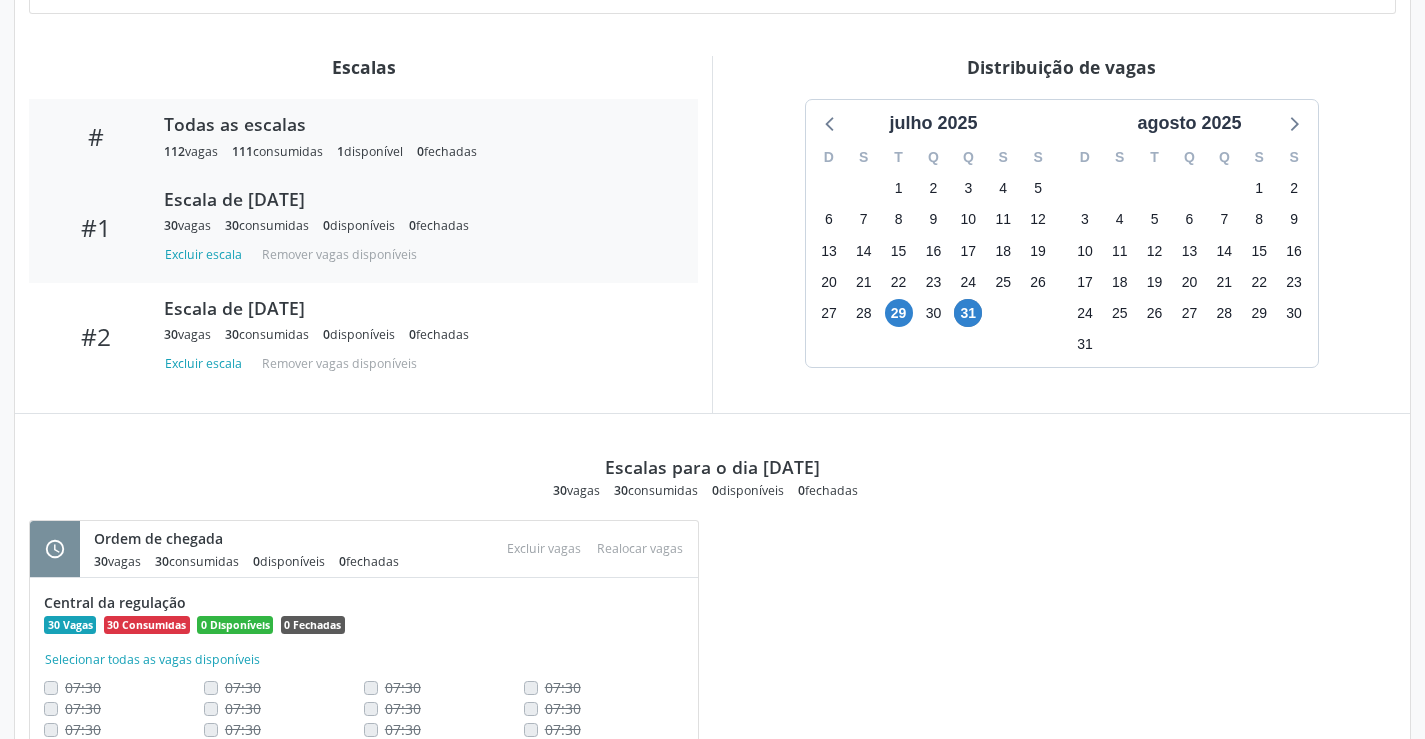 scroll, scrollTop: 500, scrollLeft: 0, axis: vertical 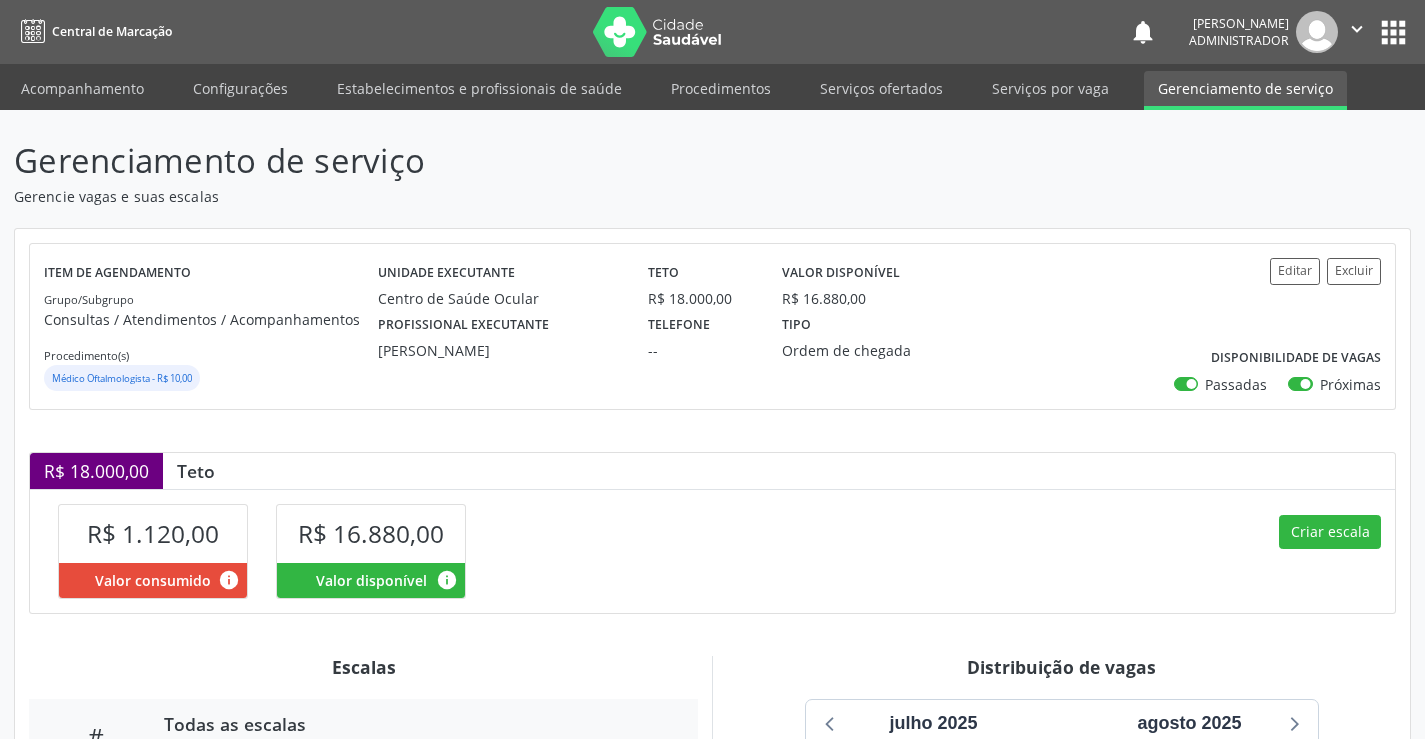 click on "" at bounding box center [1357, 29] 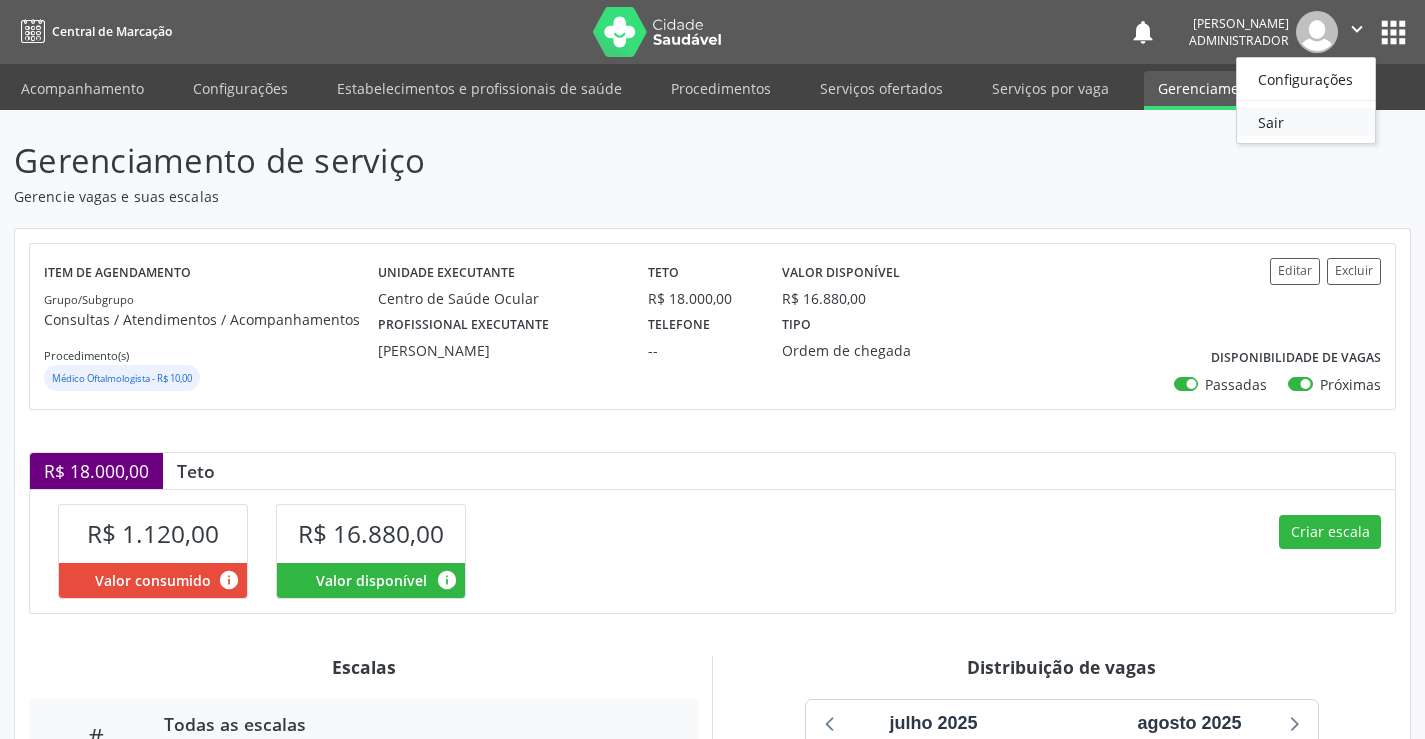 click on "Sair" at bounding box center (1306, 122) 